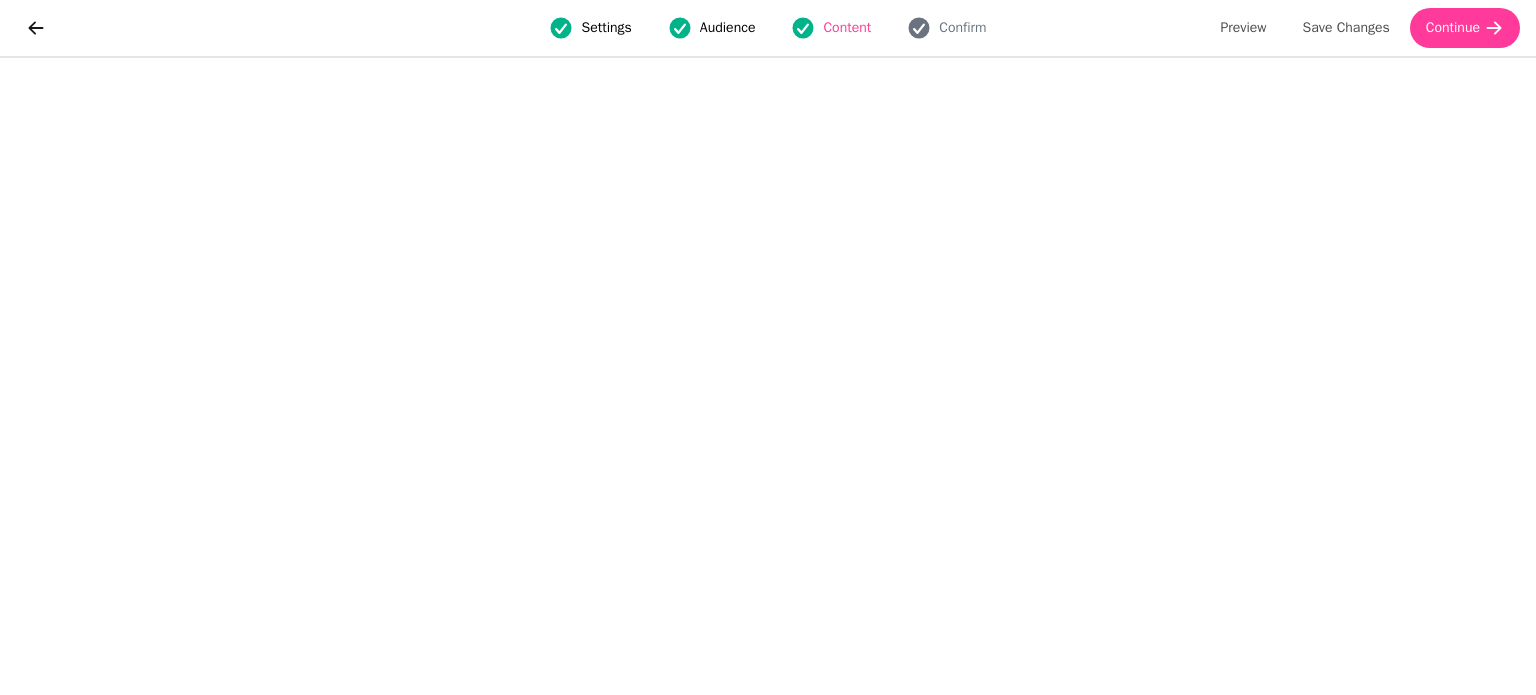 scroll, scrollTop: 0, scrollLeft: 0, axis: both 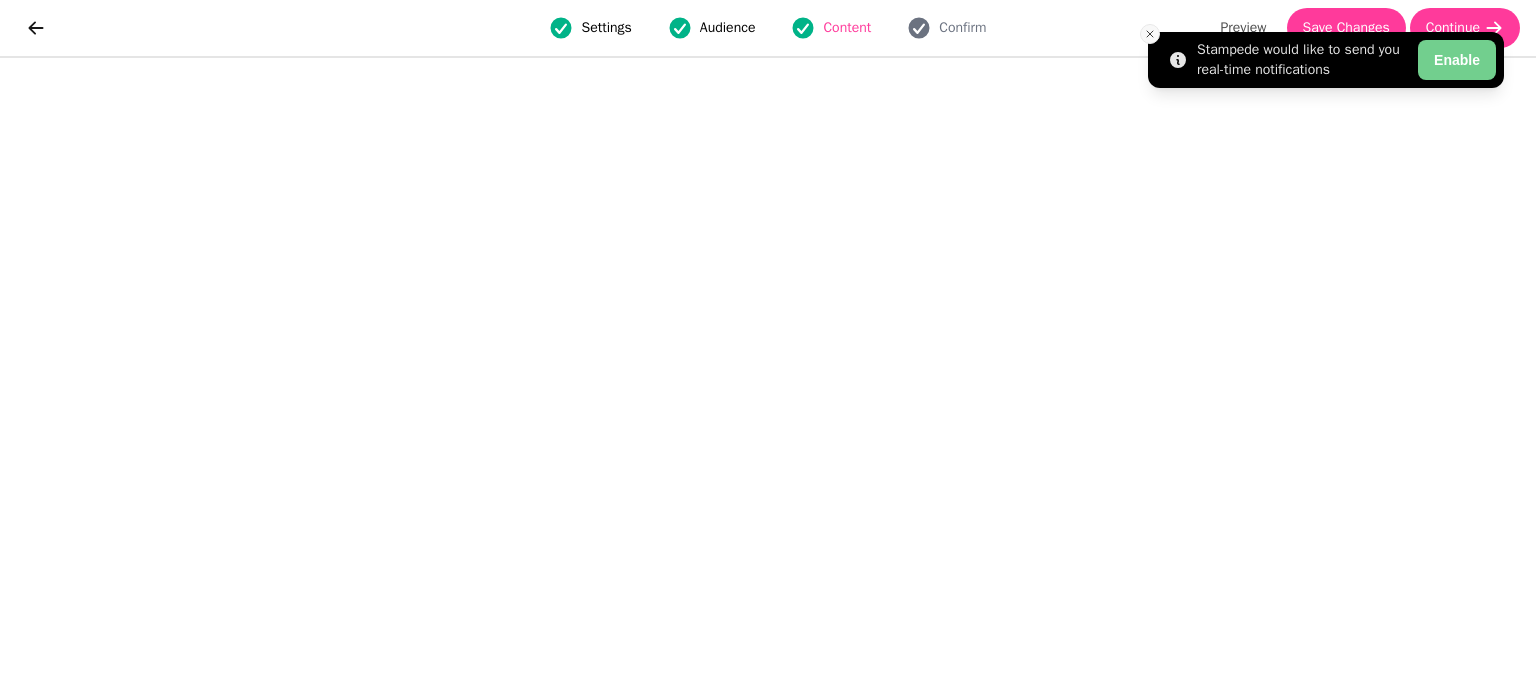 click 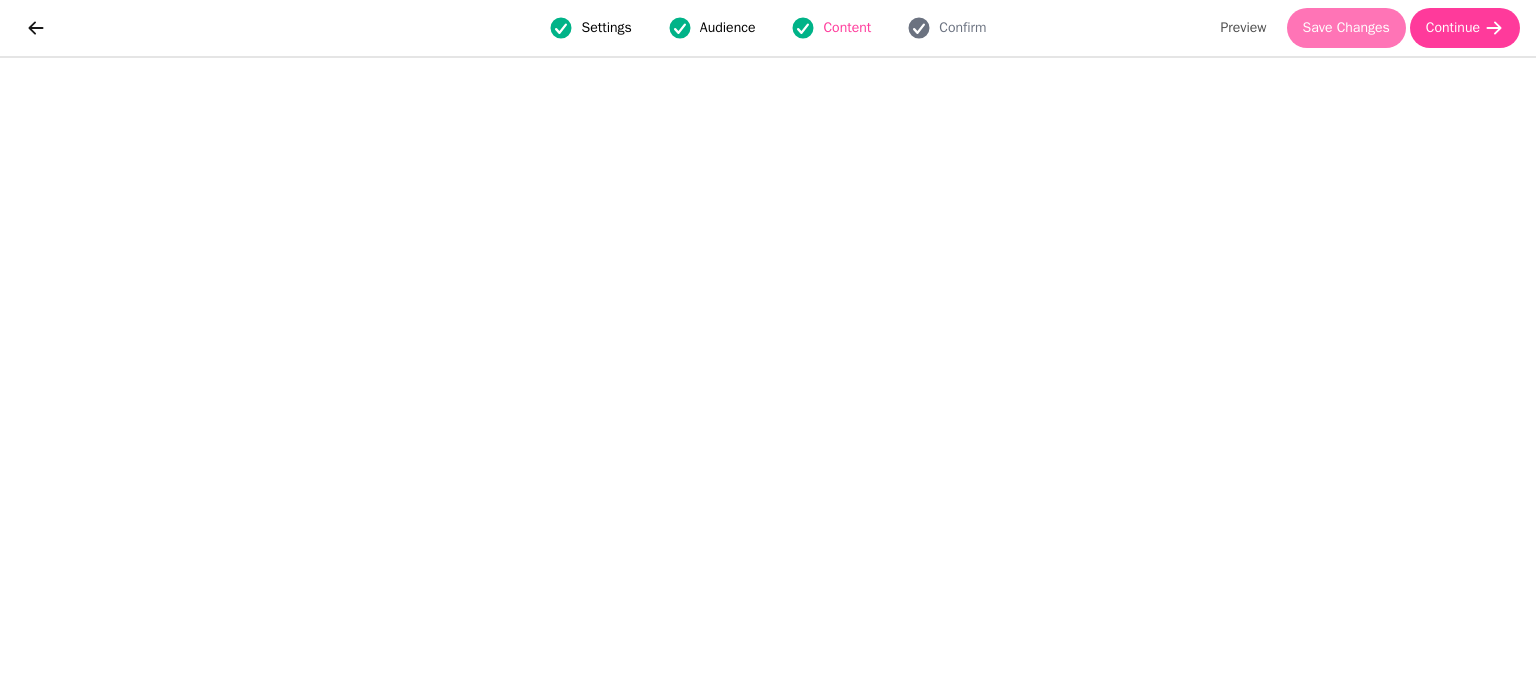 click on "Save Changes" at bounding box center [1346, 28] 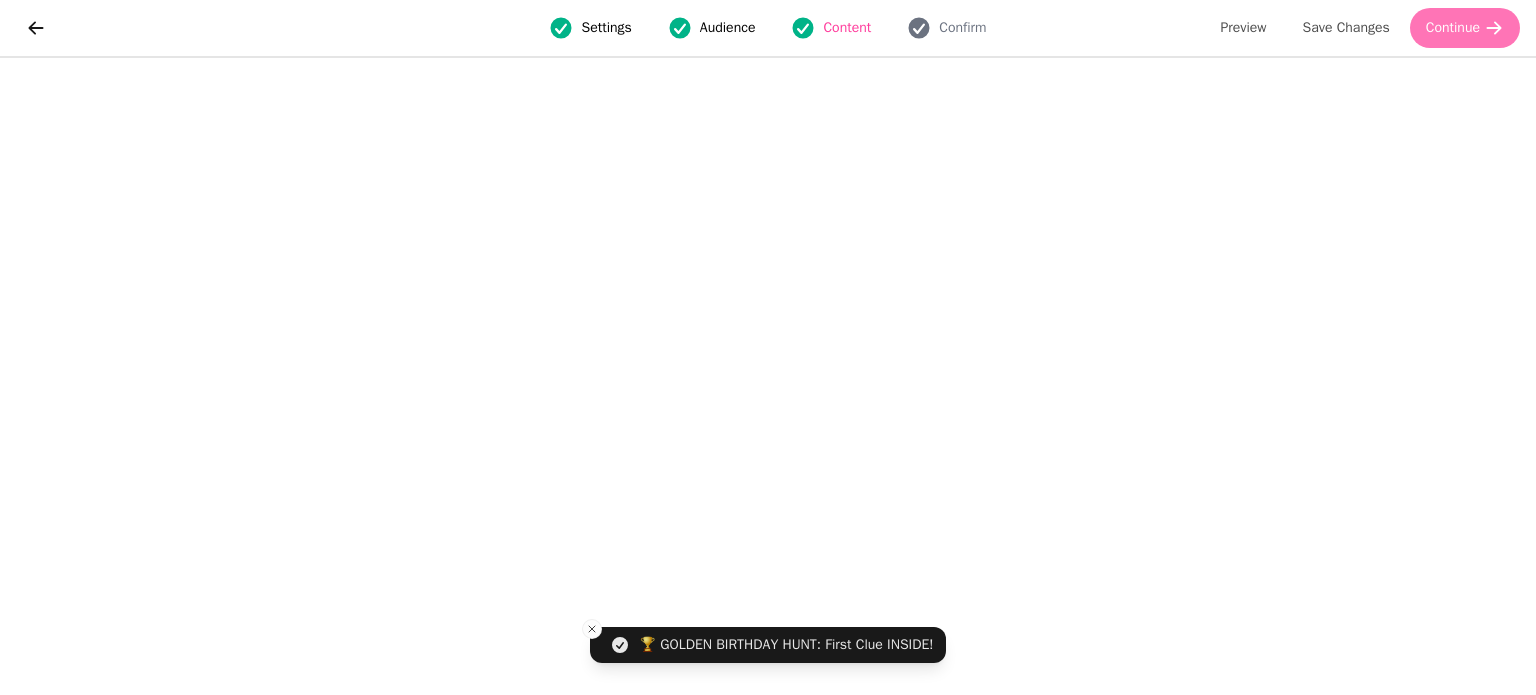click on "Continue" at bounding box center (1465, 28) 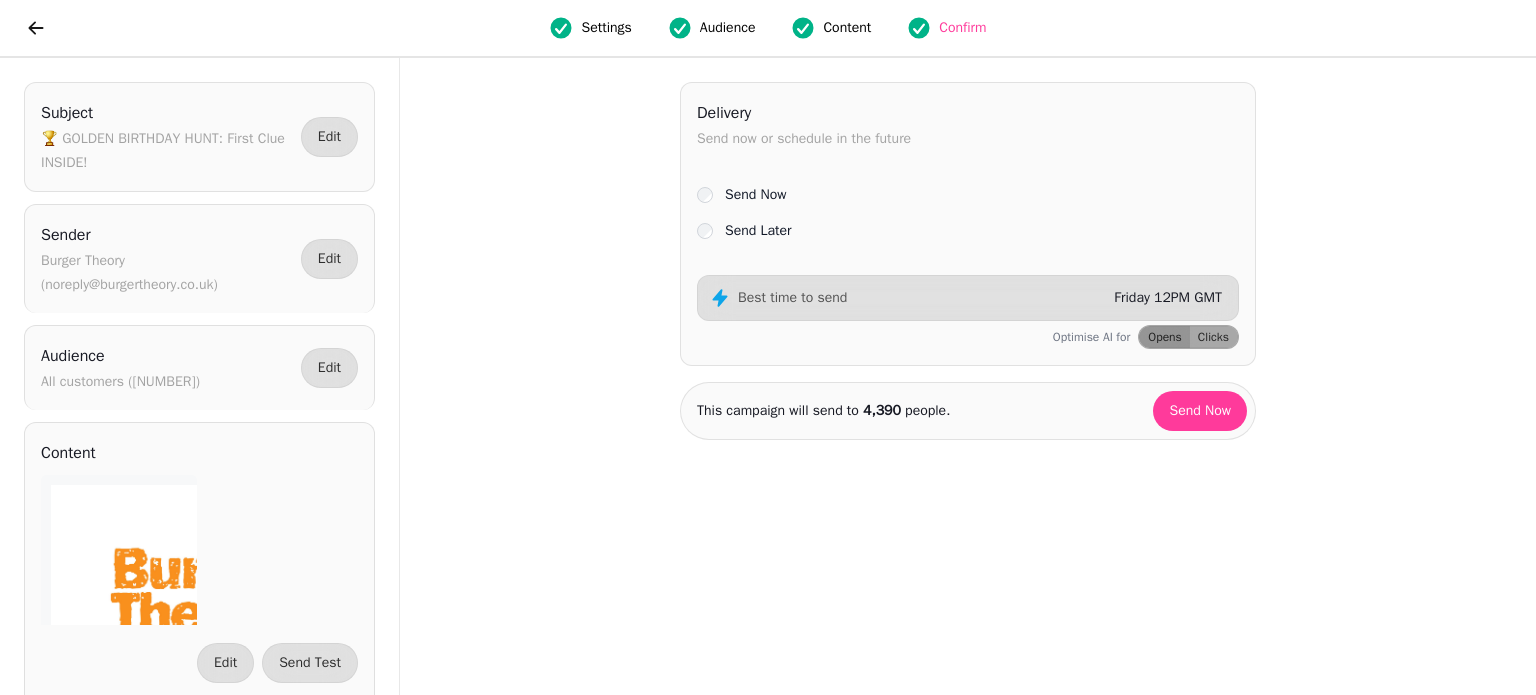 scroll, scrollTop: 0, scrollLeft: 0, axis: both 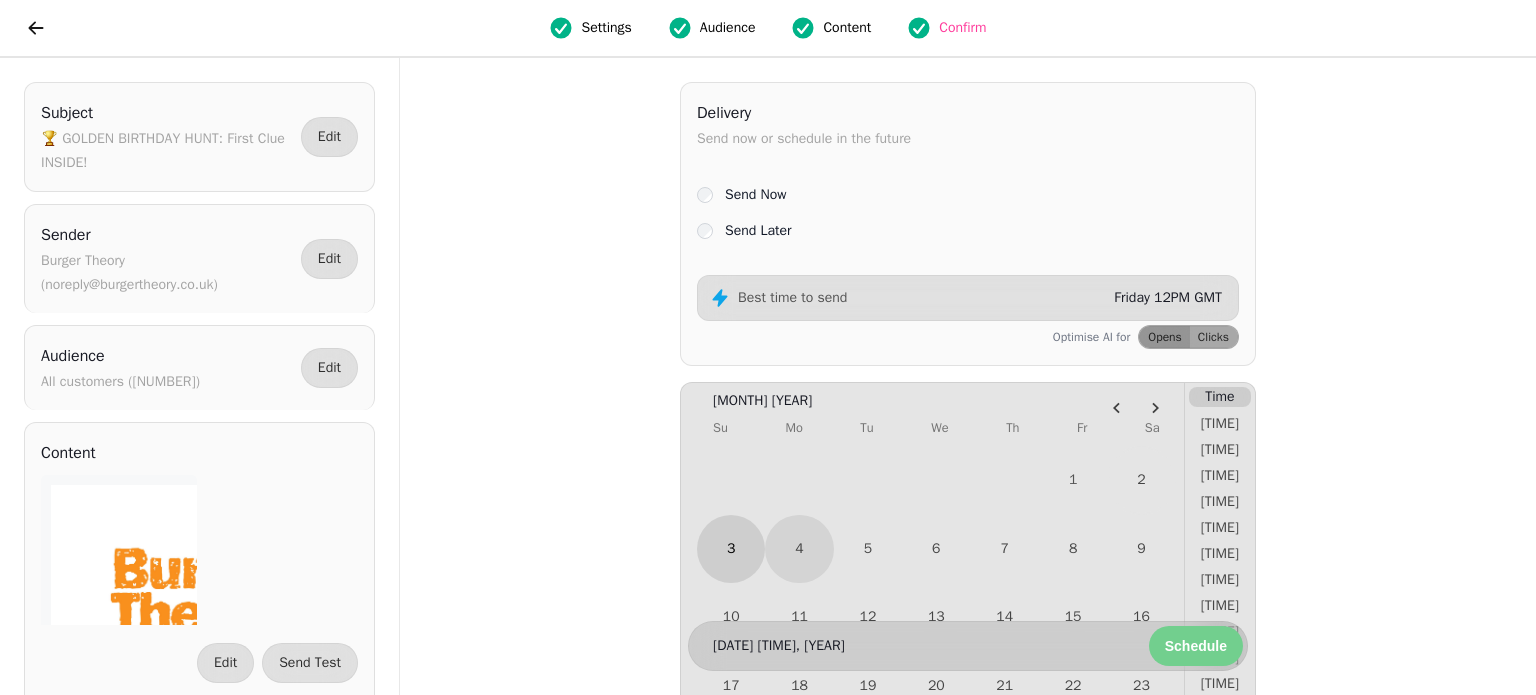 click on "3" at bounding box center [731, 549] 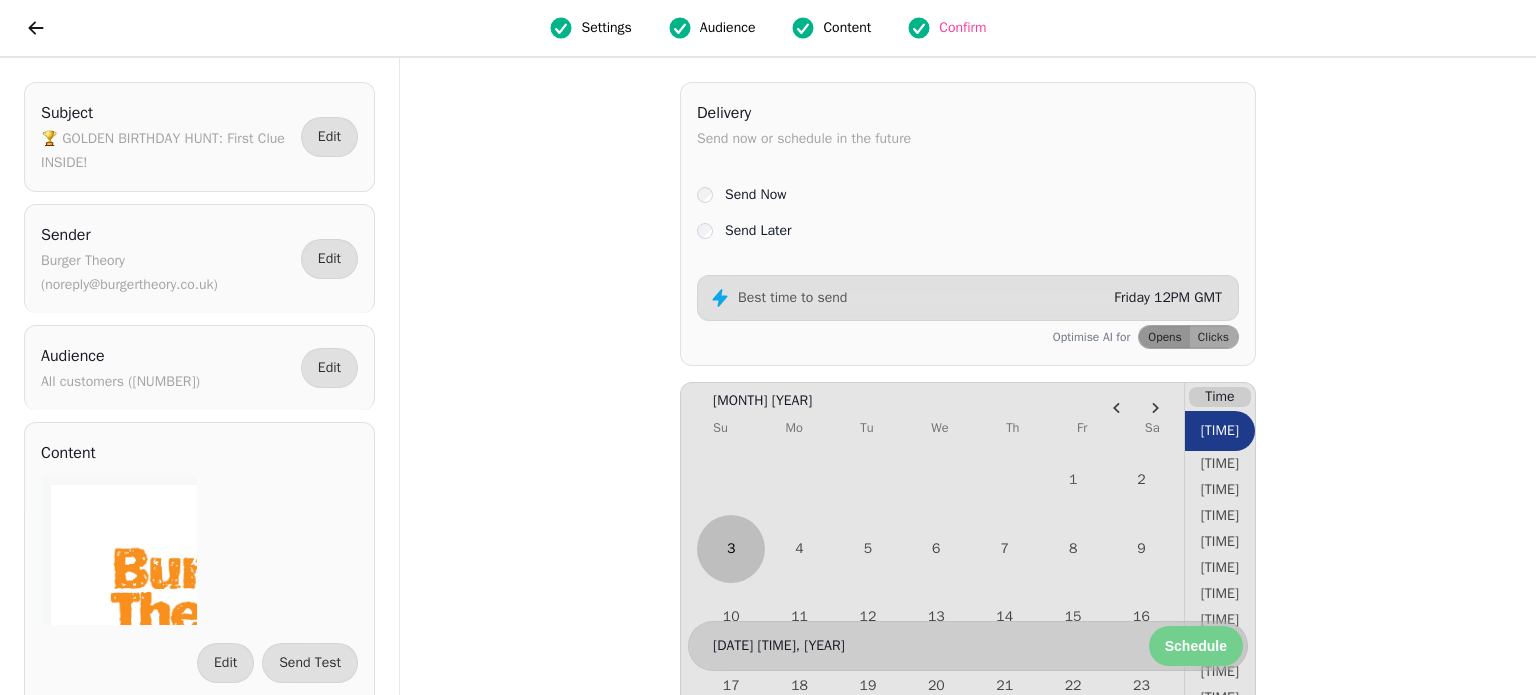 click on "3" at bounding box center (731, 549) 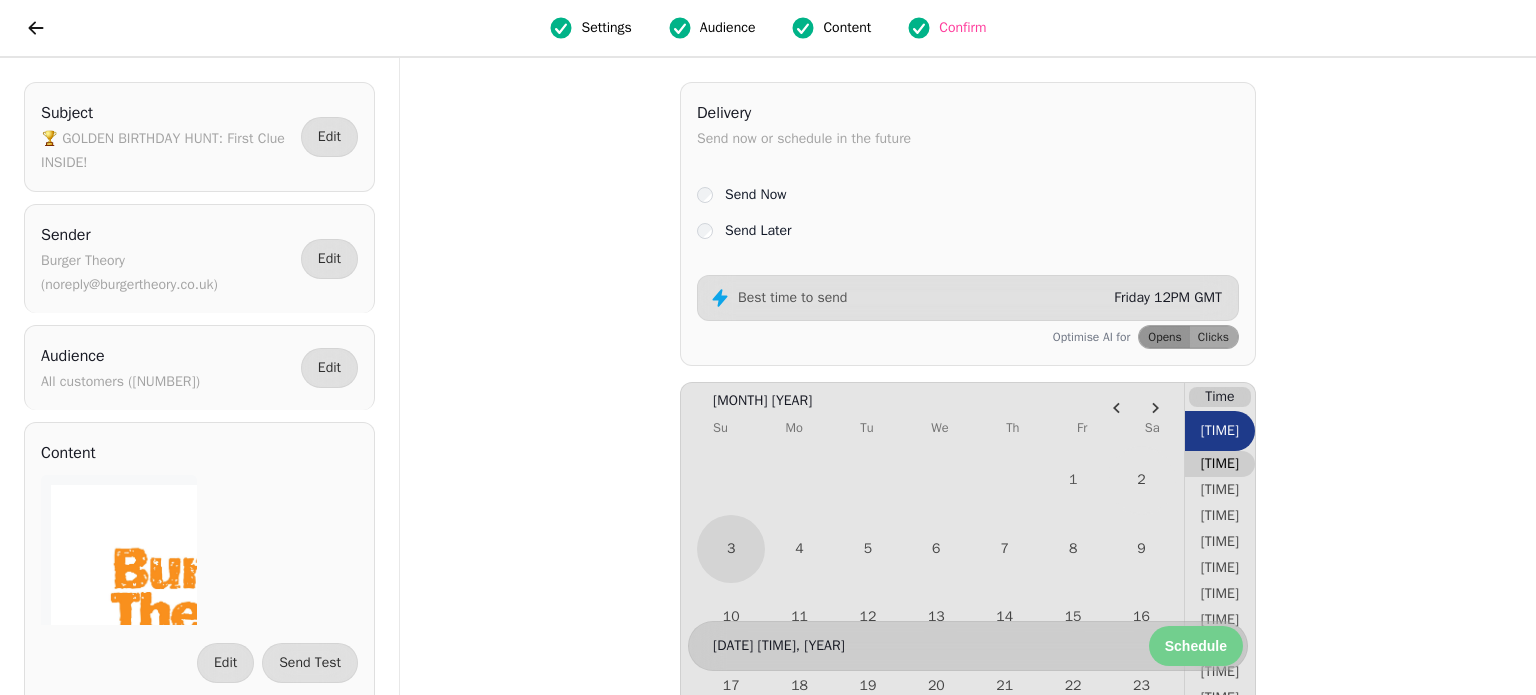 type 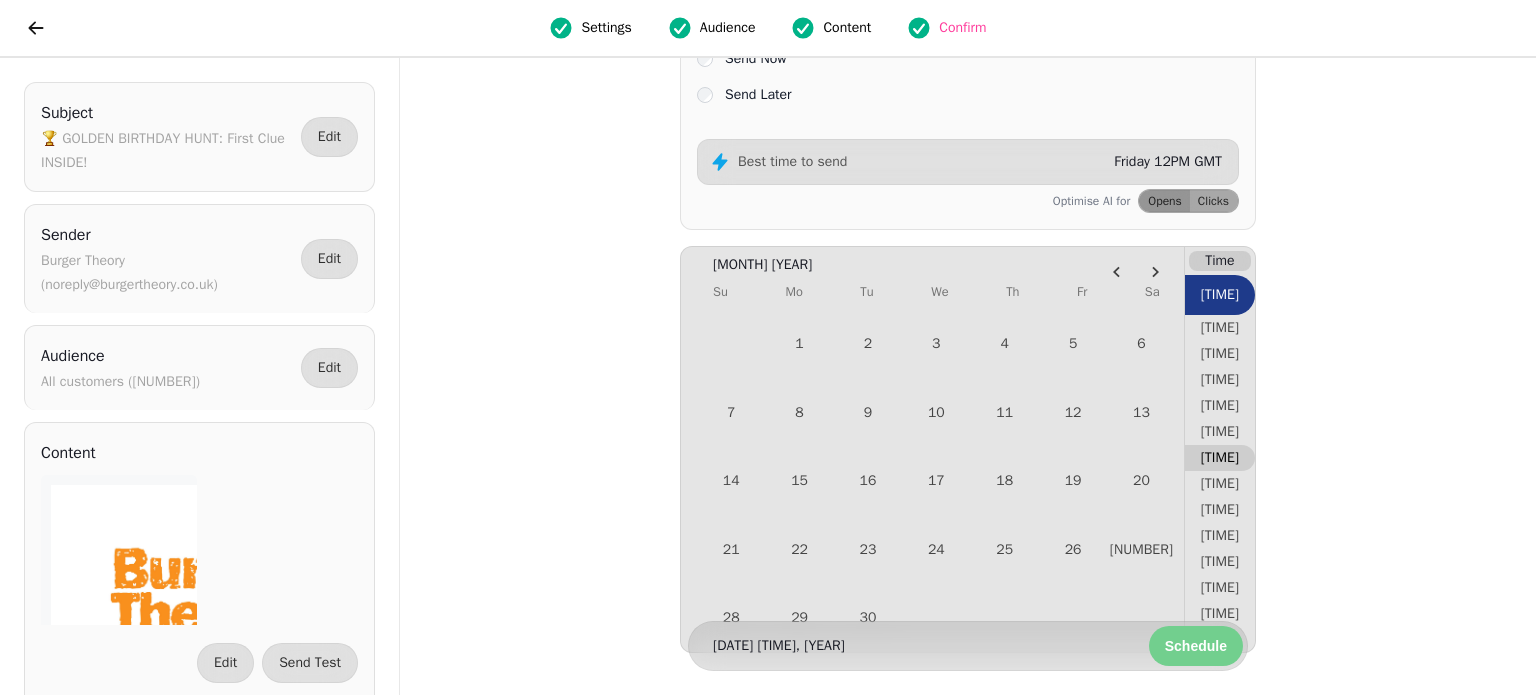 type 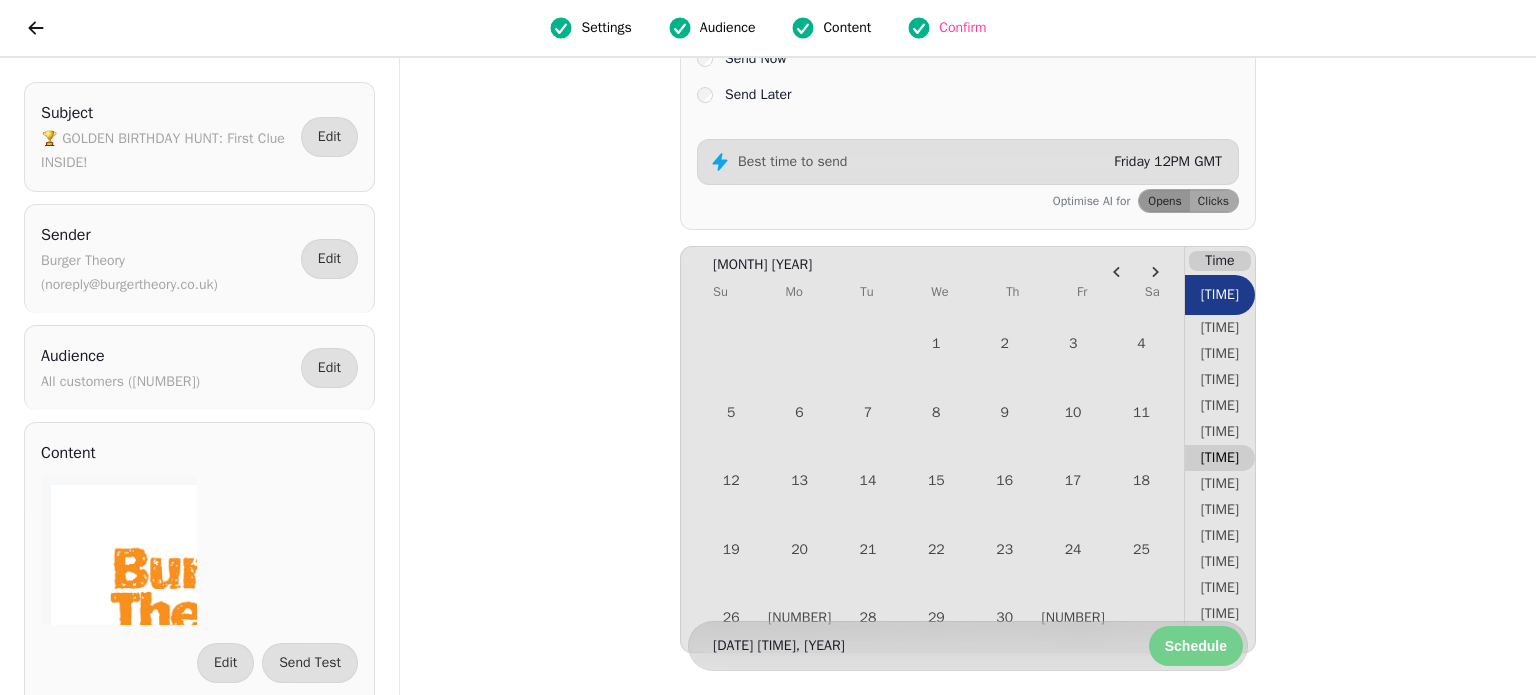 type 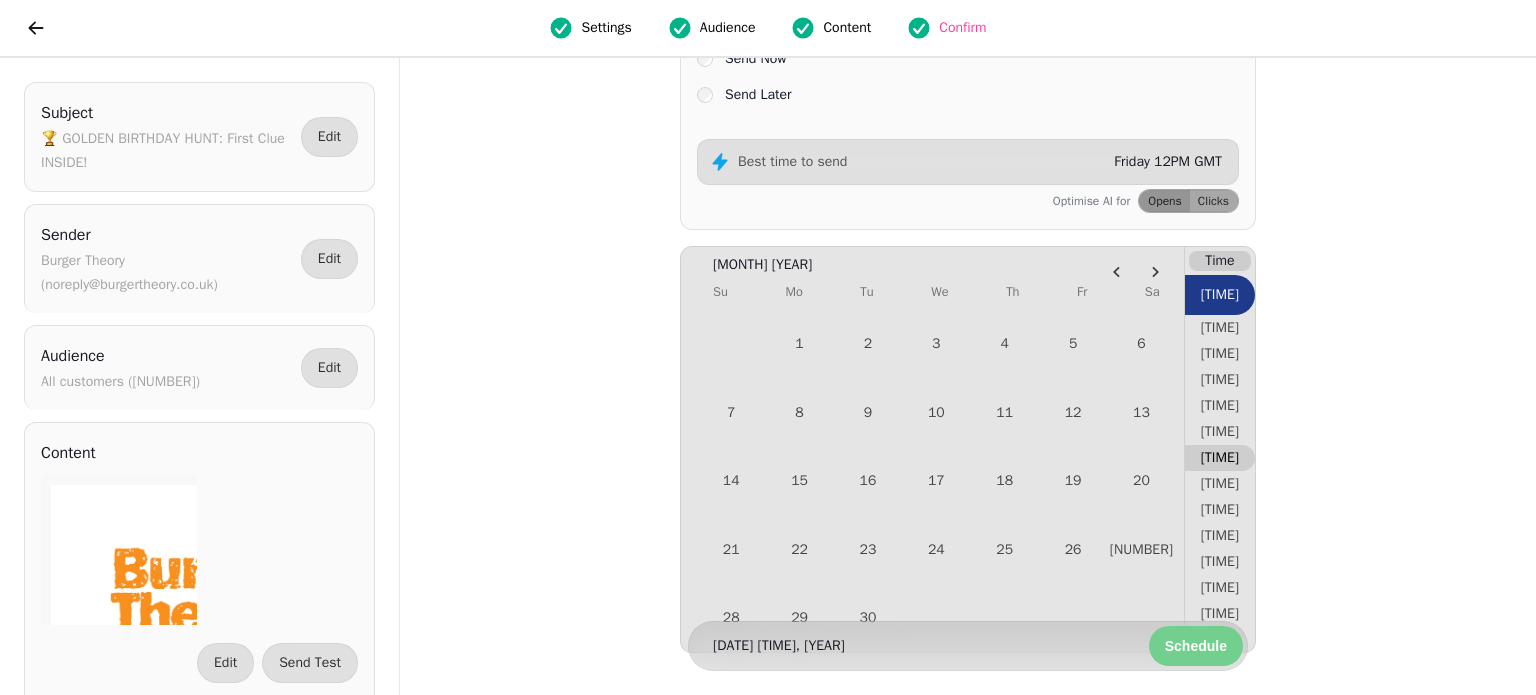 type 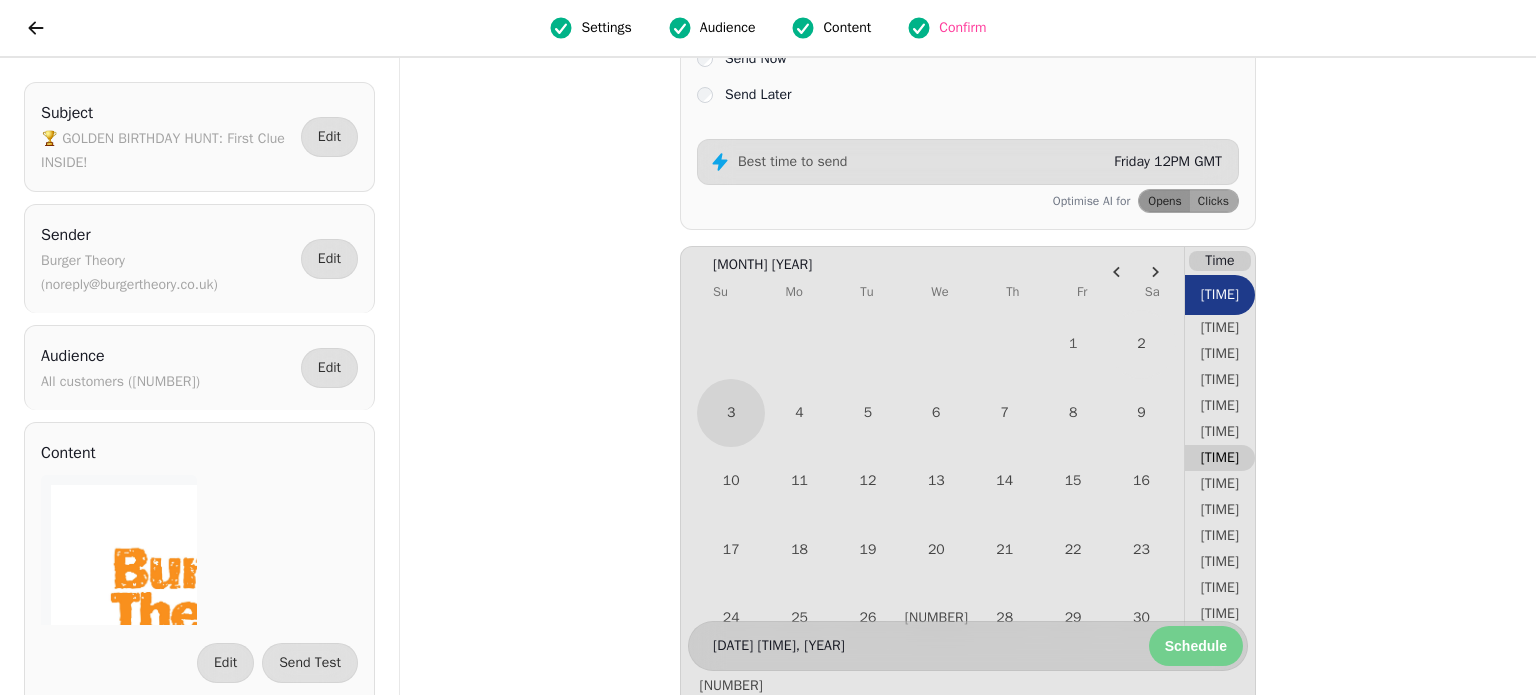 type 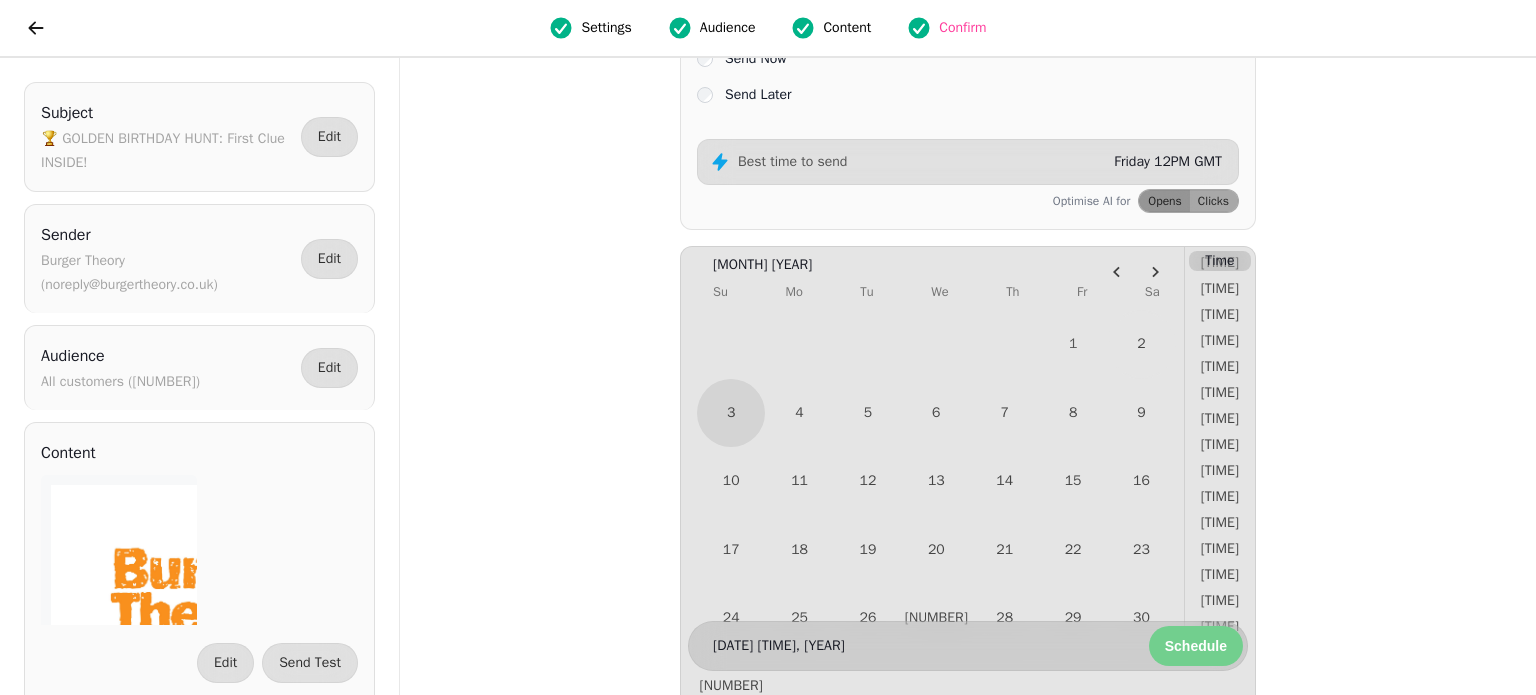 scroll, scrollTop: 429, scrollLeft: 0, axis: vertical 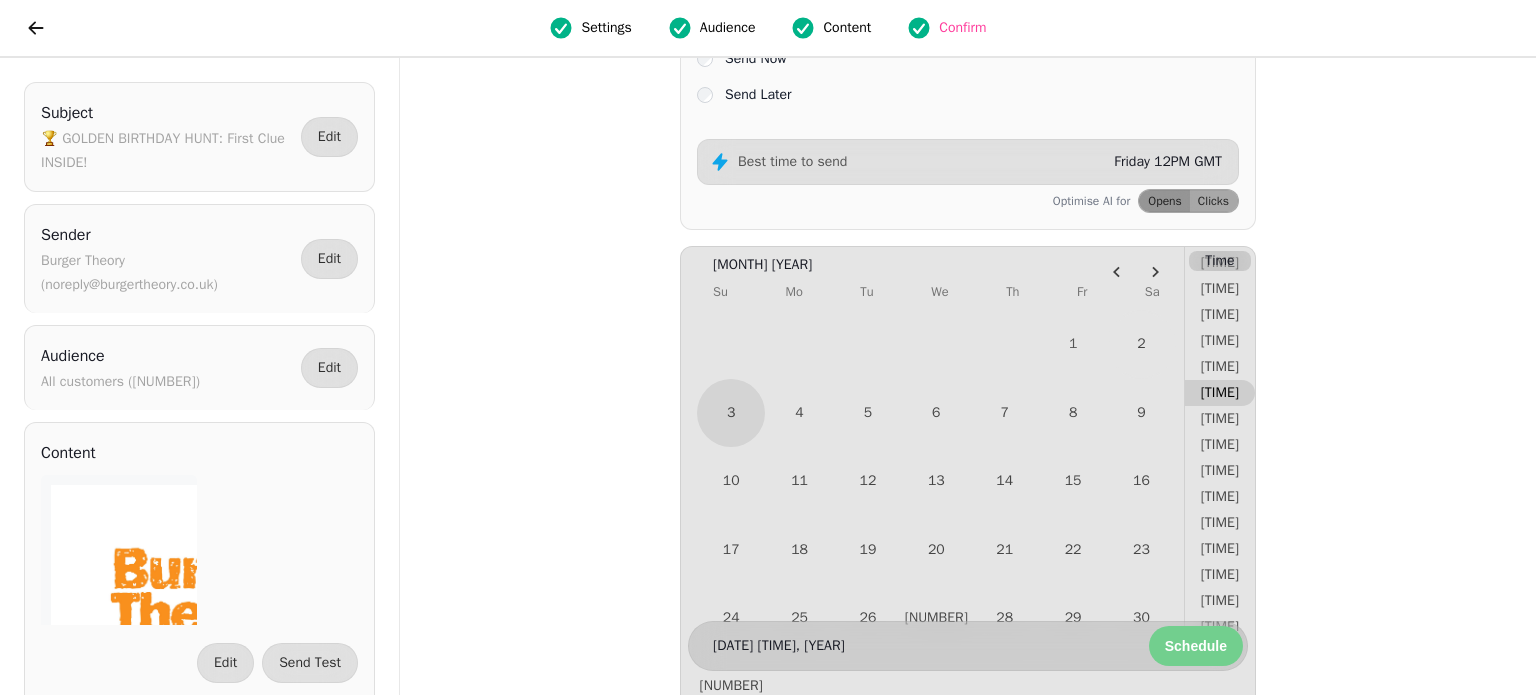 click on "10:00 am" at bounding box center [1220, 393] 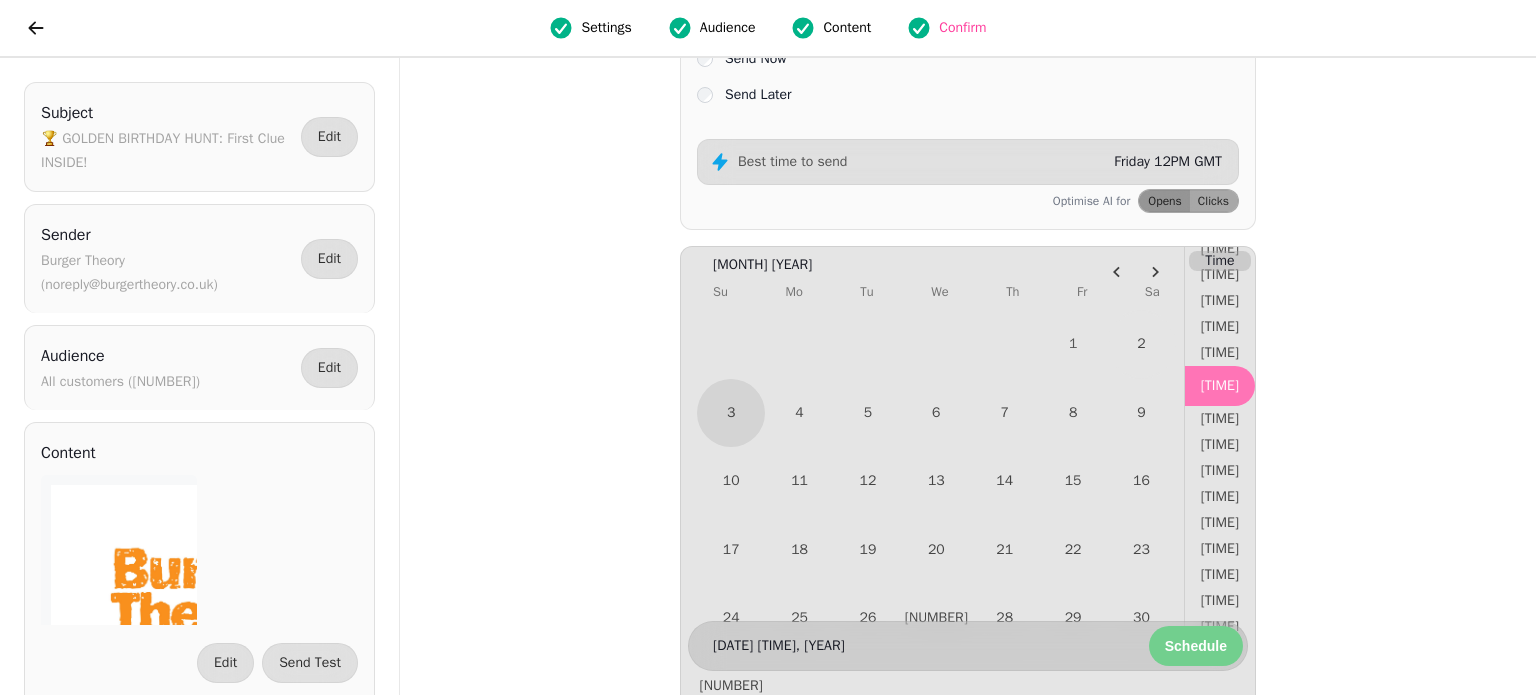 scroll, scrollTop: 415, scrollLeft: 0, axis: vertical 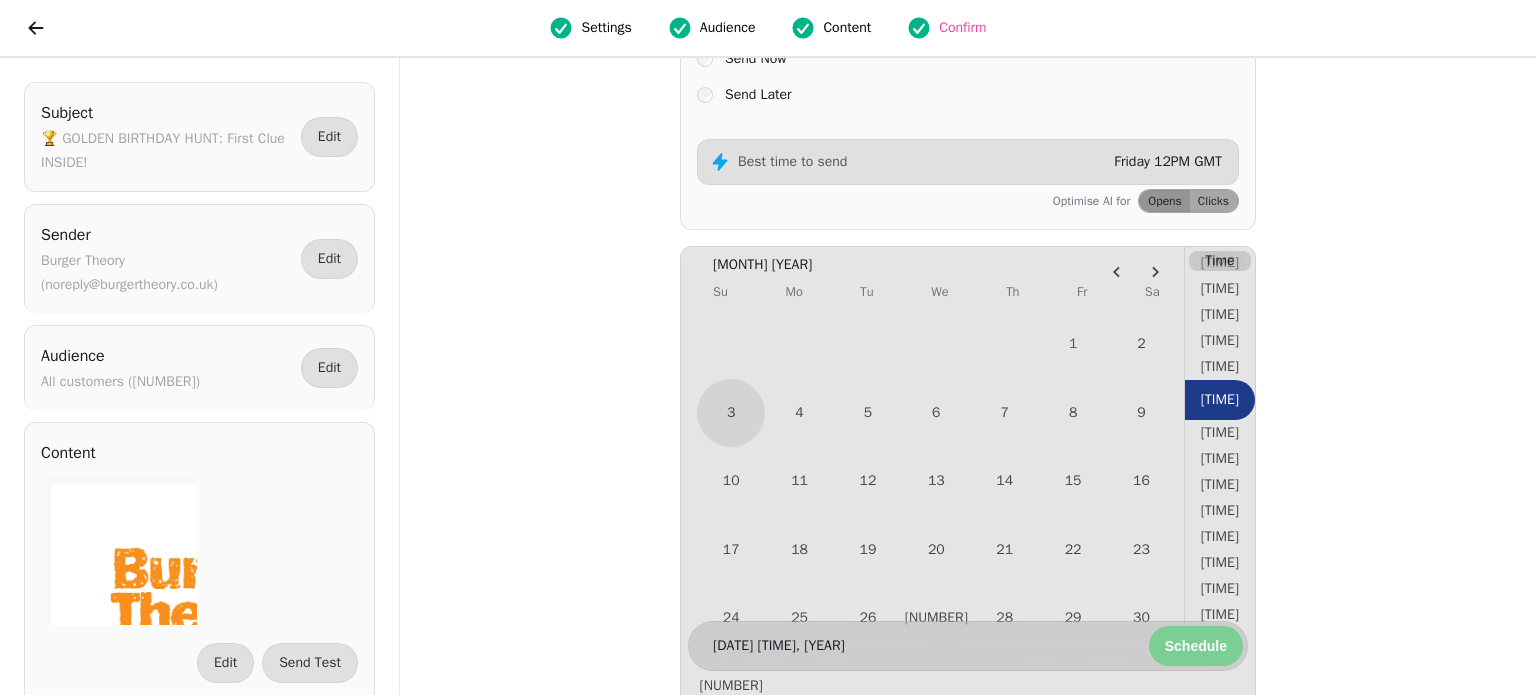 click on "Schedule" at bounding box center [1196, 646] 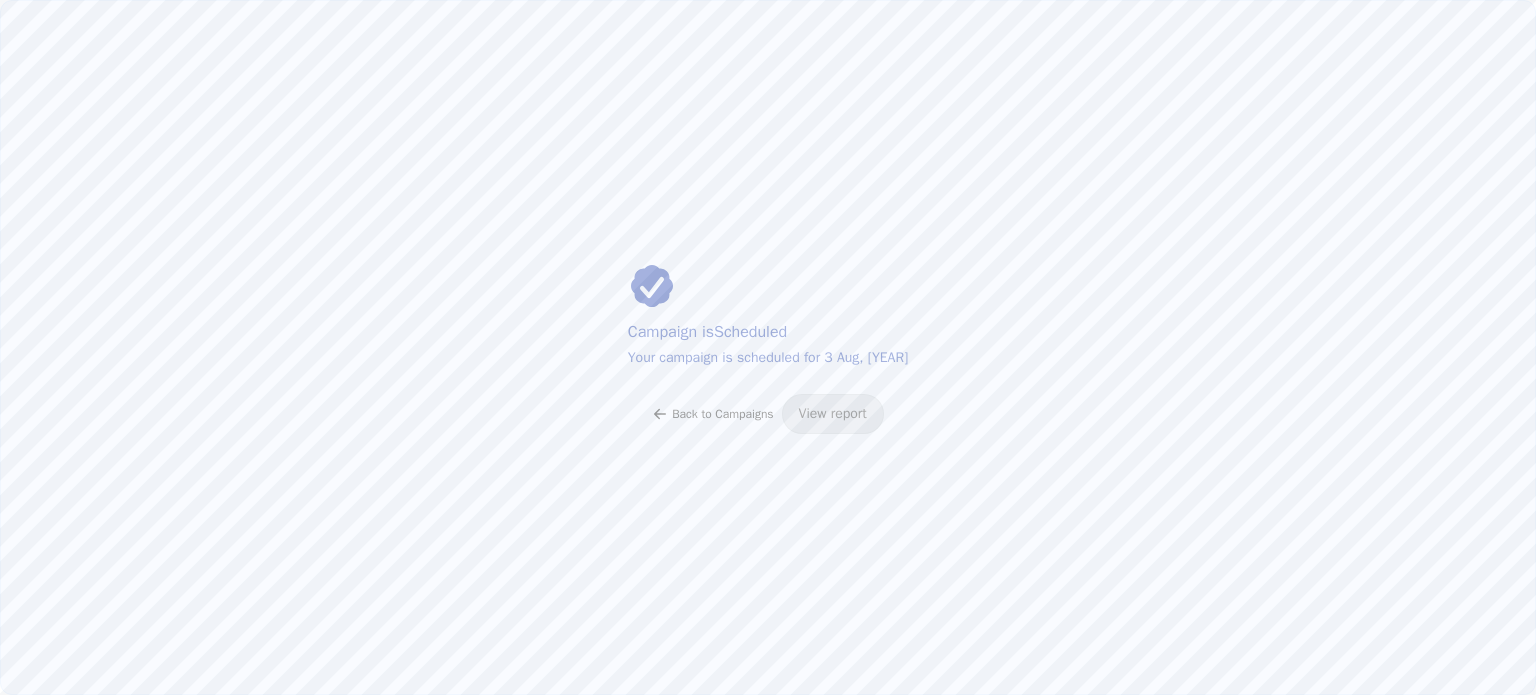 click on "Back to Campaigns" at bounding box center (722, 414) 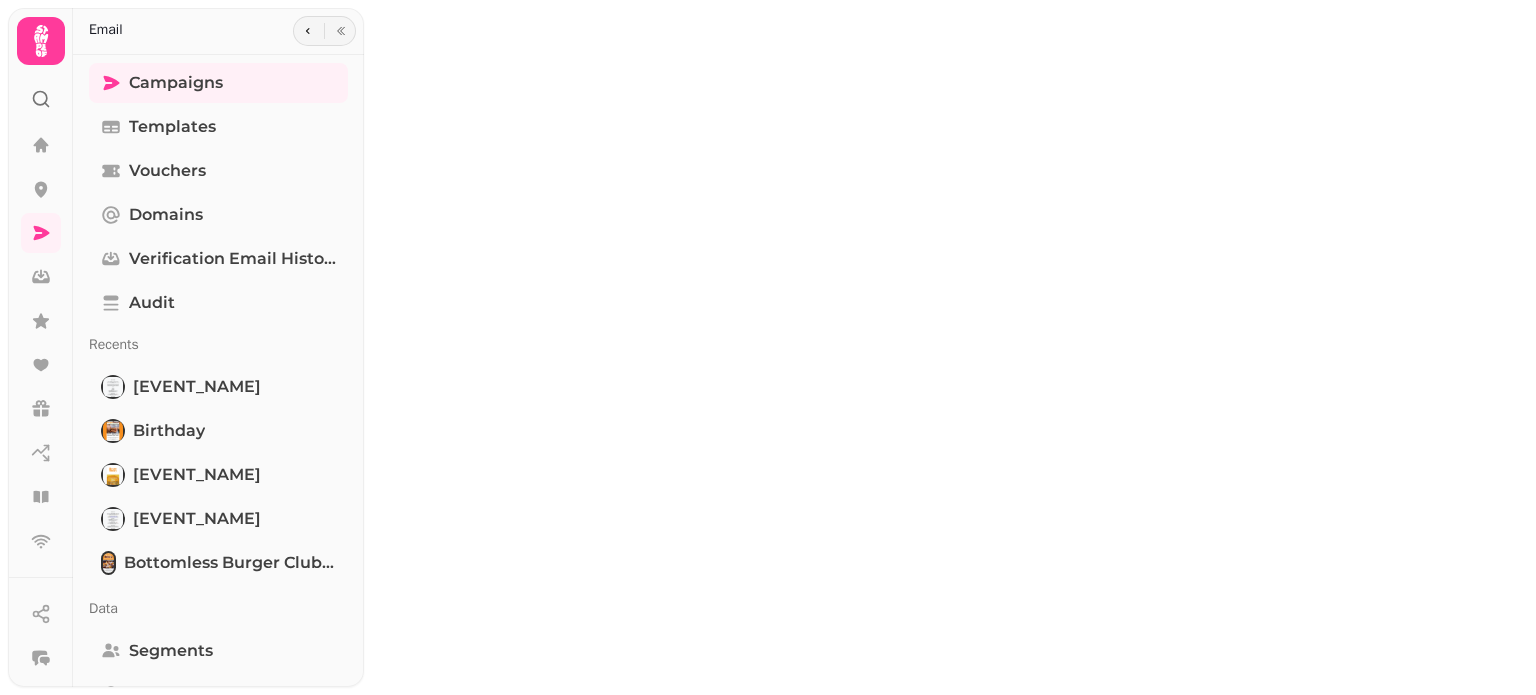 scroll, scrollTop: 0, scrollLeft: 0, axis: both 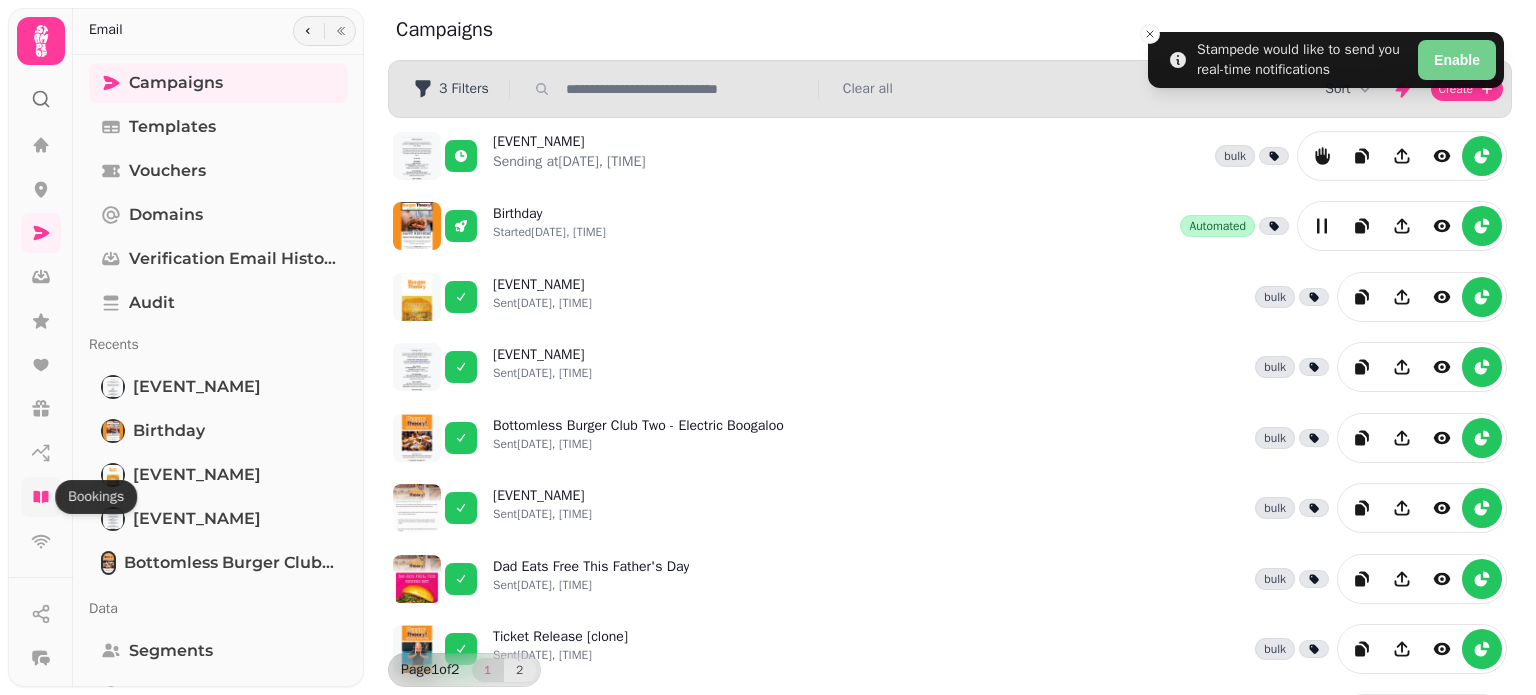 click 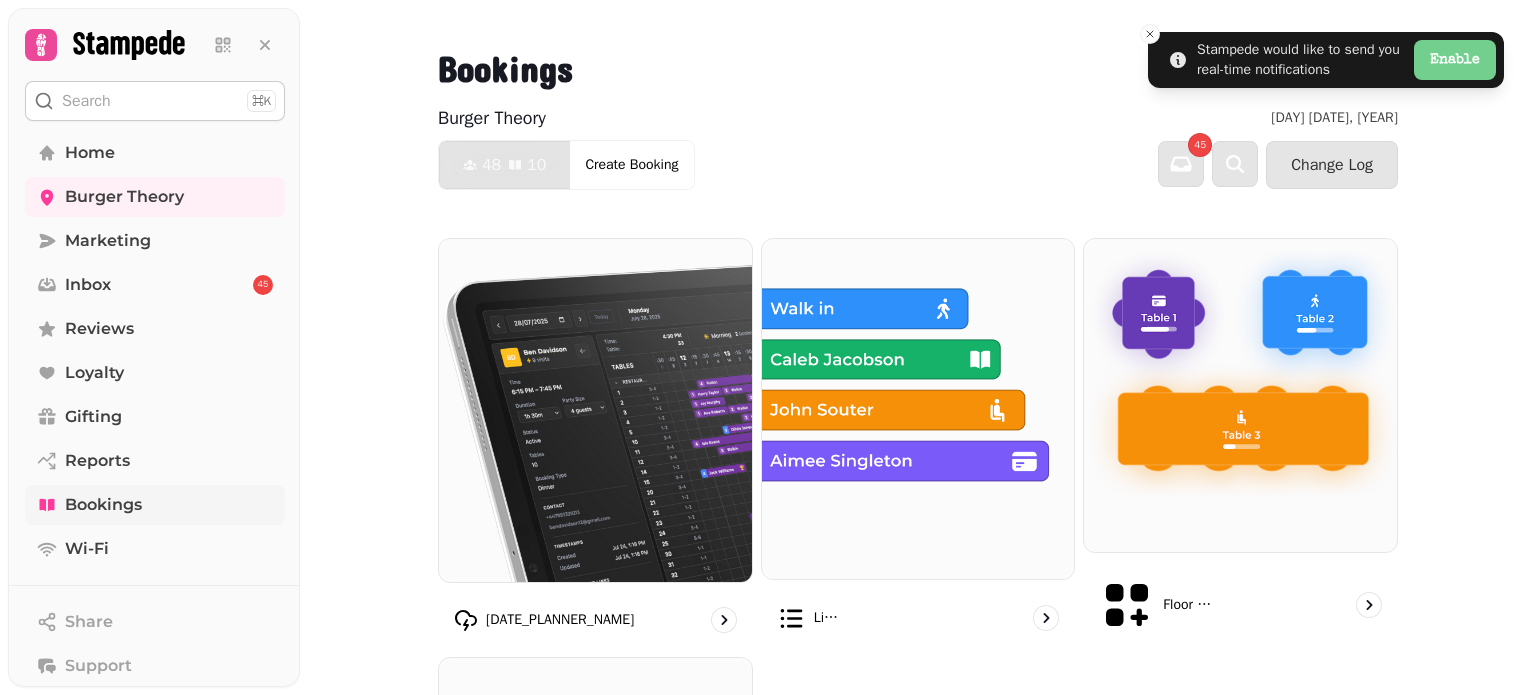 drag, startPoint x: 1527, startPoint y: 198, endPoint x: 1520, endPoint y: 283, distance: 85.28775 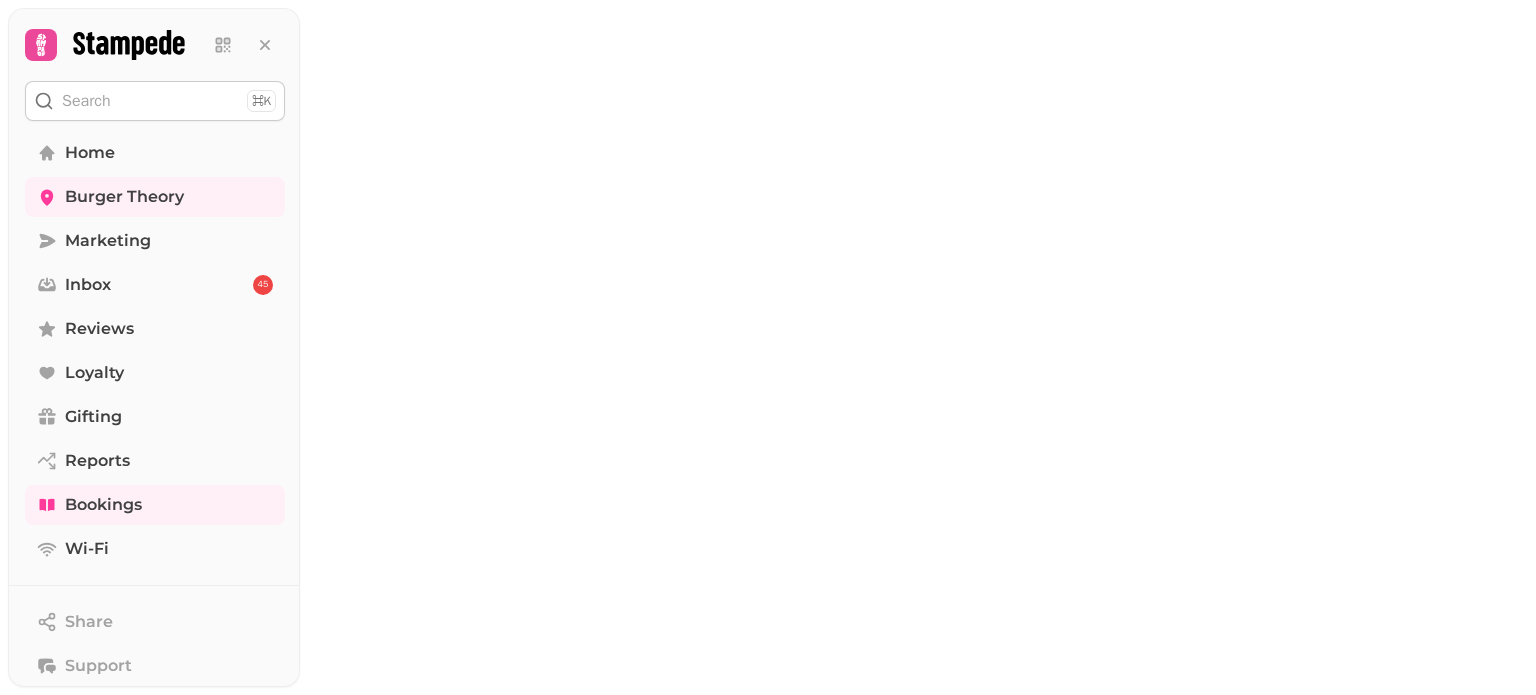 scroll, scrollTop: 0, scrollLeft: 0, axis: both 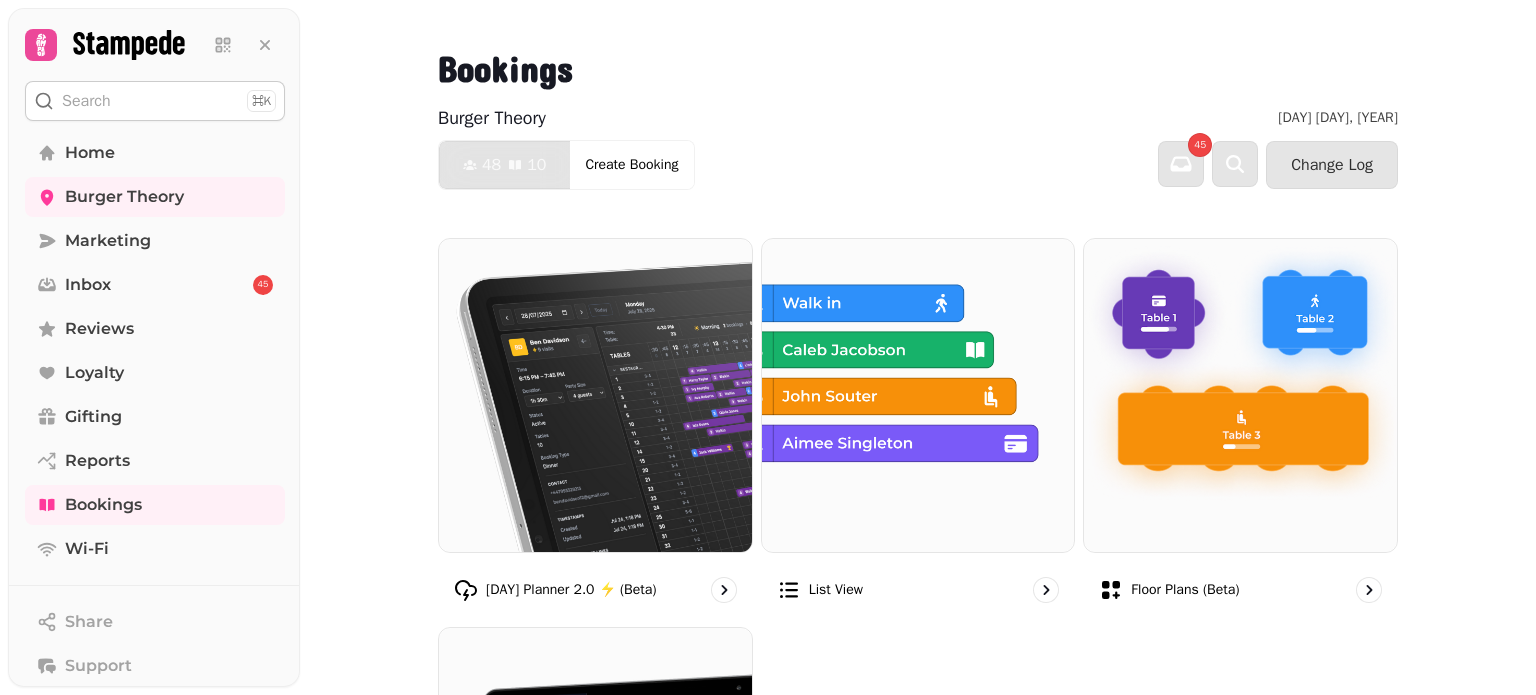 drag, startPoint x: 1530, startPoint y: 155, endPoint x: 1535, endPoint y: 246, distance: 91.13726 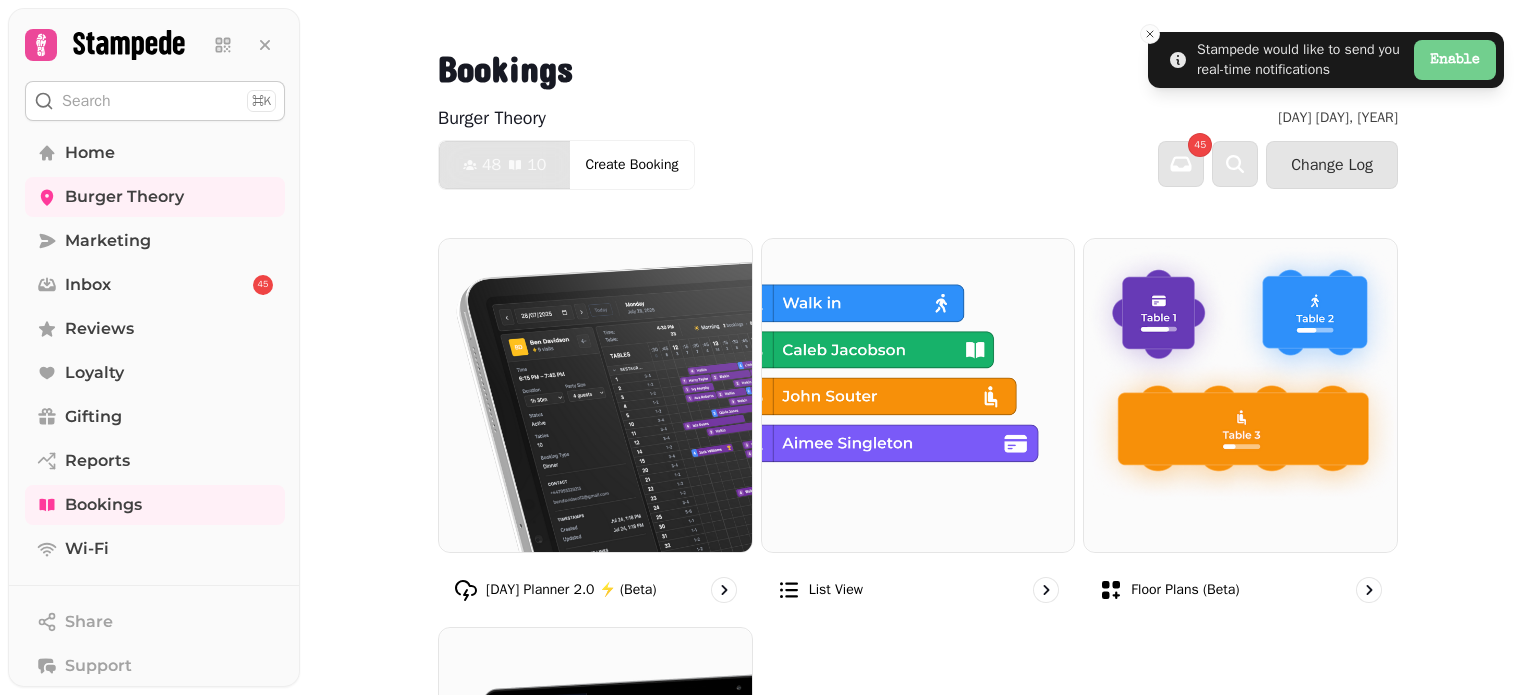 drag, startPoint x: 1527, startPoint y: 101, endPoint x: 1524, endPoint y: 252, distance: 151.0298 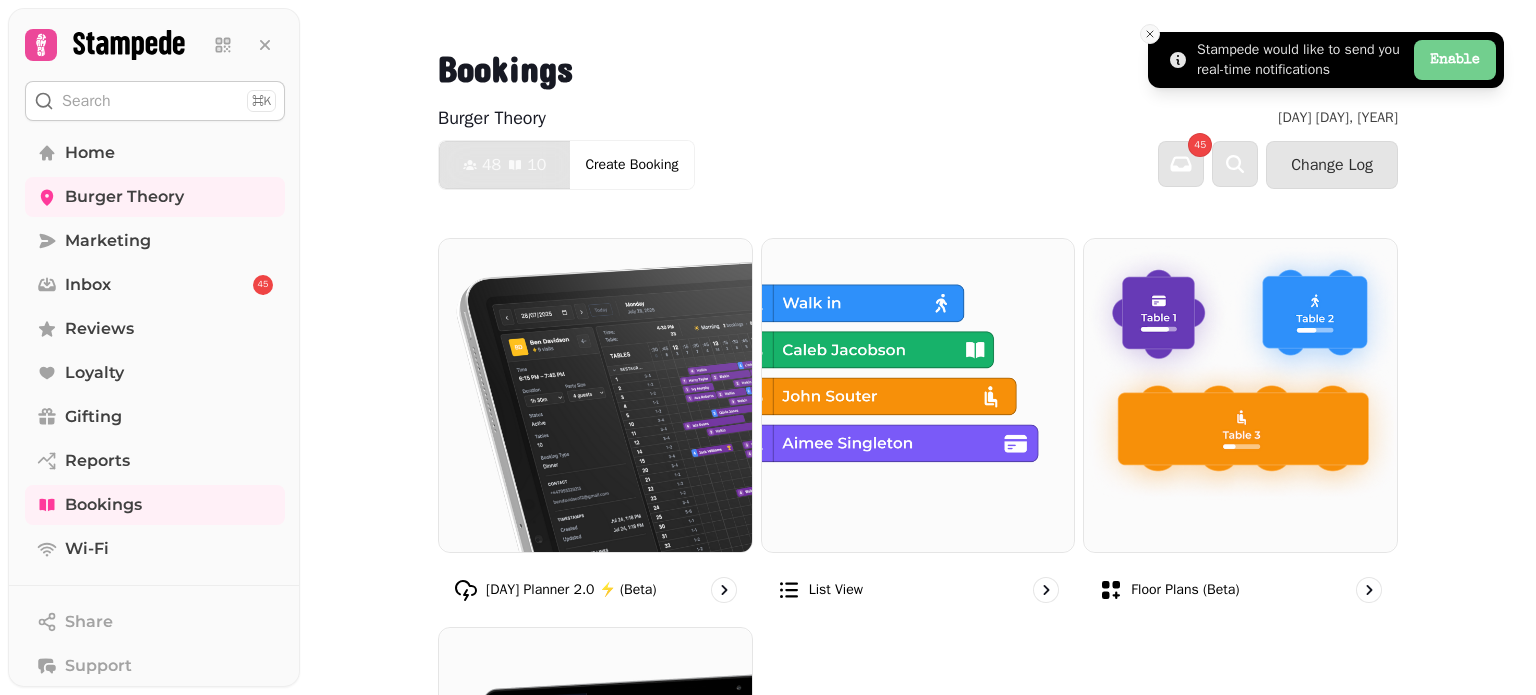 click 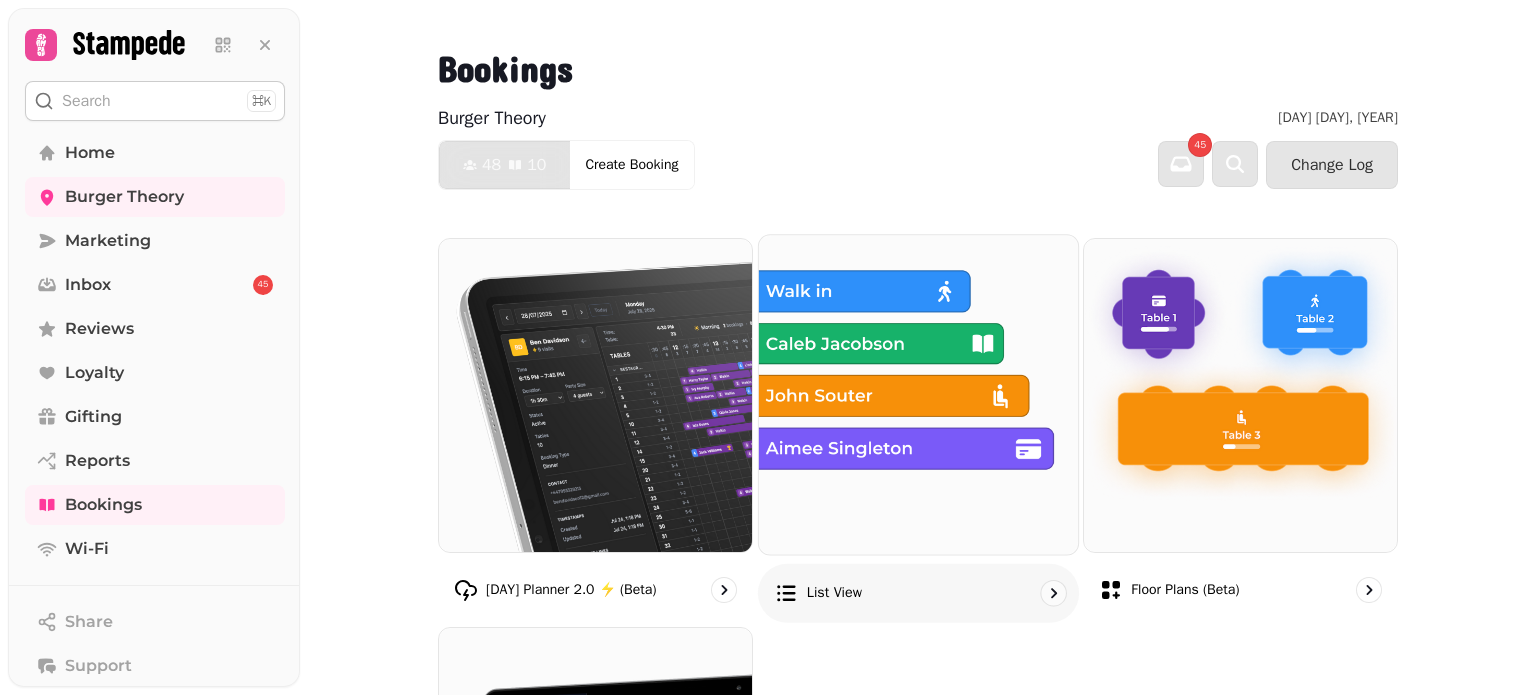 click at bounding box center (918, 394) 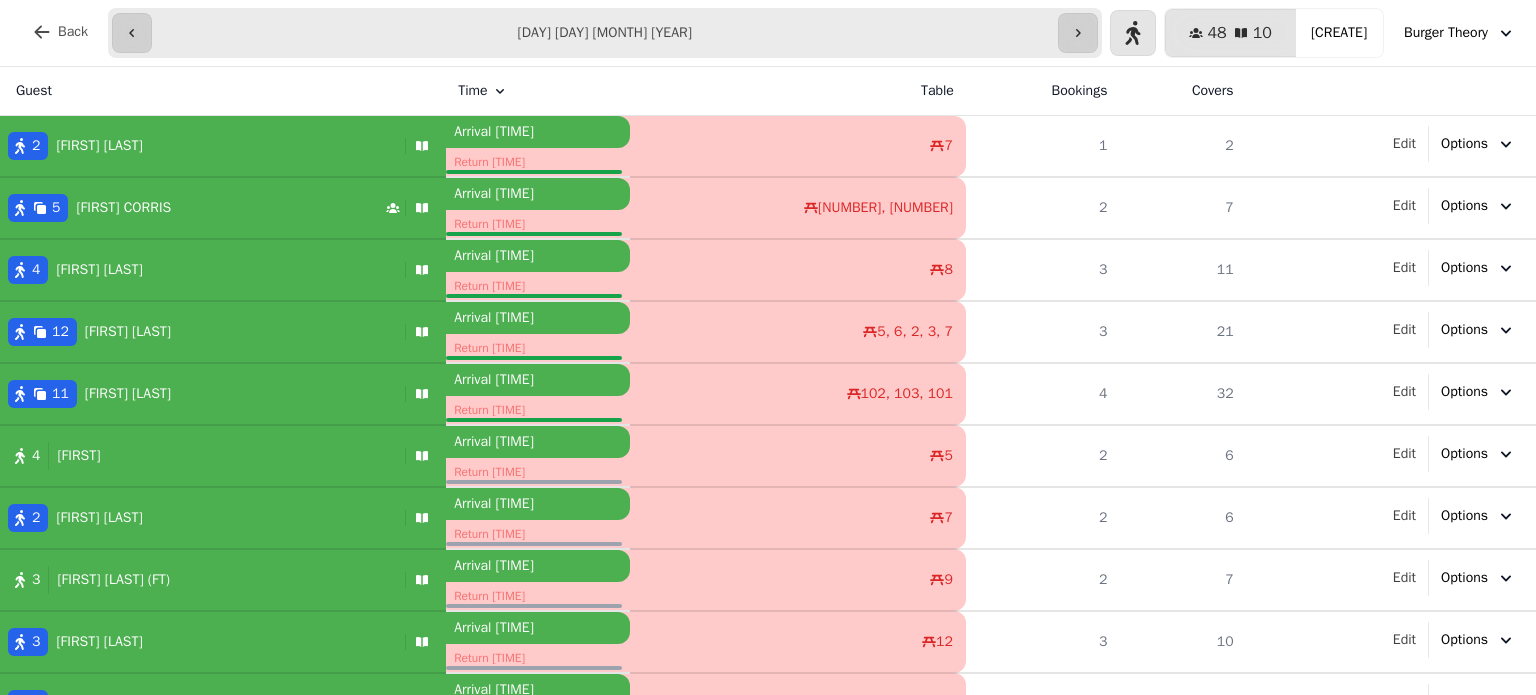 click on "**********" at bounding box center (605, 33) 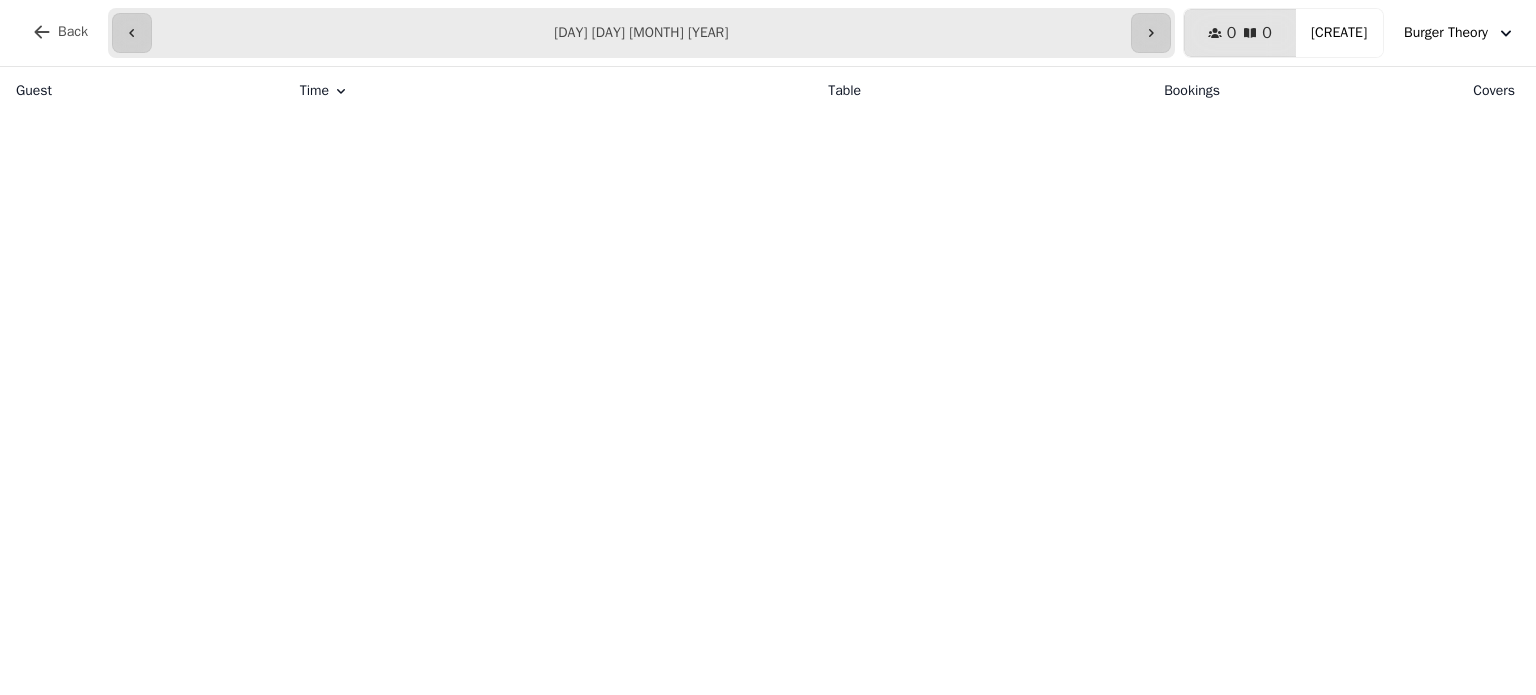 type on "**********" 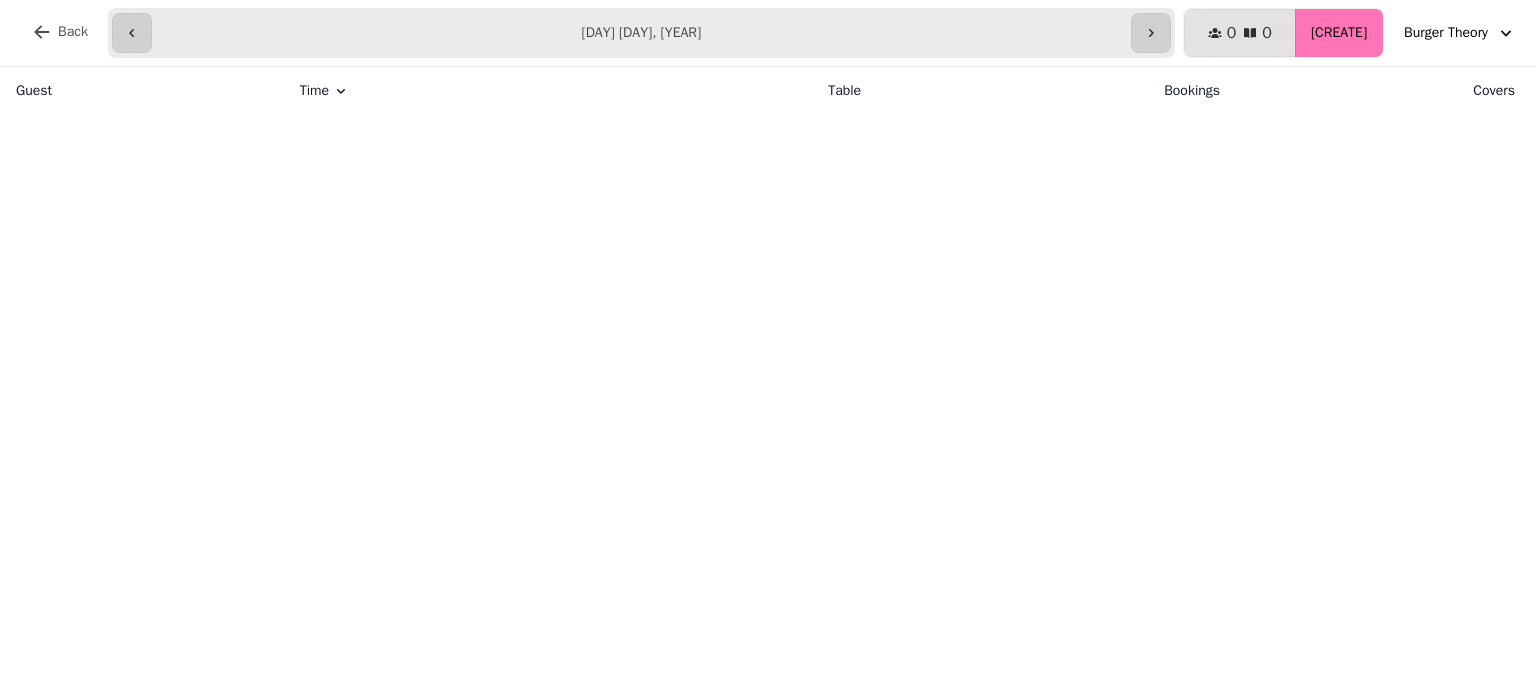 click on "Create" at bounding box center (1339, 33) 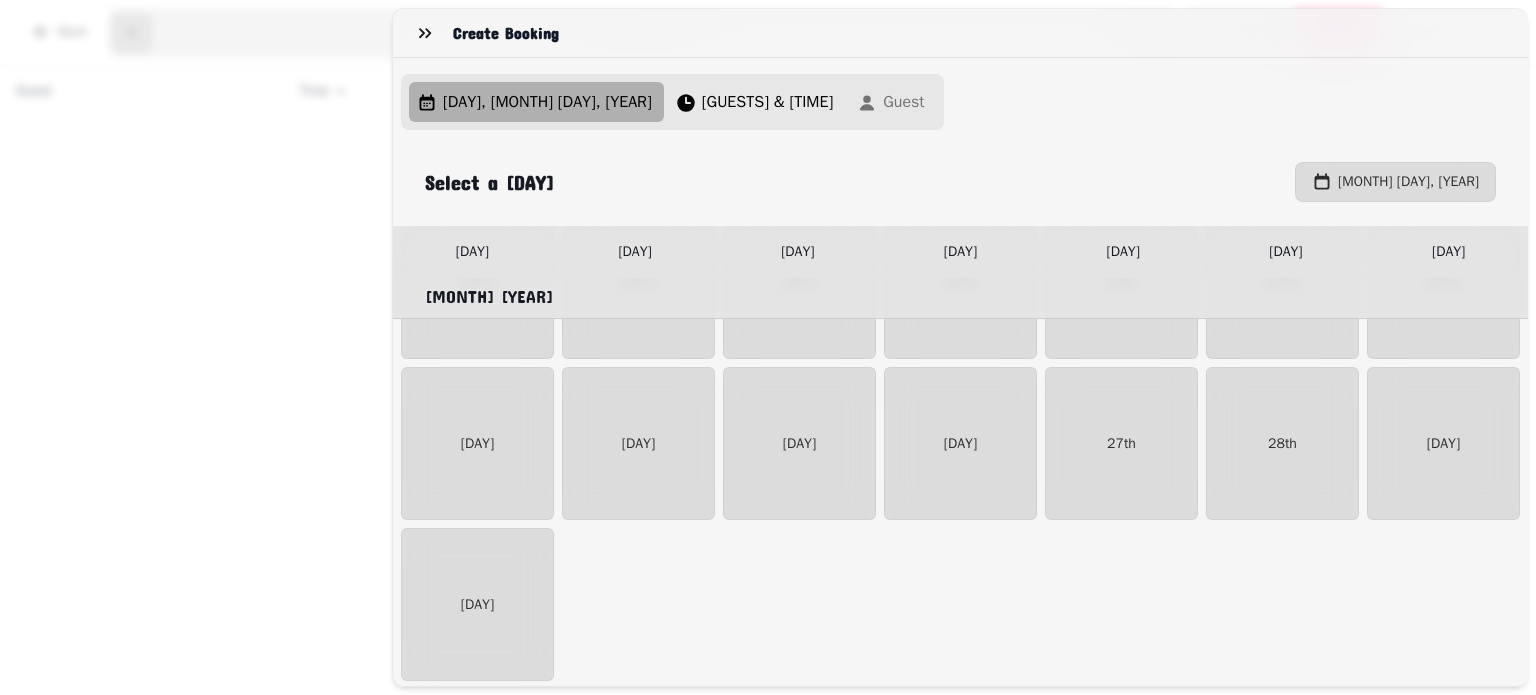 scroll, scrollTop: 3786, scrollLeft: 0, axis: vertical 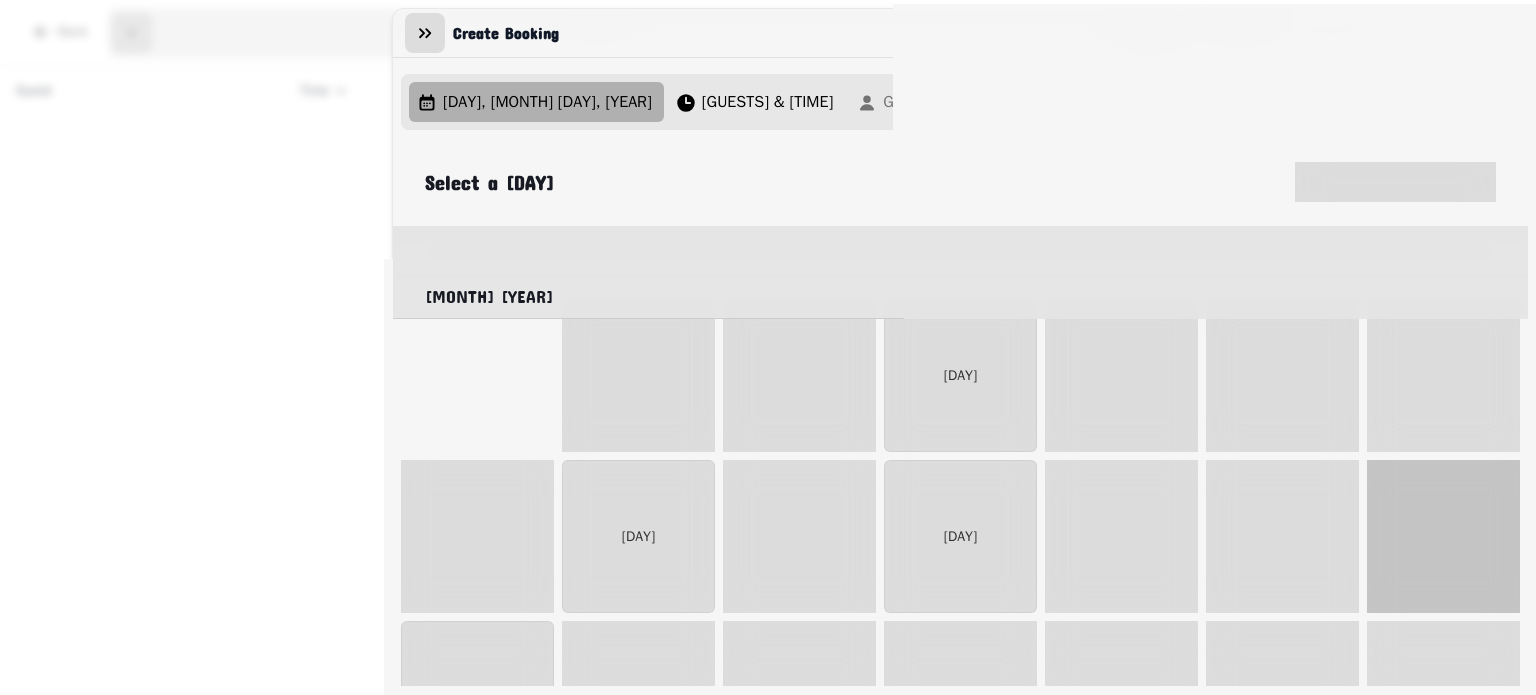 click 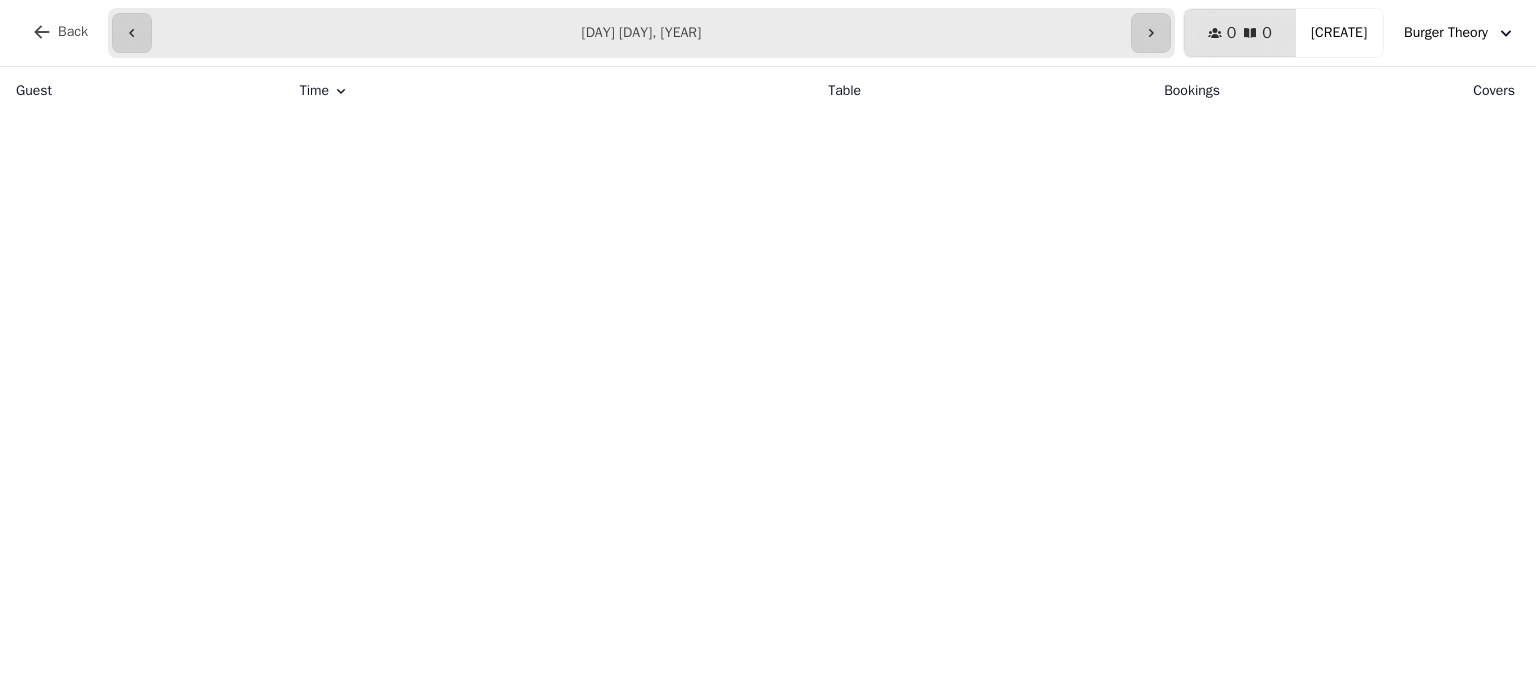 click on "Burger Theory" at bounding box center [1460, 33] 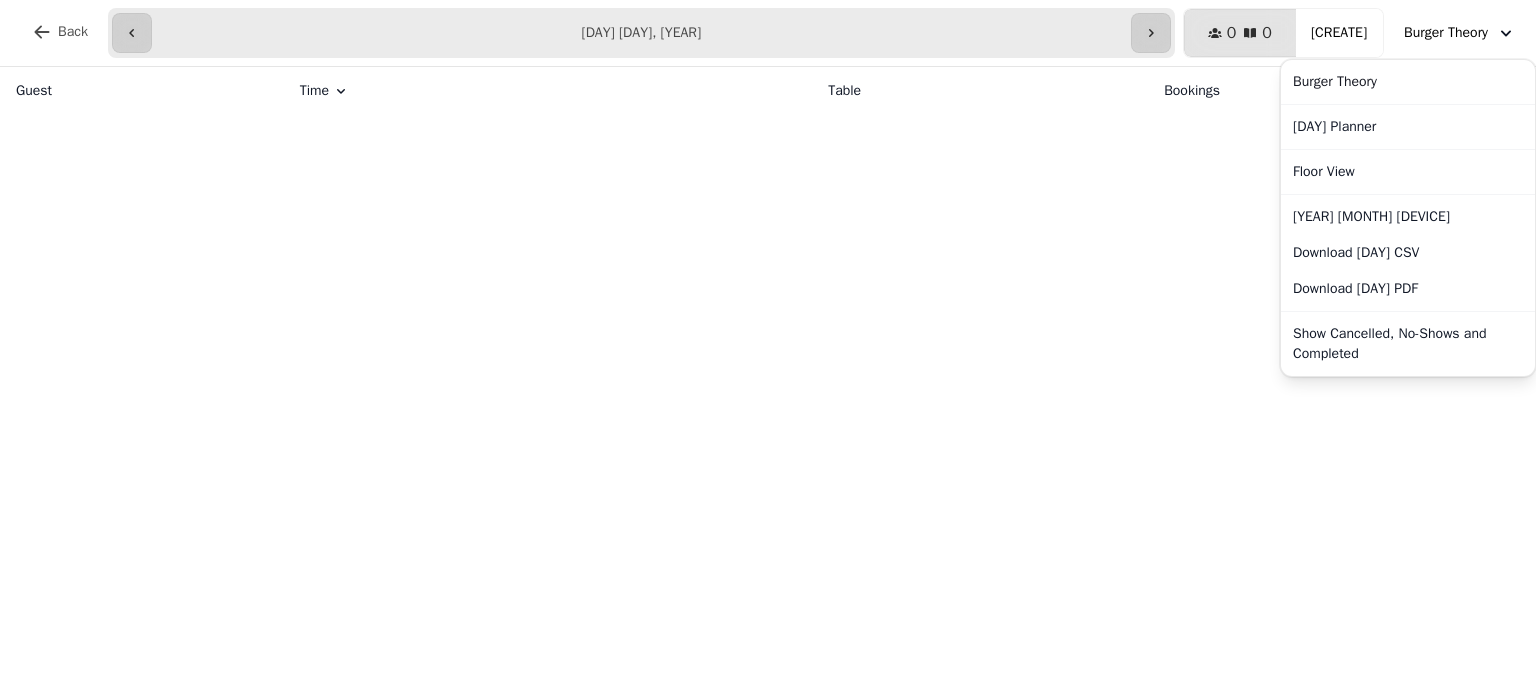 click on "**********" at bounding box center (768, 33) 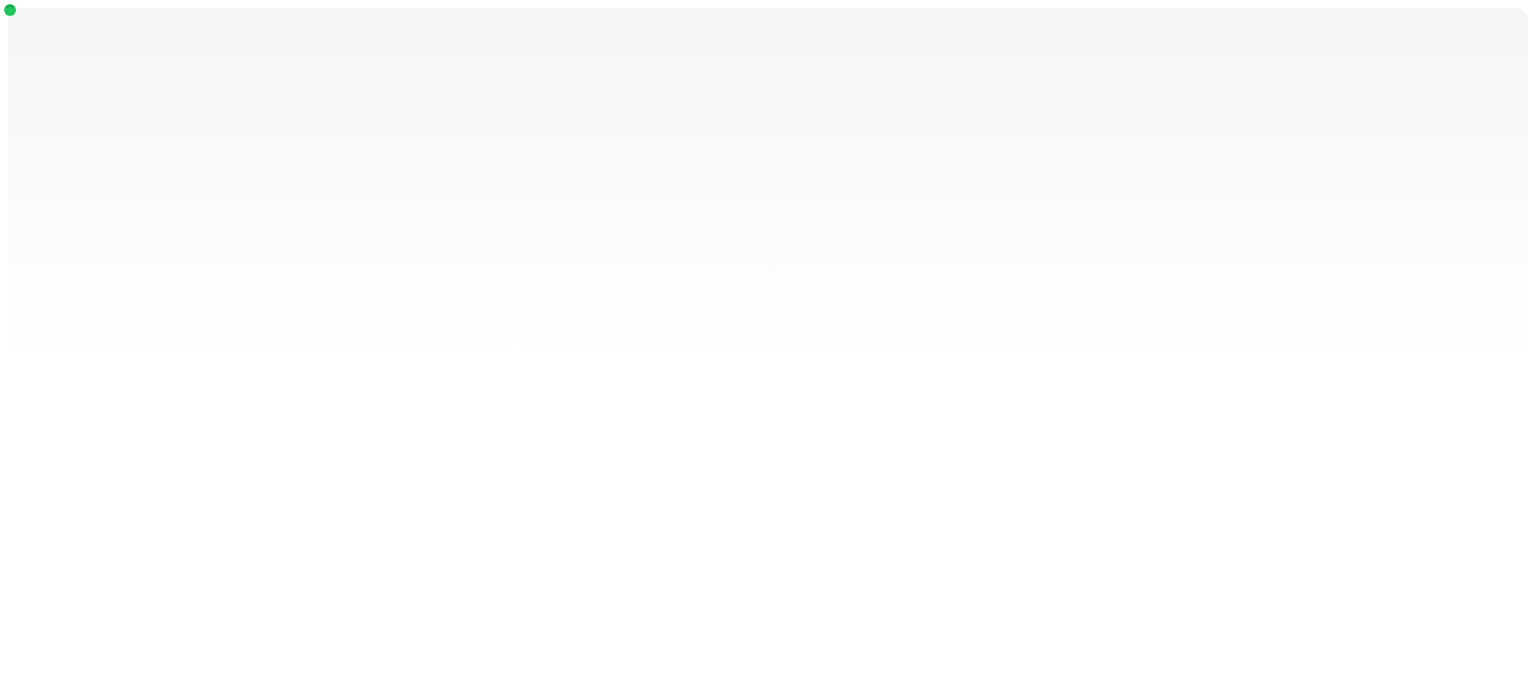 scroll, scrollTop: 0, scrollLeft: 0, axis: both 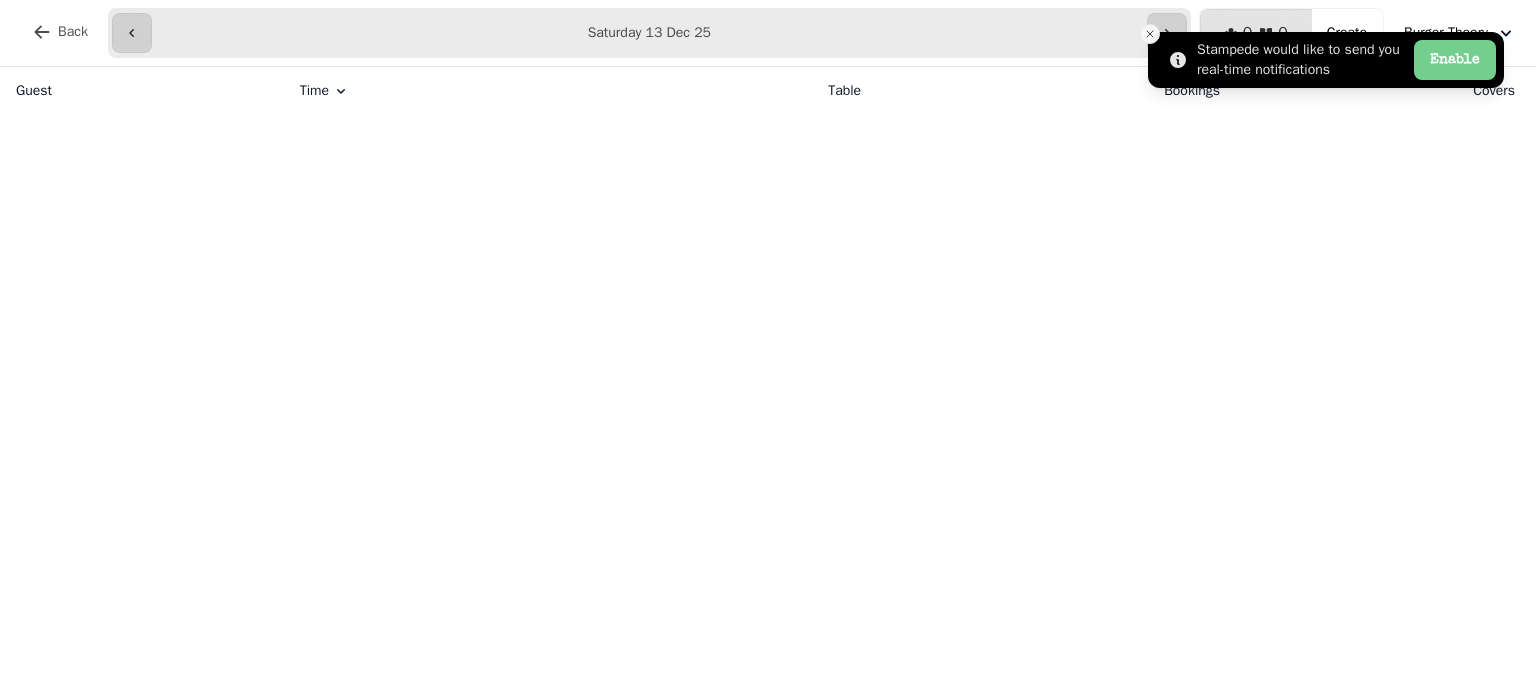 click 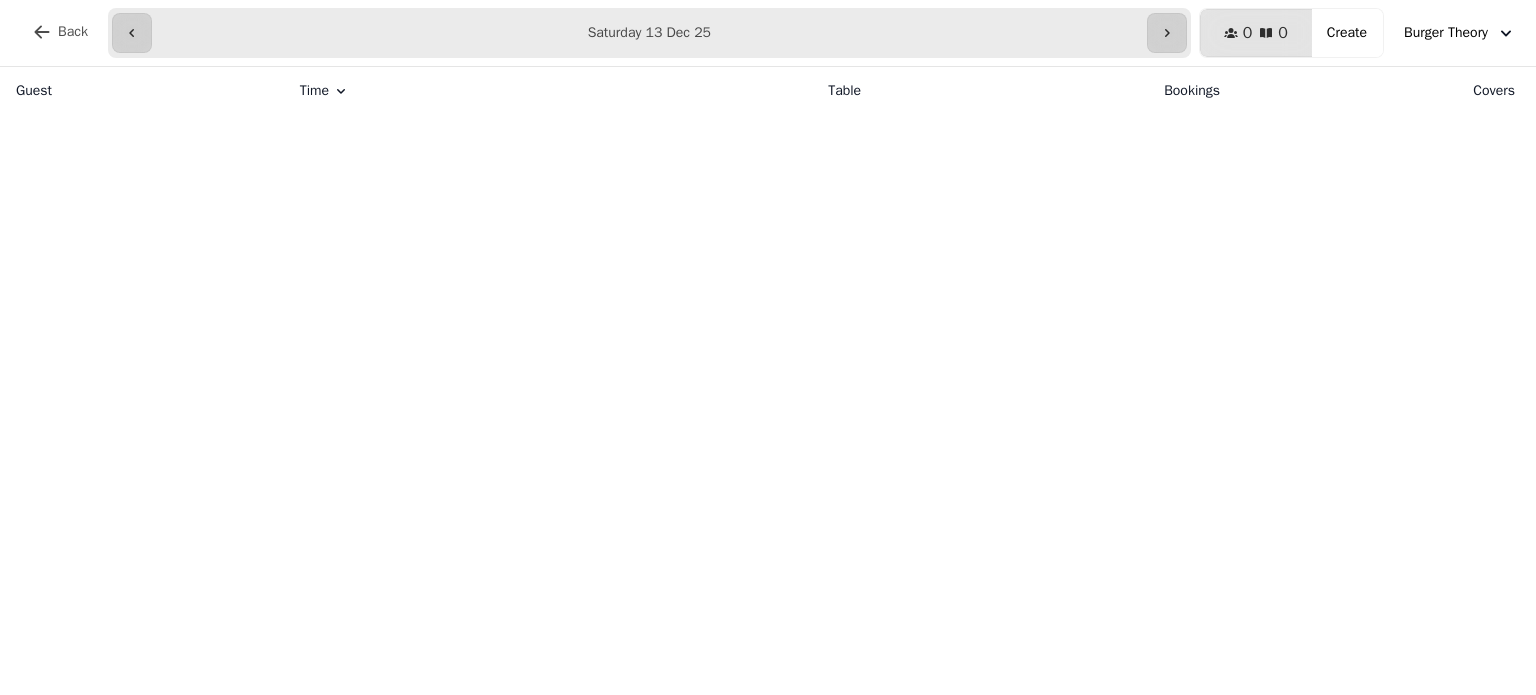 click on "**********" at bounding box center [649, 33] 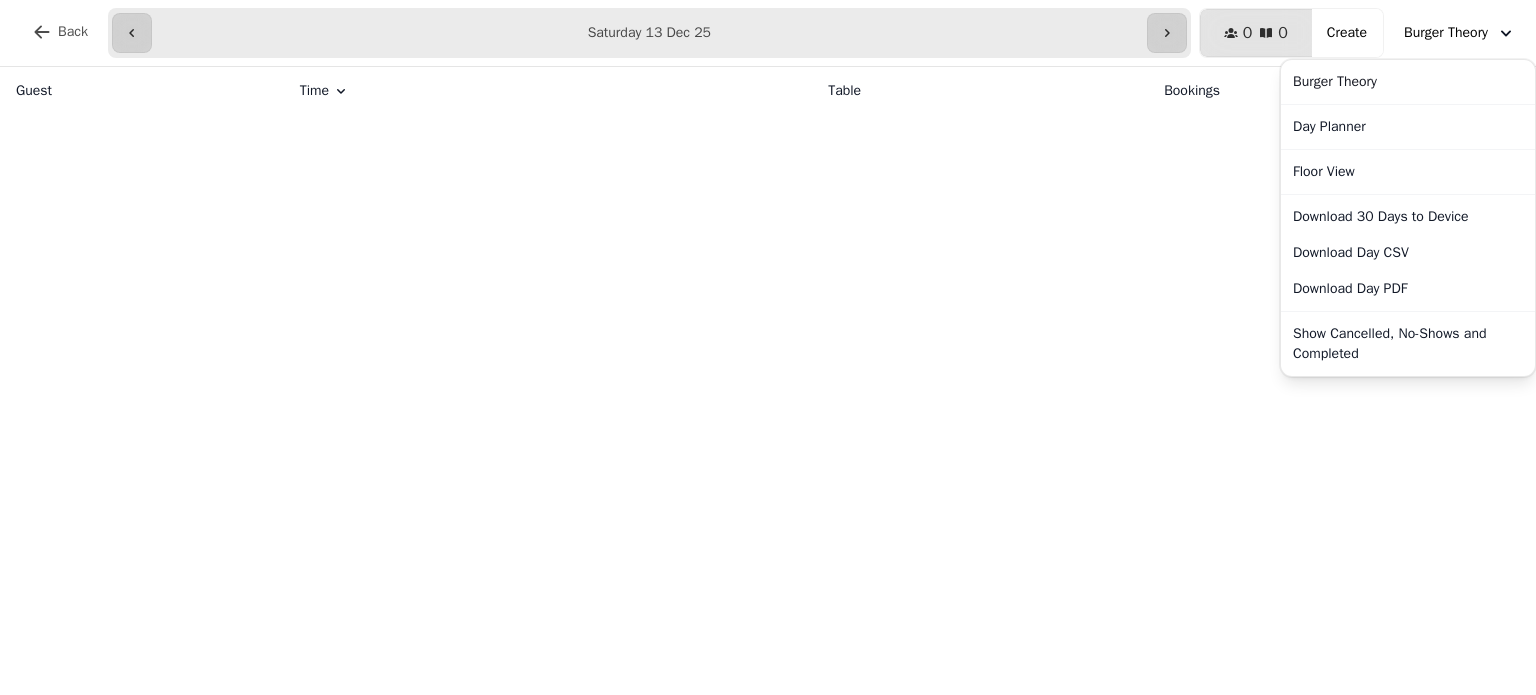 click on "Burger Theory" at bounding box center (1446, 33) 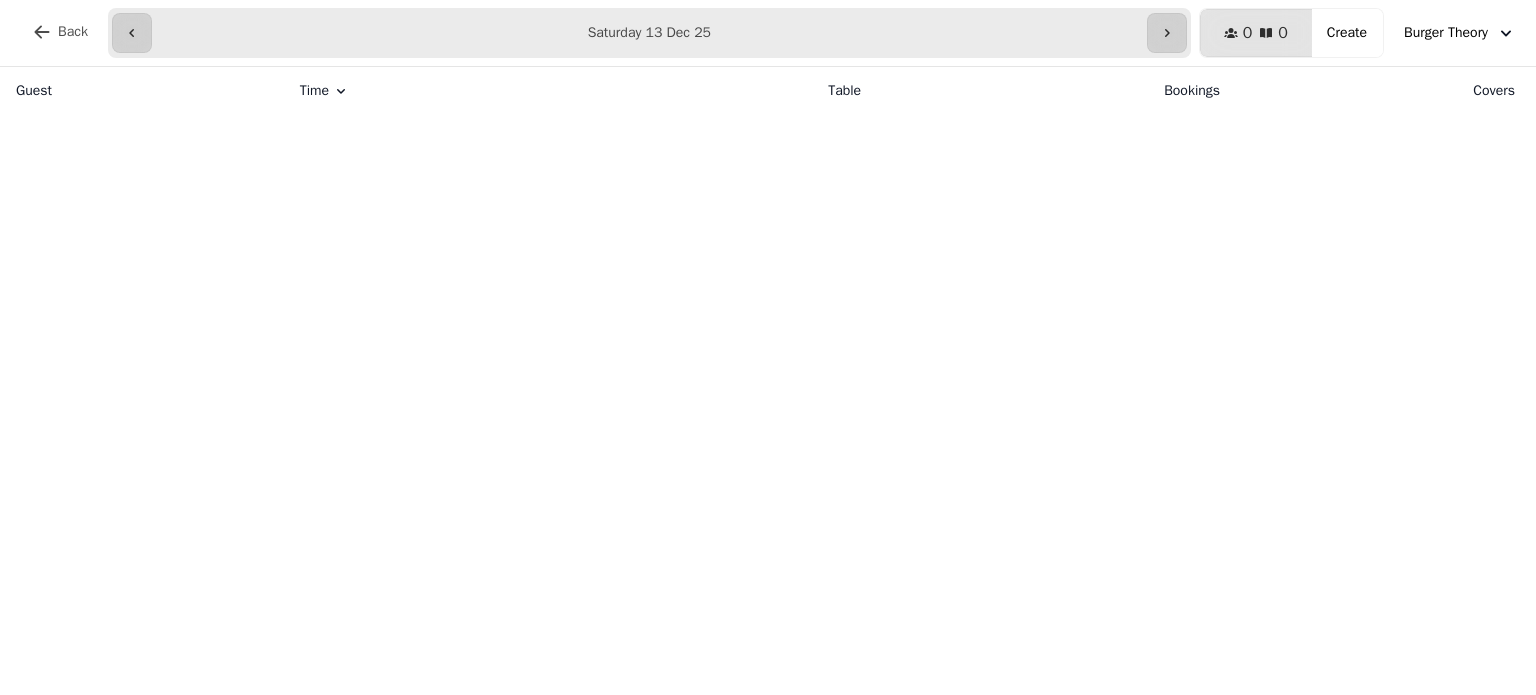 click 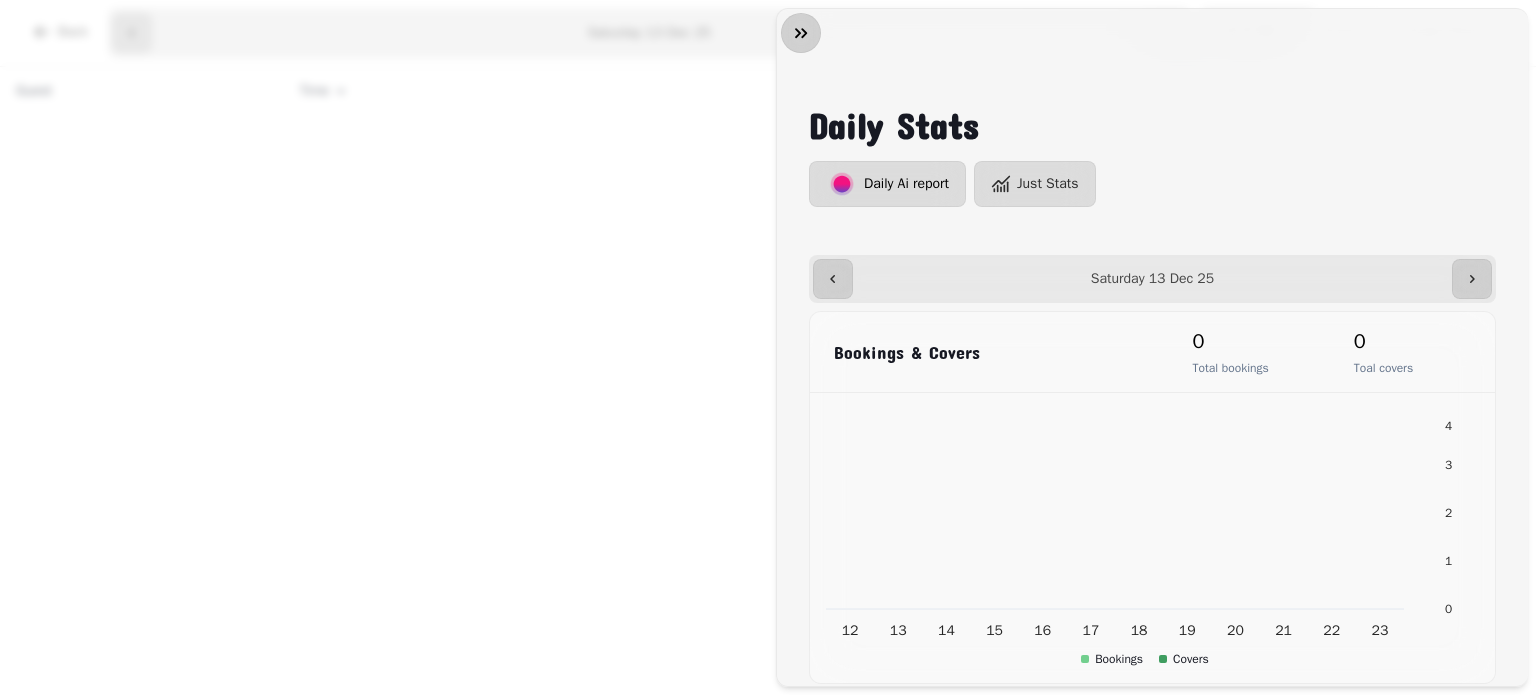 click 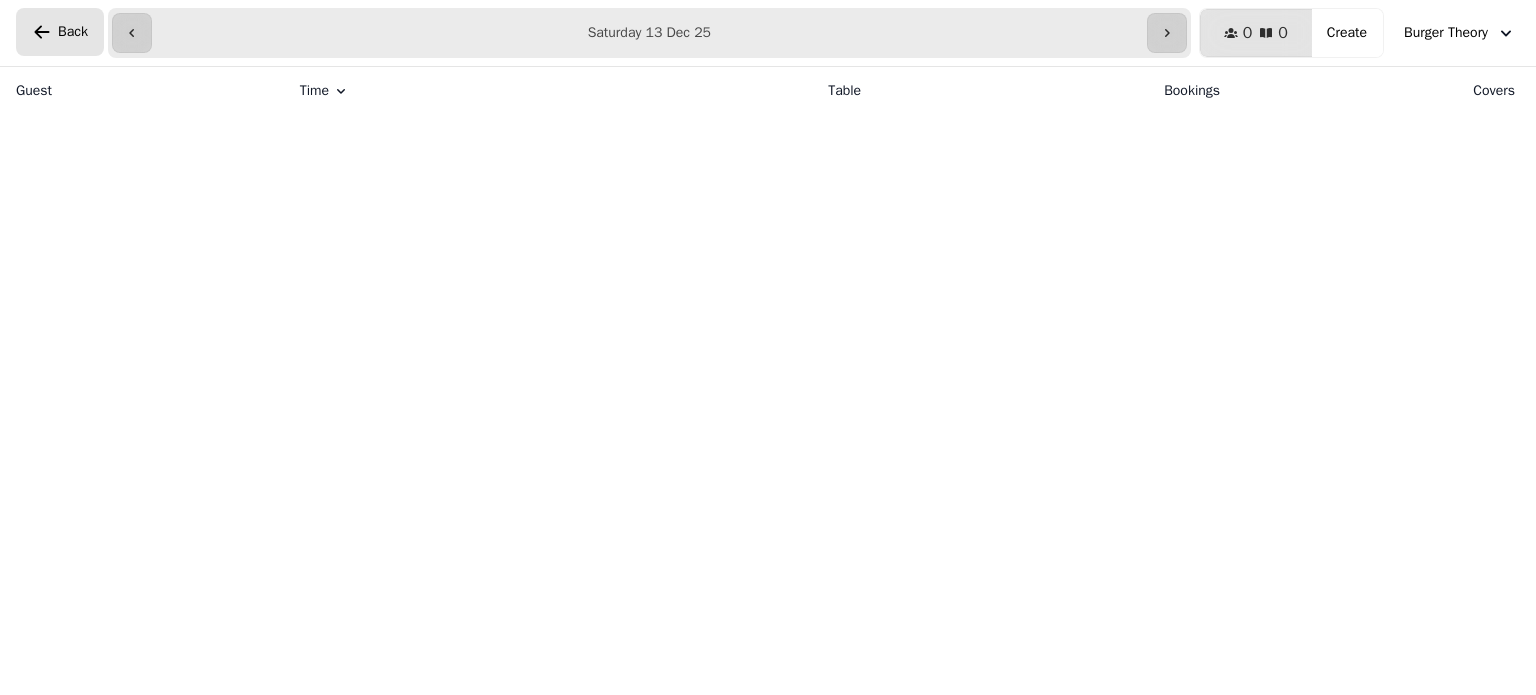 click on "Back" at bounding box center [60, 32] 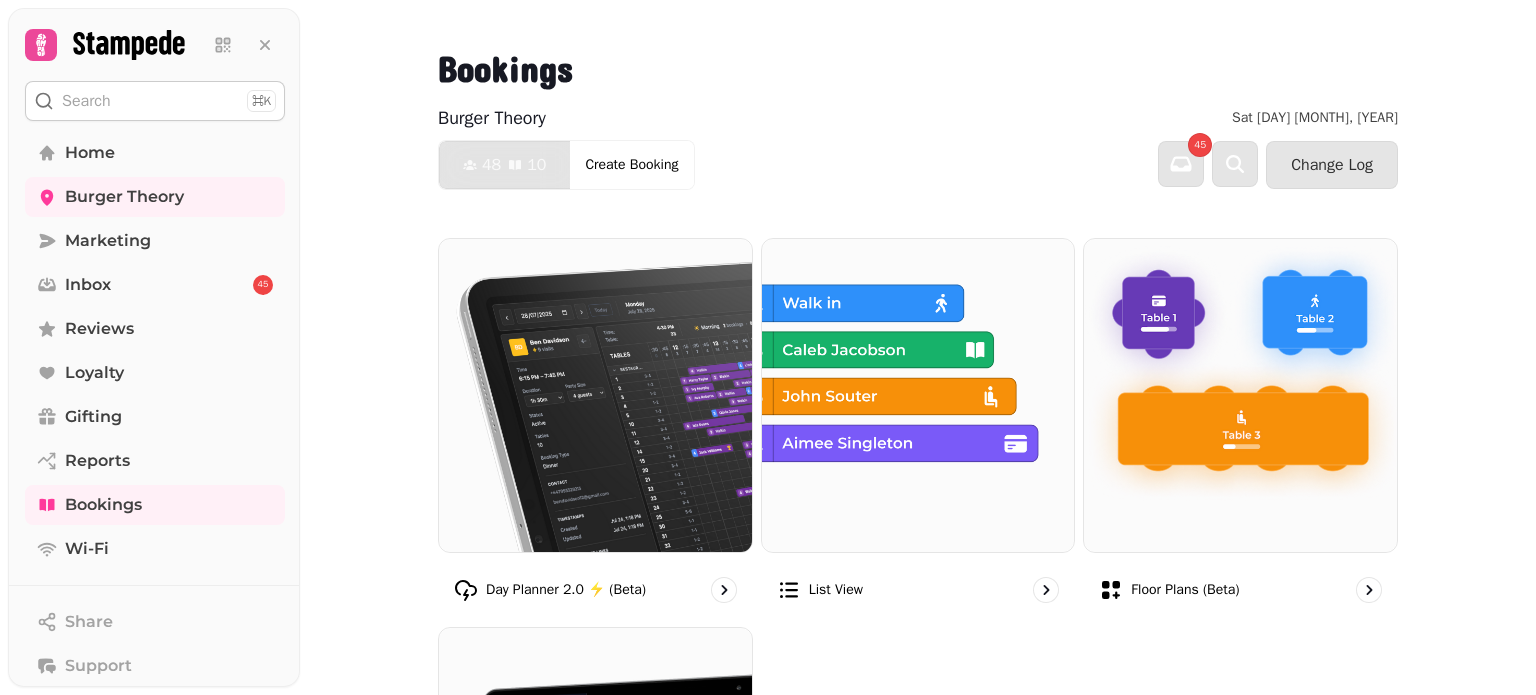 drag, startPoint x: 1532, startPoint y: 203, endPoint x: 1500, endPoint y: 399, distance: 198.59506 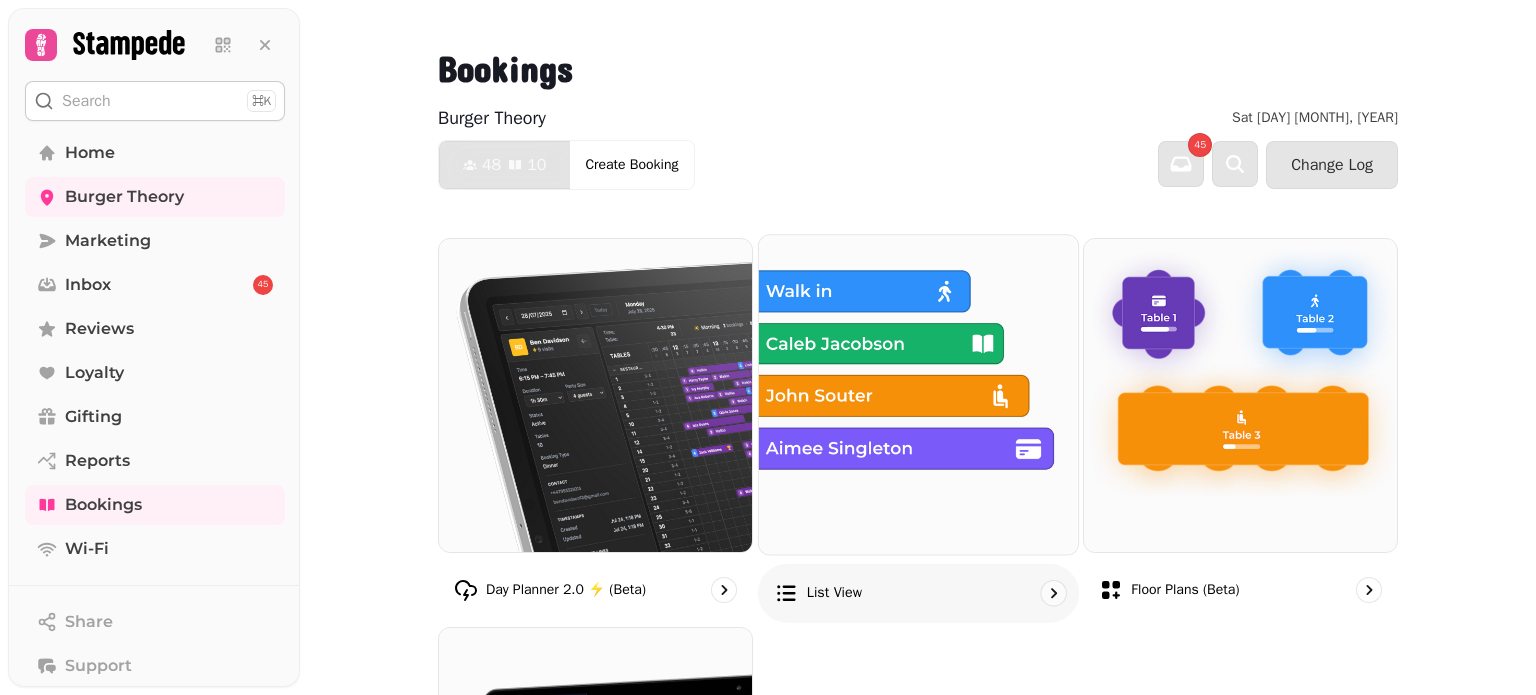 drag, startPoint x: 1395, startPoint y: 230, endPoint x: 958, endPoint y: 534, distance: 532.3392 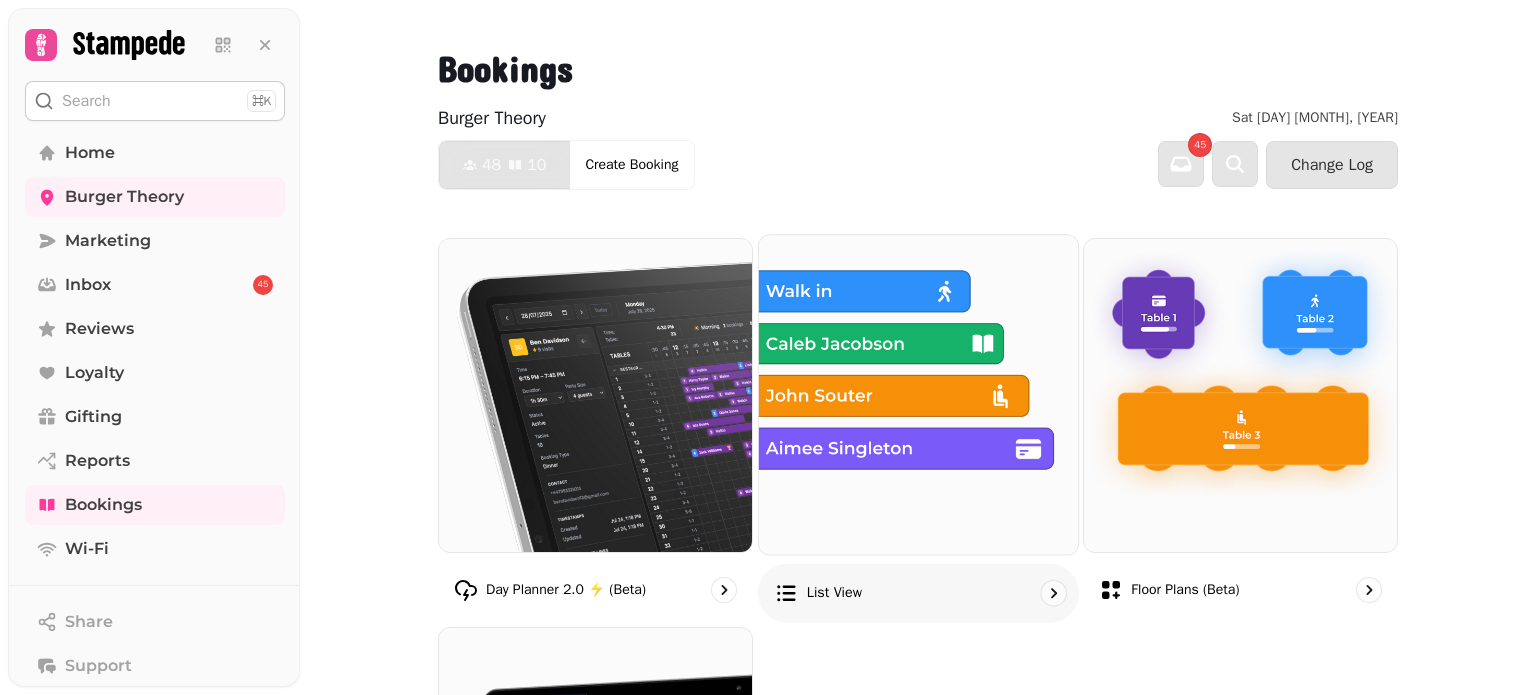 click on "Bookings Burger Theory Sat [DAY] [MONTH], [YEAR] 48 10 Covers Create Booking 45 Change Log Day Planner 2.0 ⚡ (Beta) List view Floor Plans (beta) Day planner (legacy) Pre ordering (Coming soon) Menus (Coming soon) Enquiries (Coming soon) Tables Tables Areas Combinations Dates & Spaces Special Dates Booking Types Edit Floor Plans Settings Links Design Configuration Concierge Other reserve automations (new) reporting" at bounding box center [918, 347] 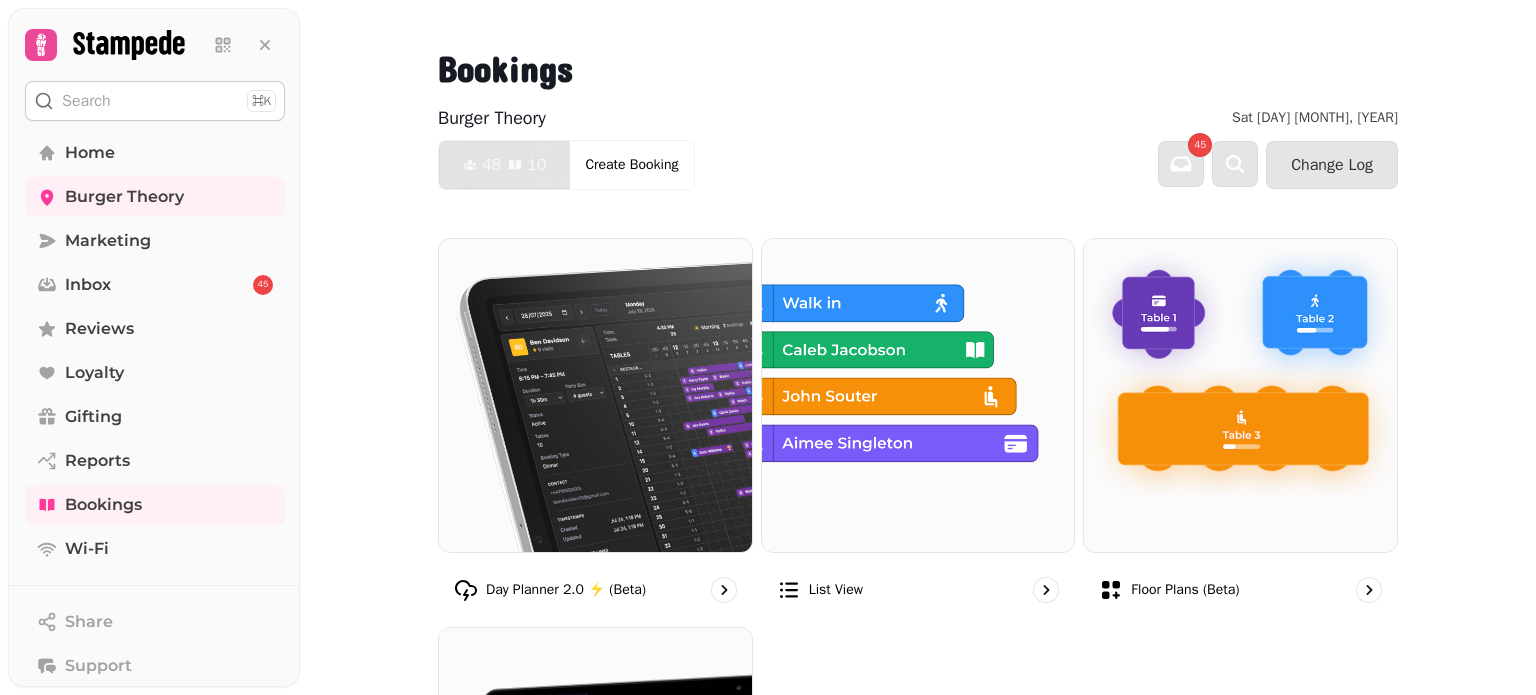 click on "Burger Theory Sat 2 Aug, 2025 48 10 Covers Create Booking 45 Change Log" at bounding box center (918, 147) 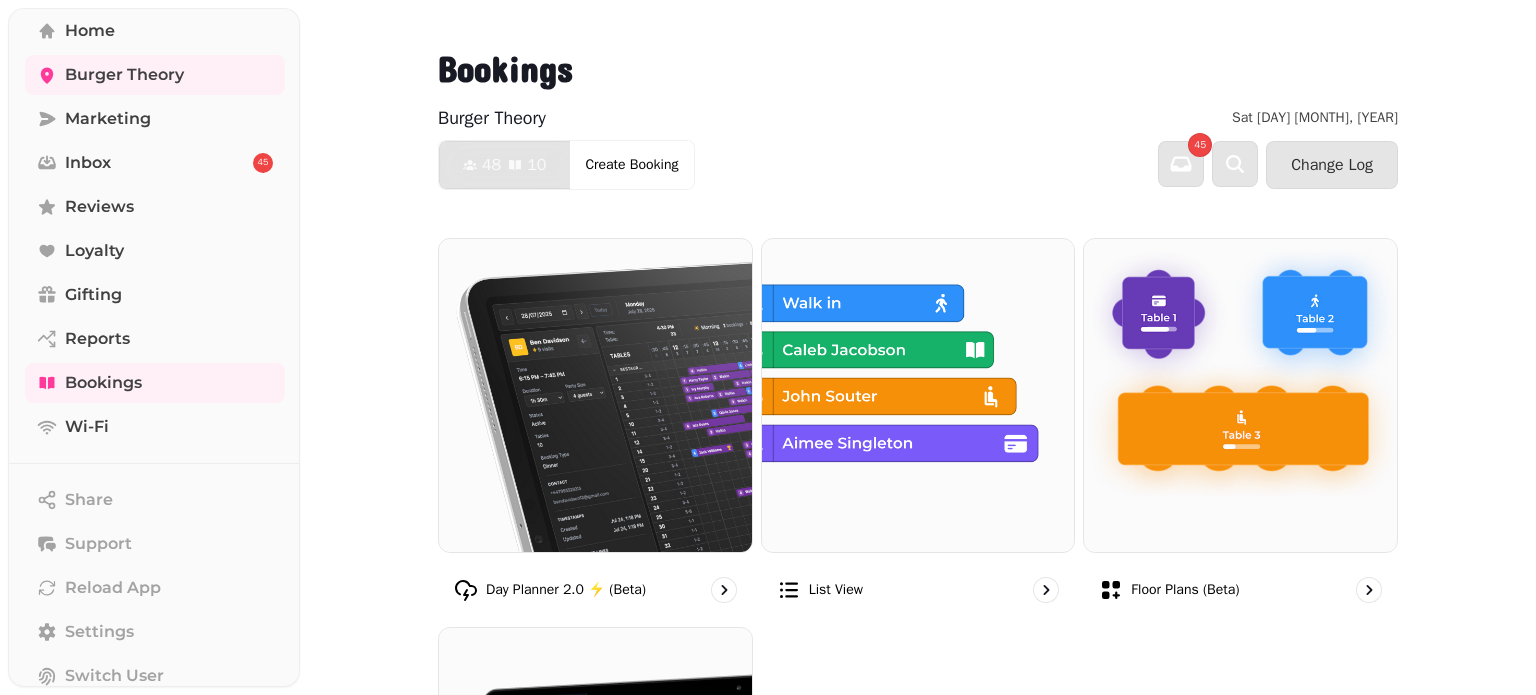 scroll, scrollTop: 283, scrollLeft: 0, axis: vertical 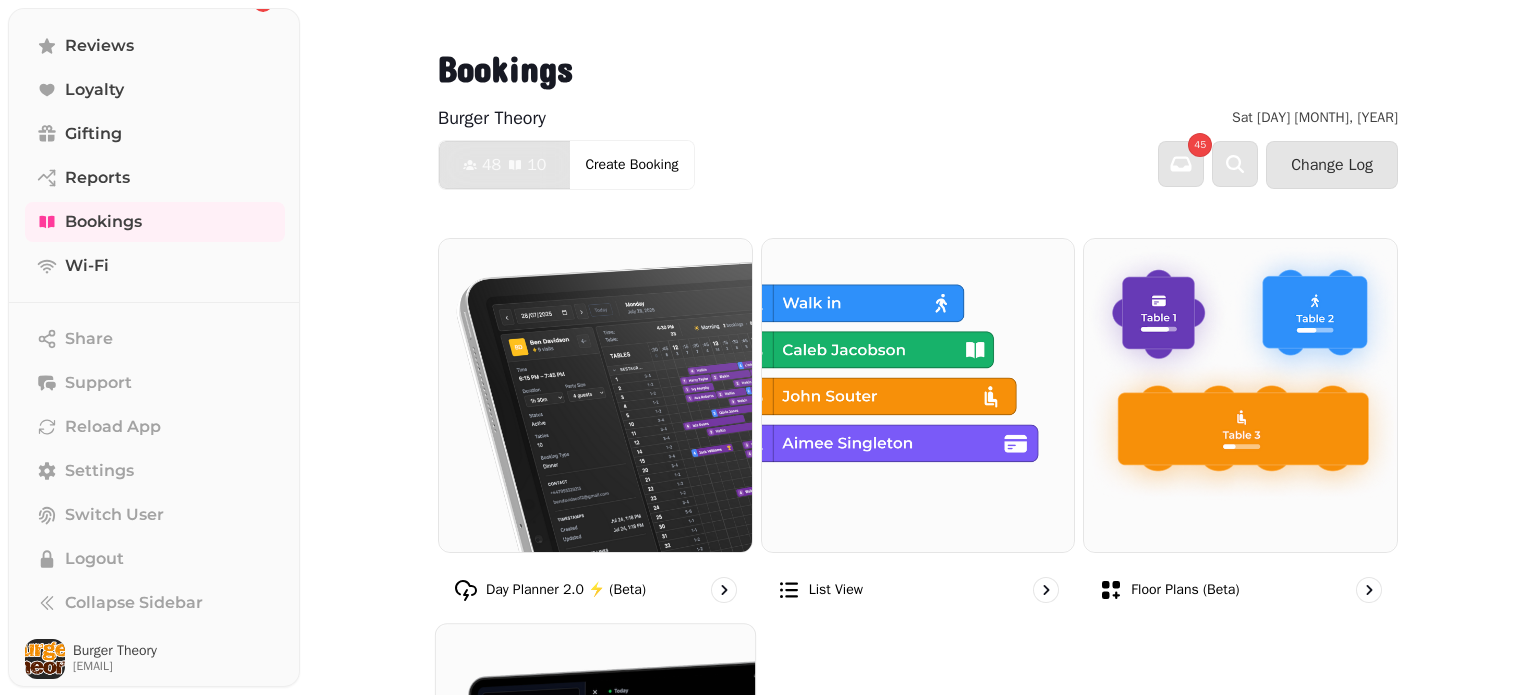 click at bounding box center [595, 783] 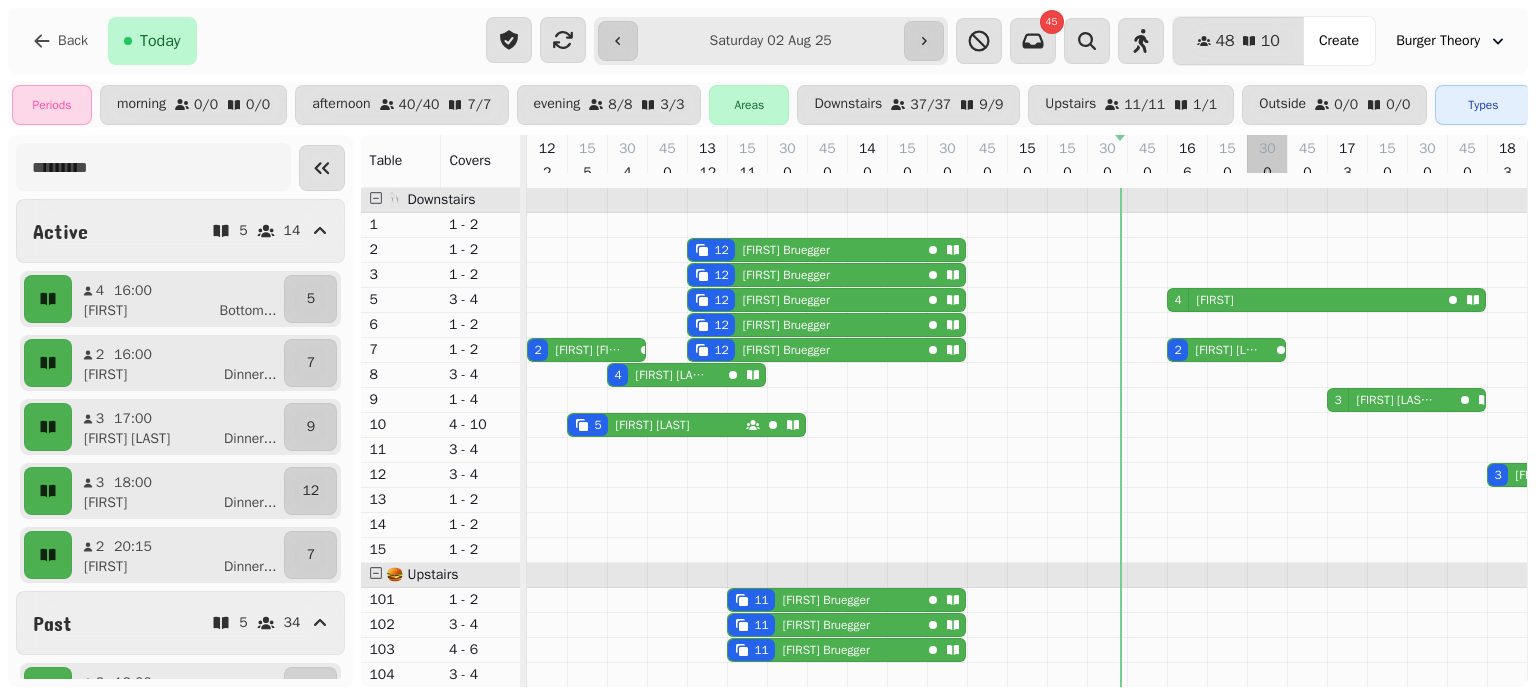 scroll, scrollTop: 0, scrollLeft: 596, axis: horizontal 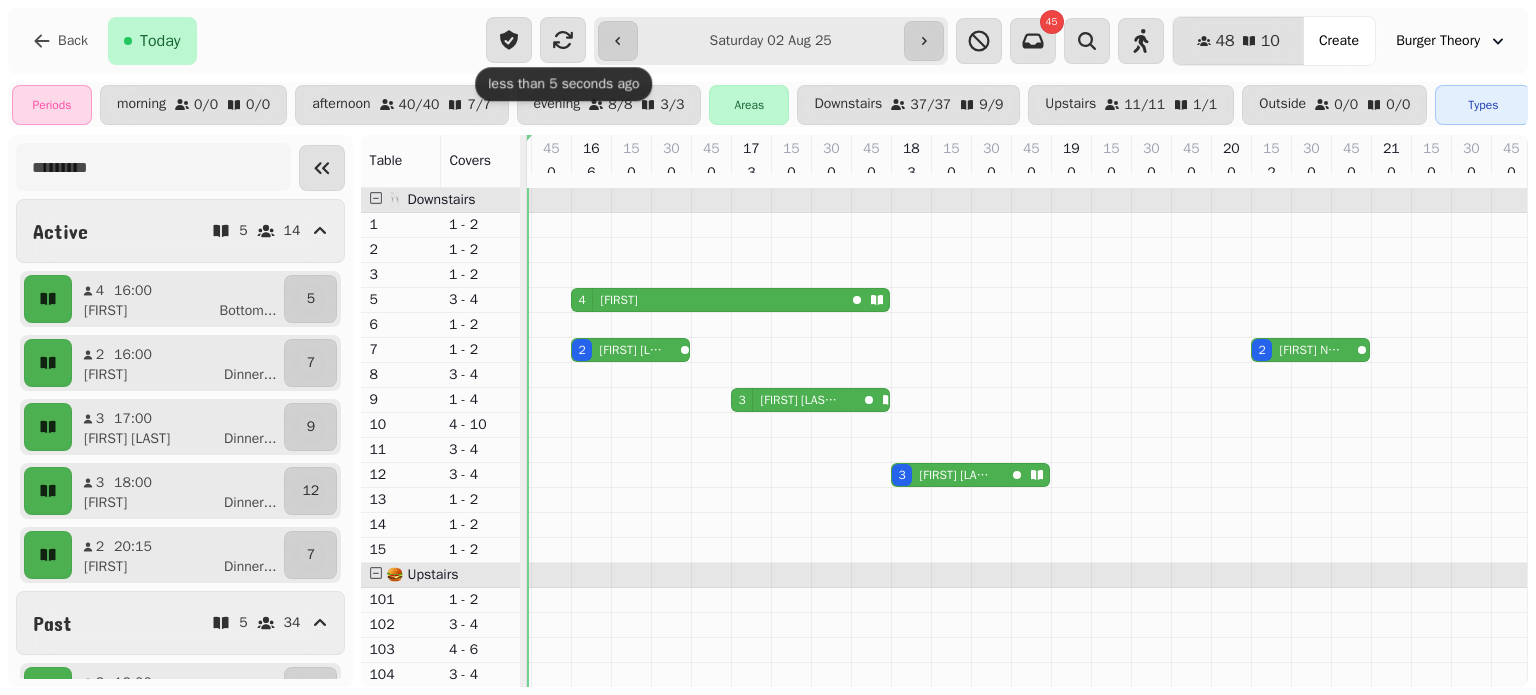 click on "**********" at bounding box center (771, 41) 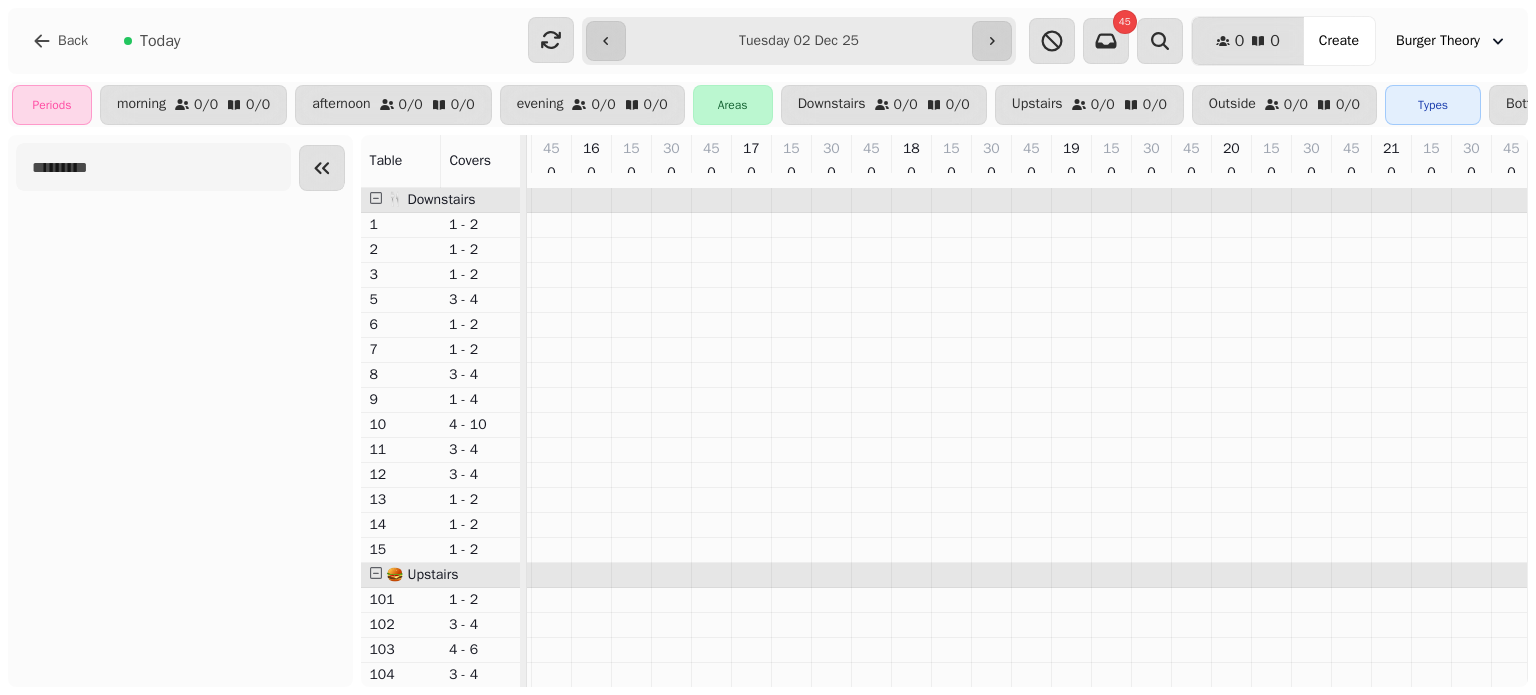 type on "**********" 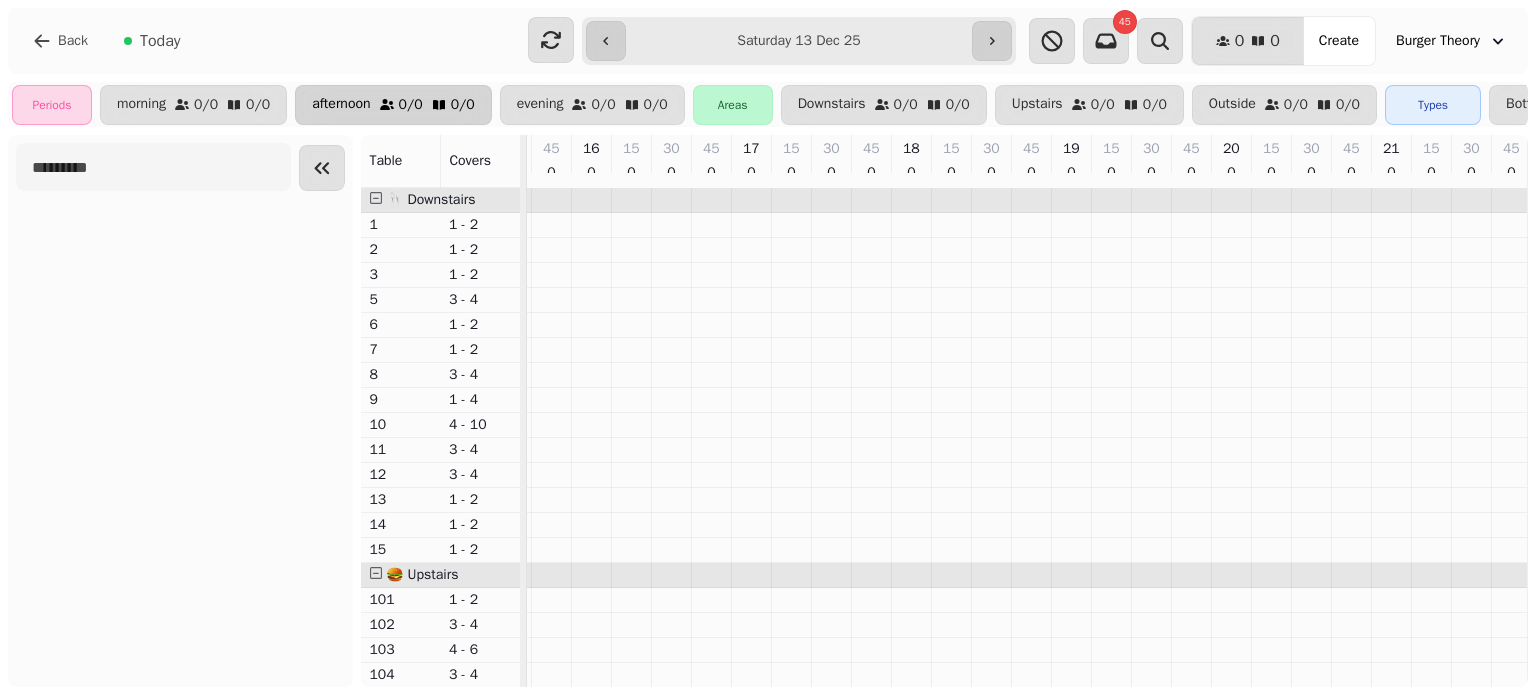 click on "0 / 0" at bounding box center [411, 105] 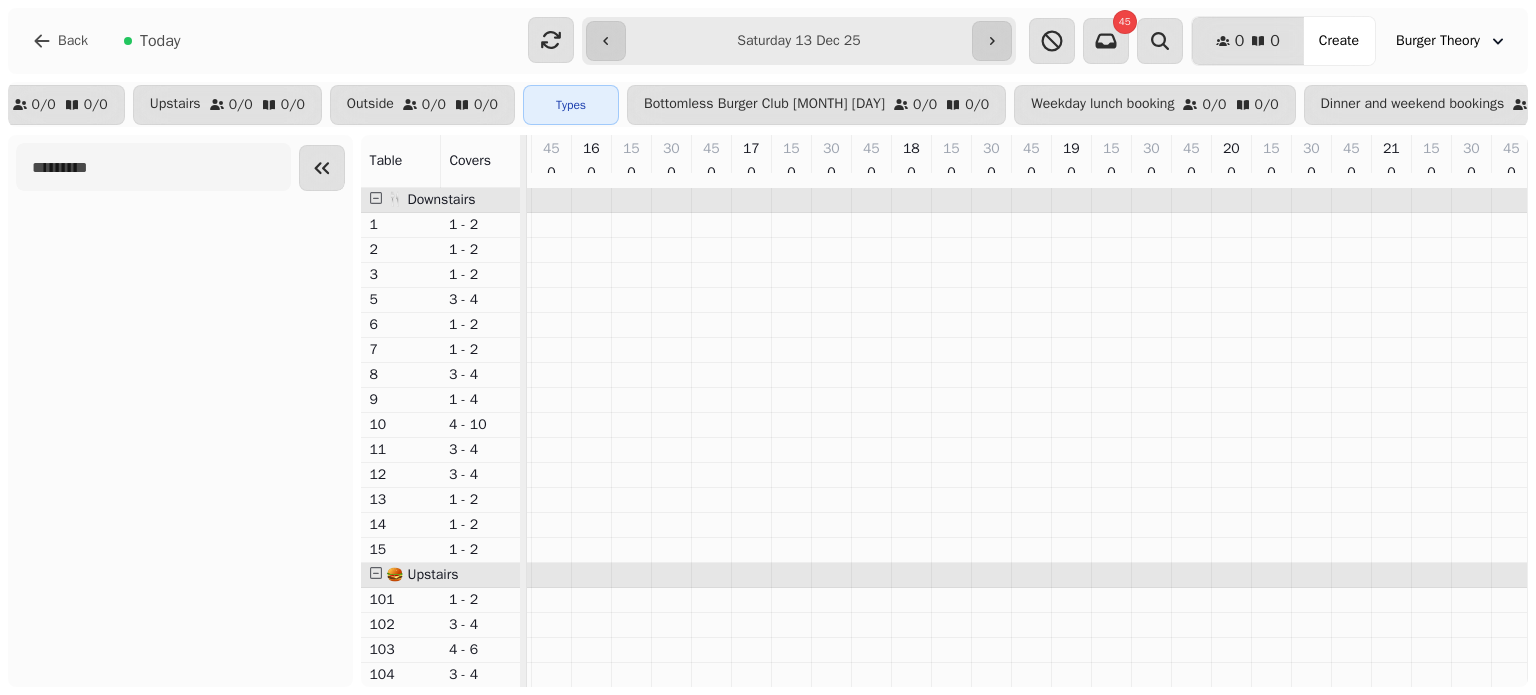 scroll, scrollTop: 0, scrollLeft: 864, axis: horizontal 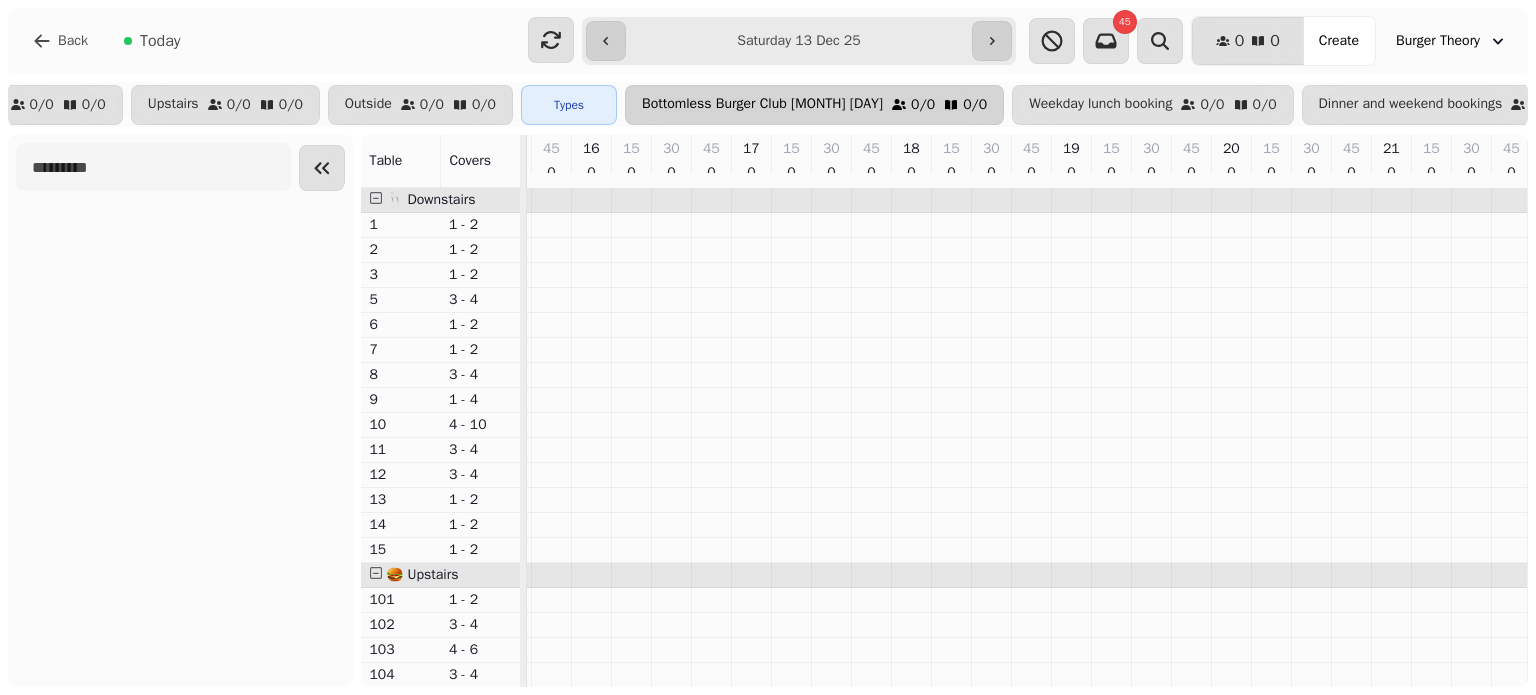 click on "Bottomless Burger Club [MONTH] [DAY]" at bounding box center (762, 105) 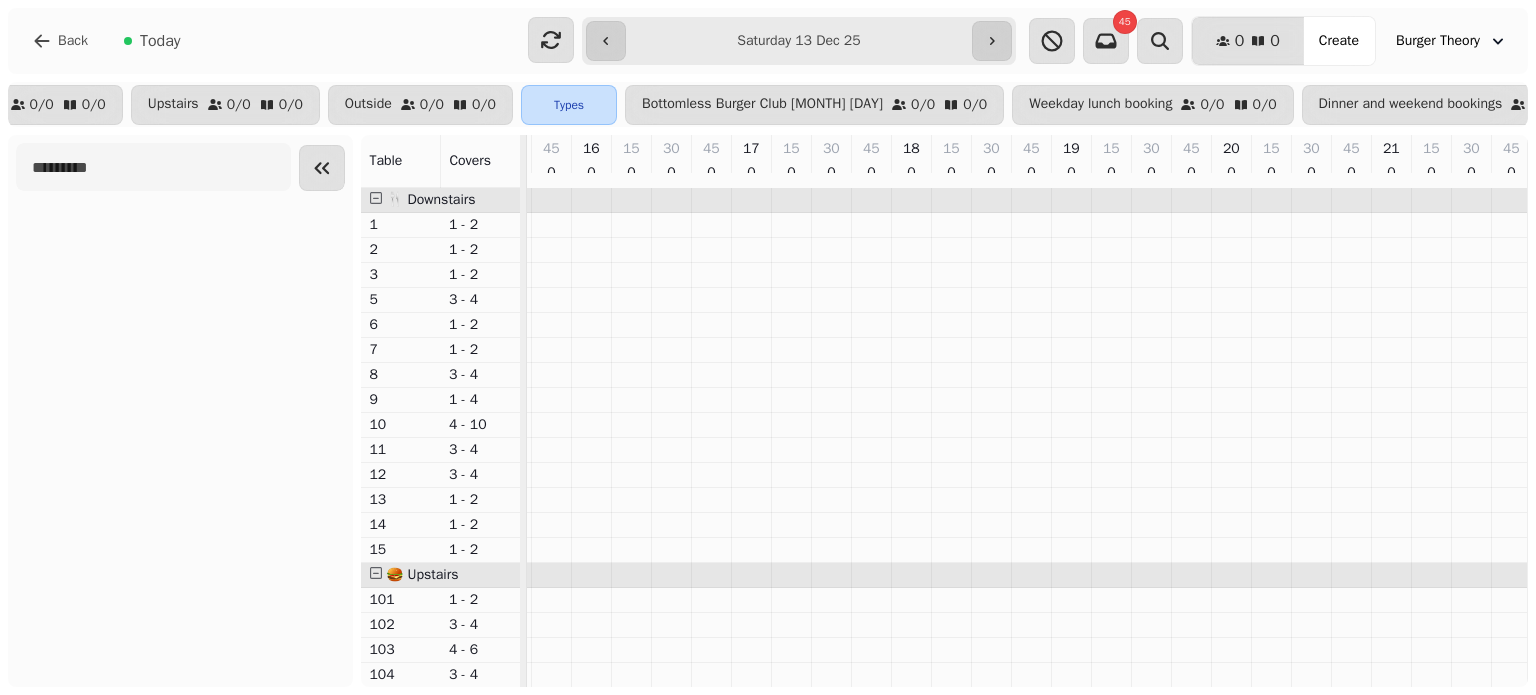 click on "Types" at bounding box center [569, 105] 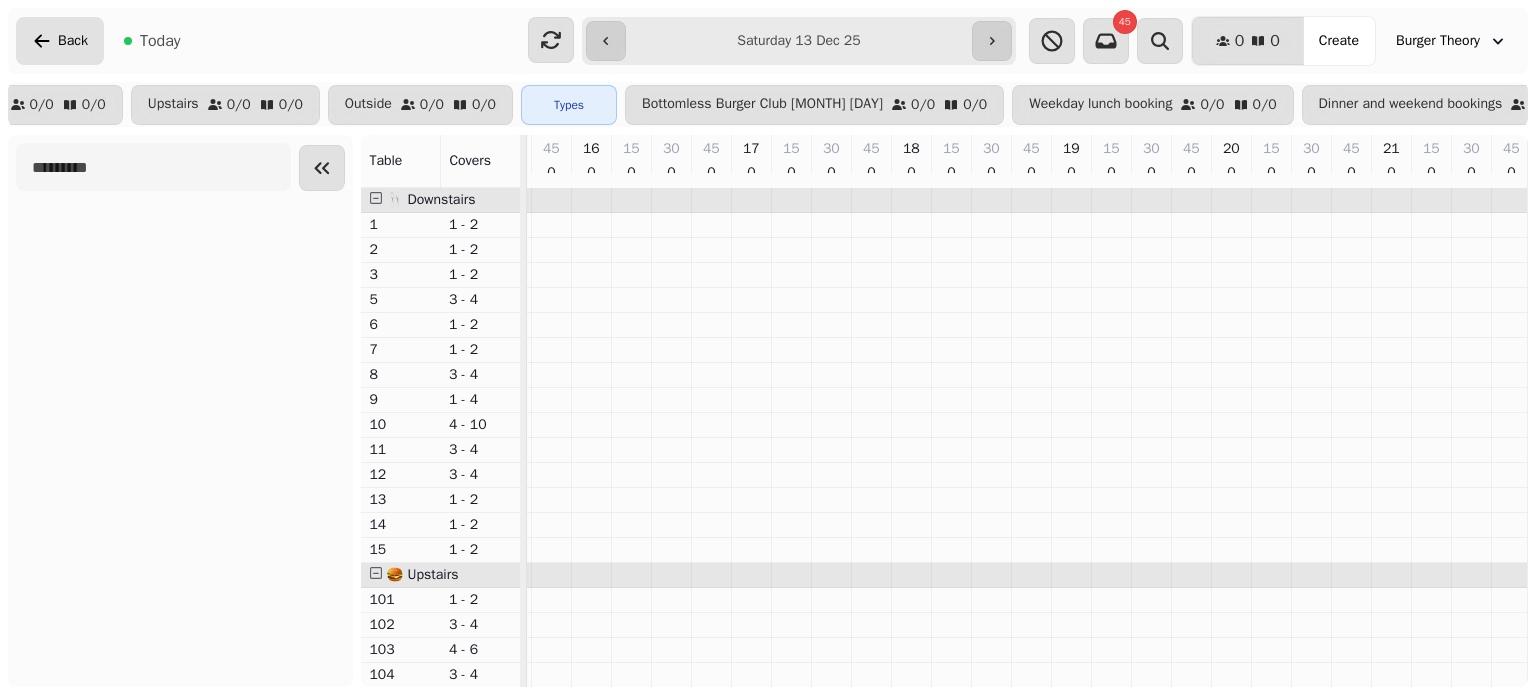 click on "Back" at bounding box center (73, 41) 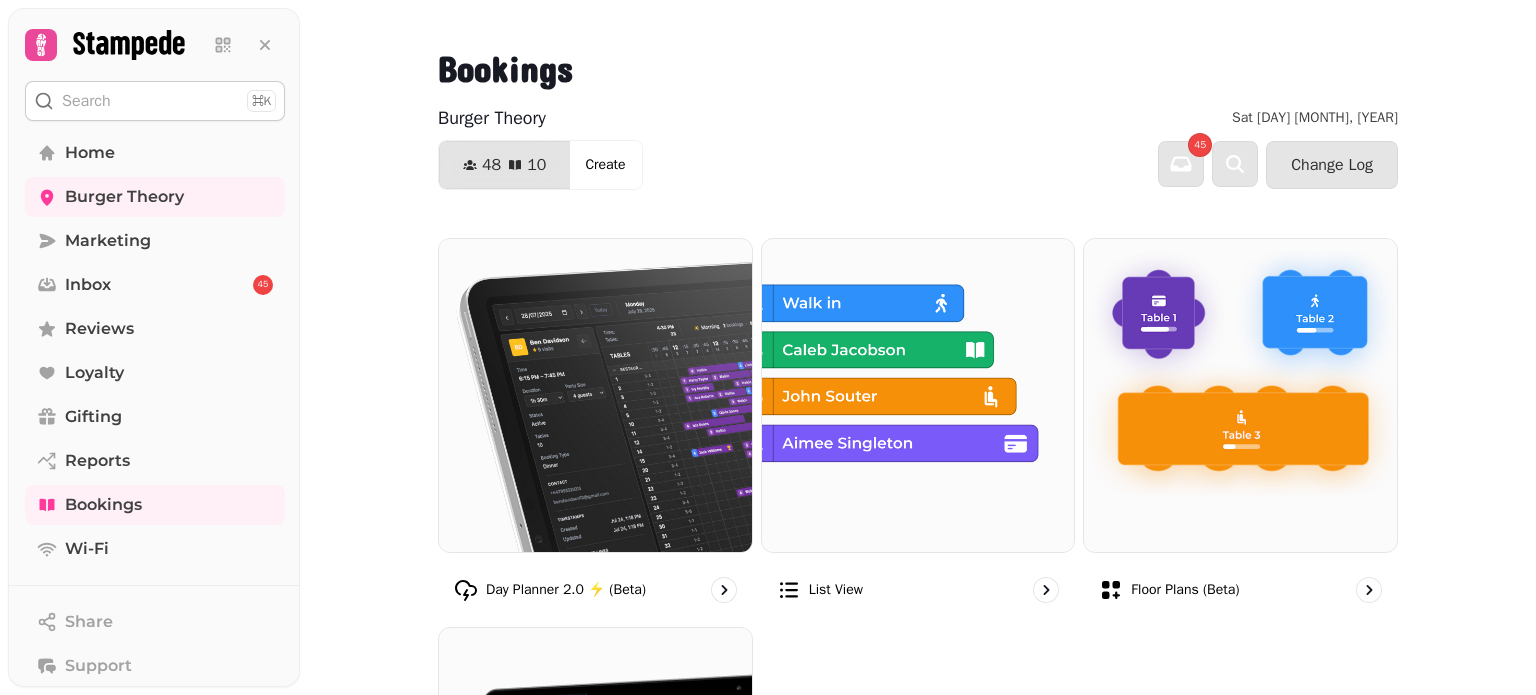 click on "Search ⌘K" at bounding box center [155, 101] 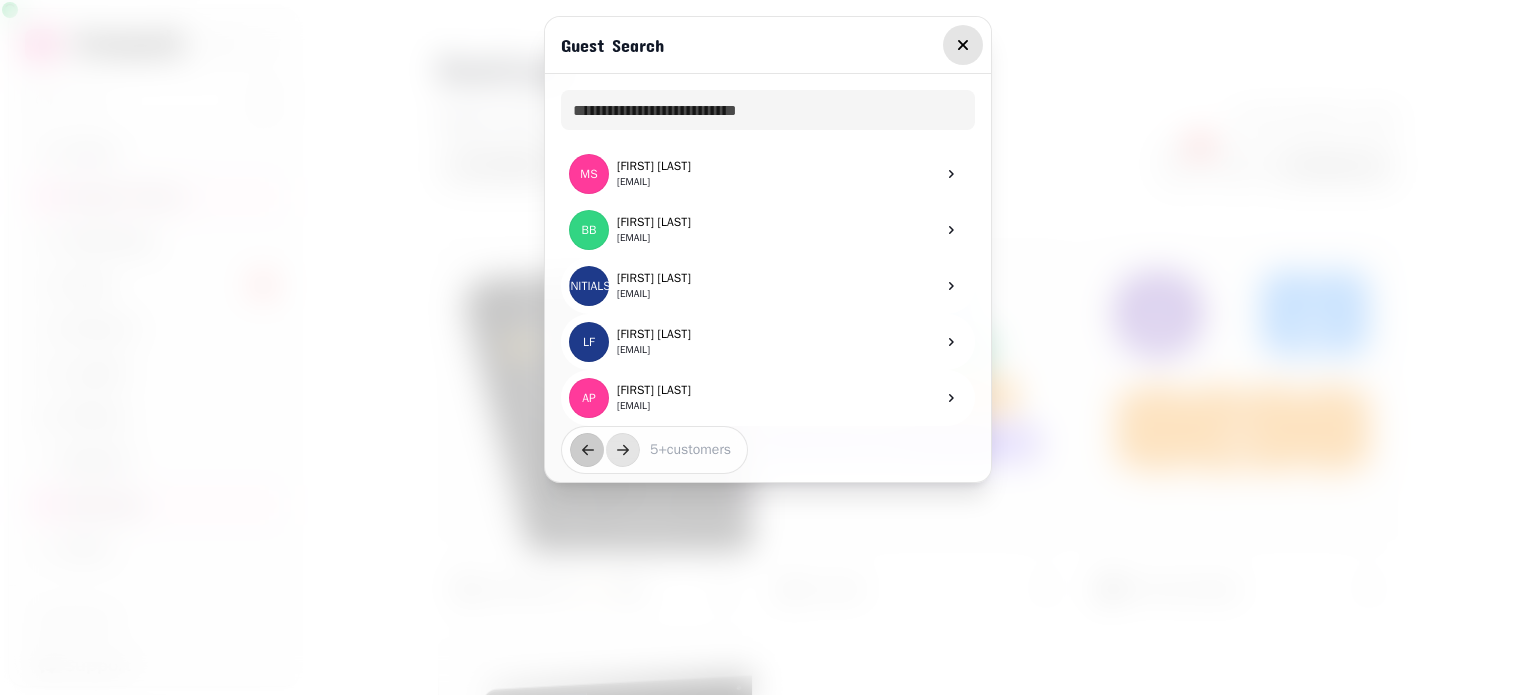 click 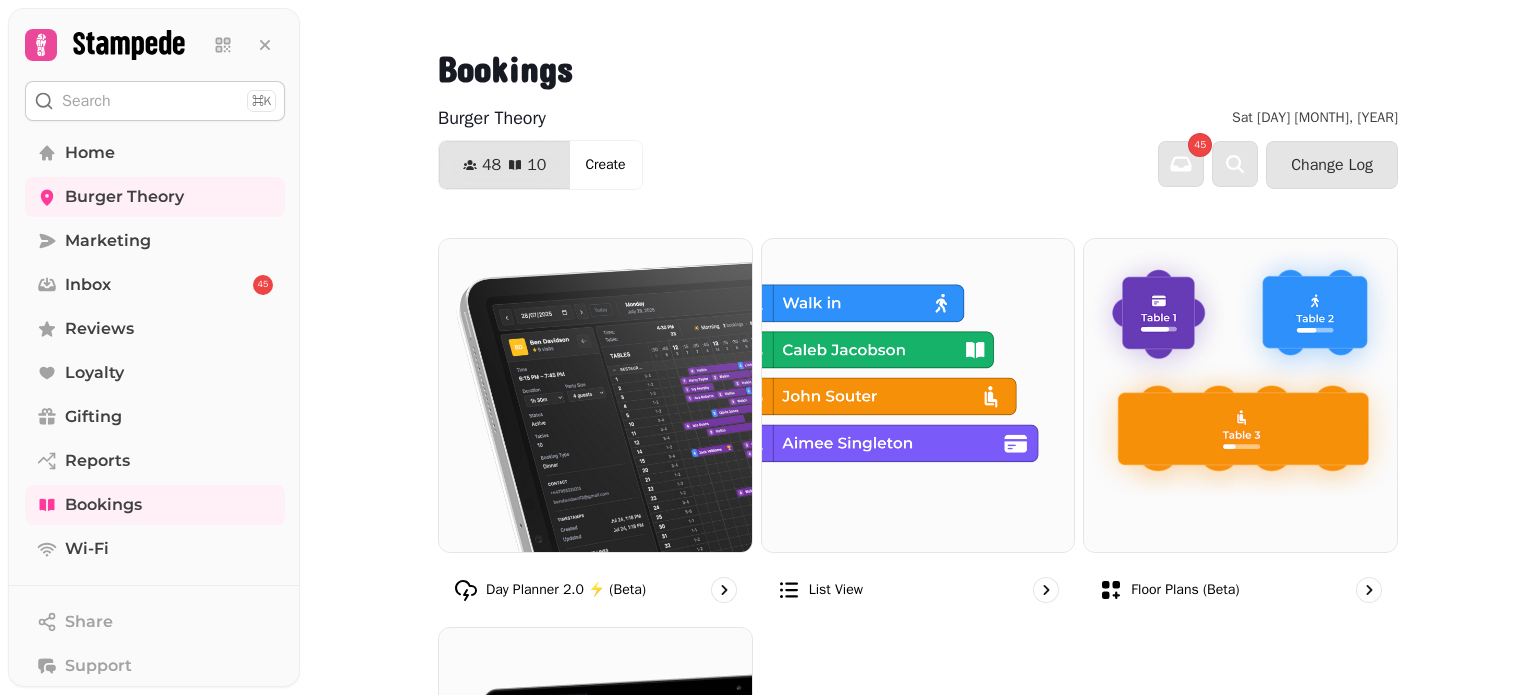 click on "Search ⌘K" at bounding box center [155, 101] 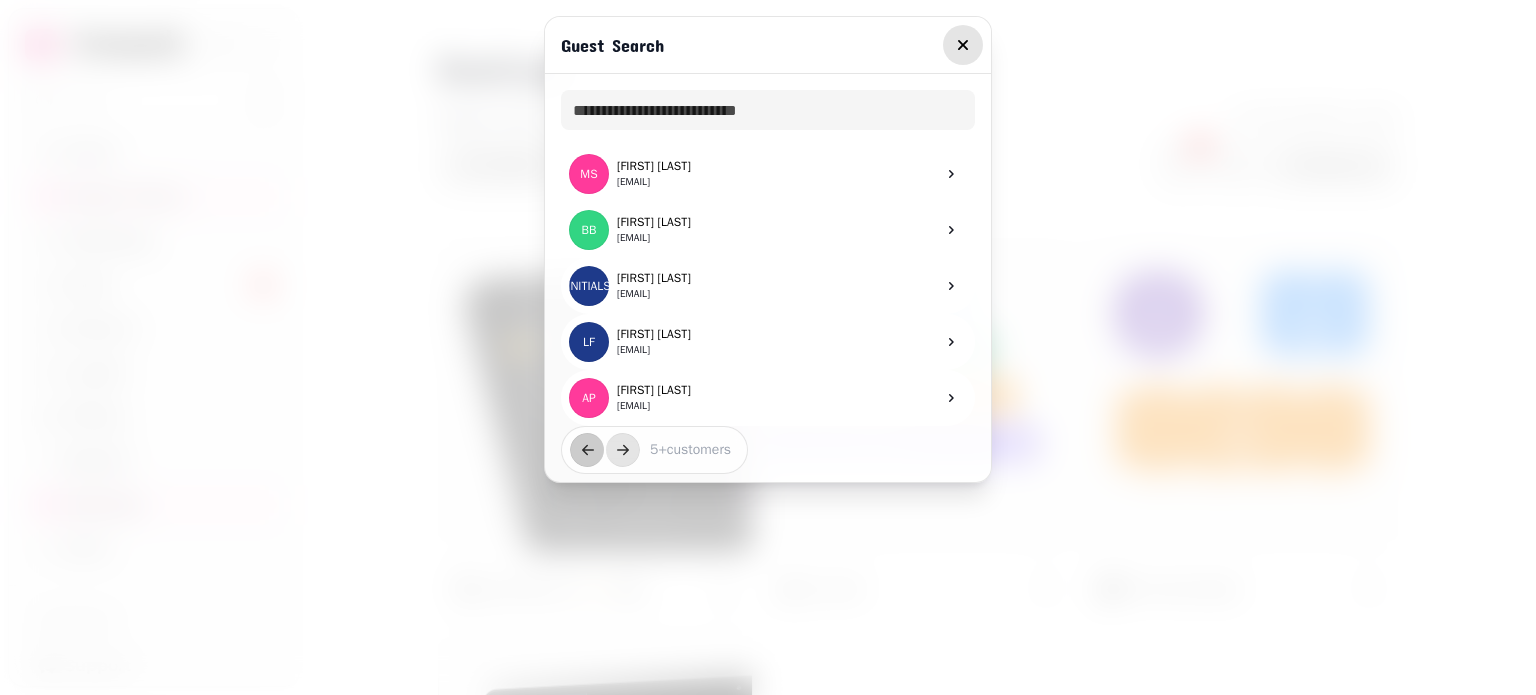 click 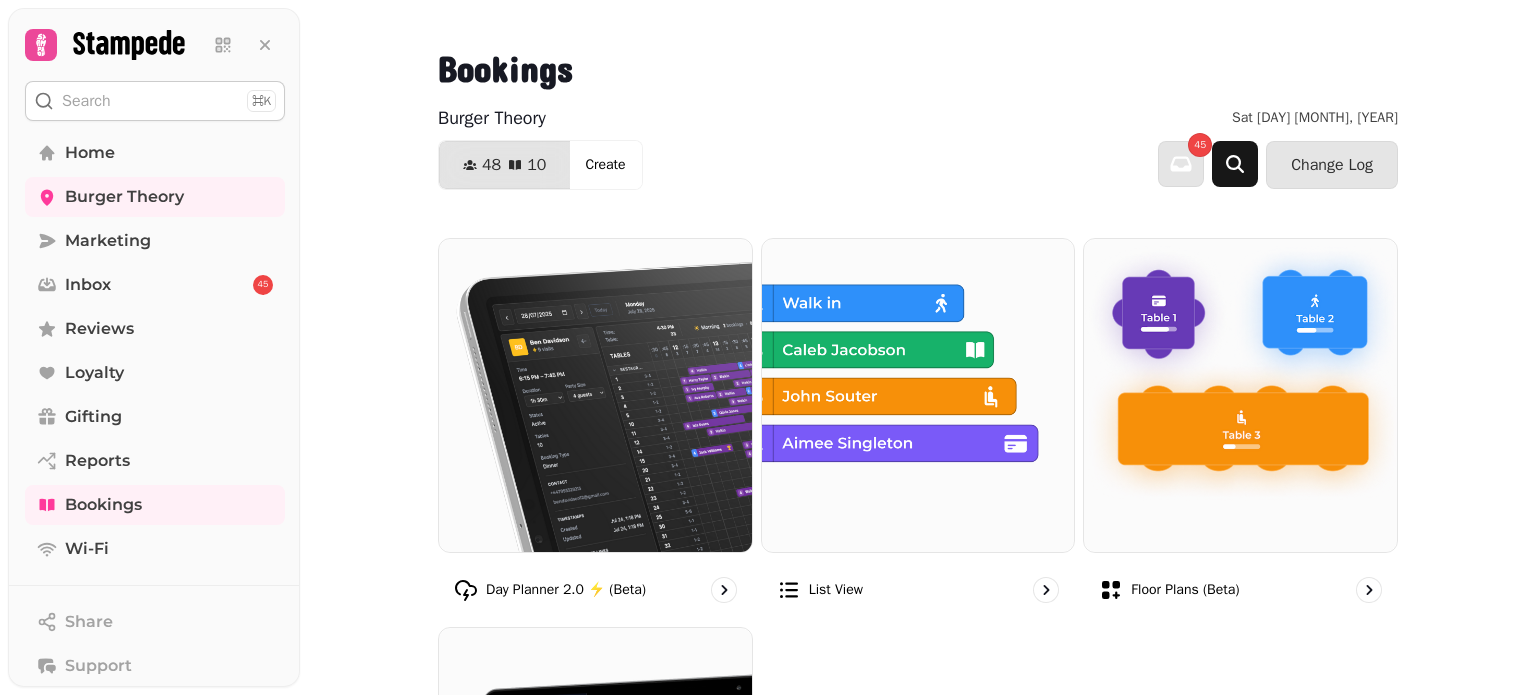 click 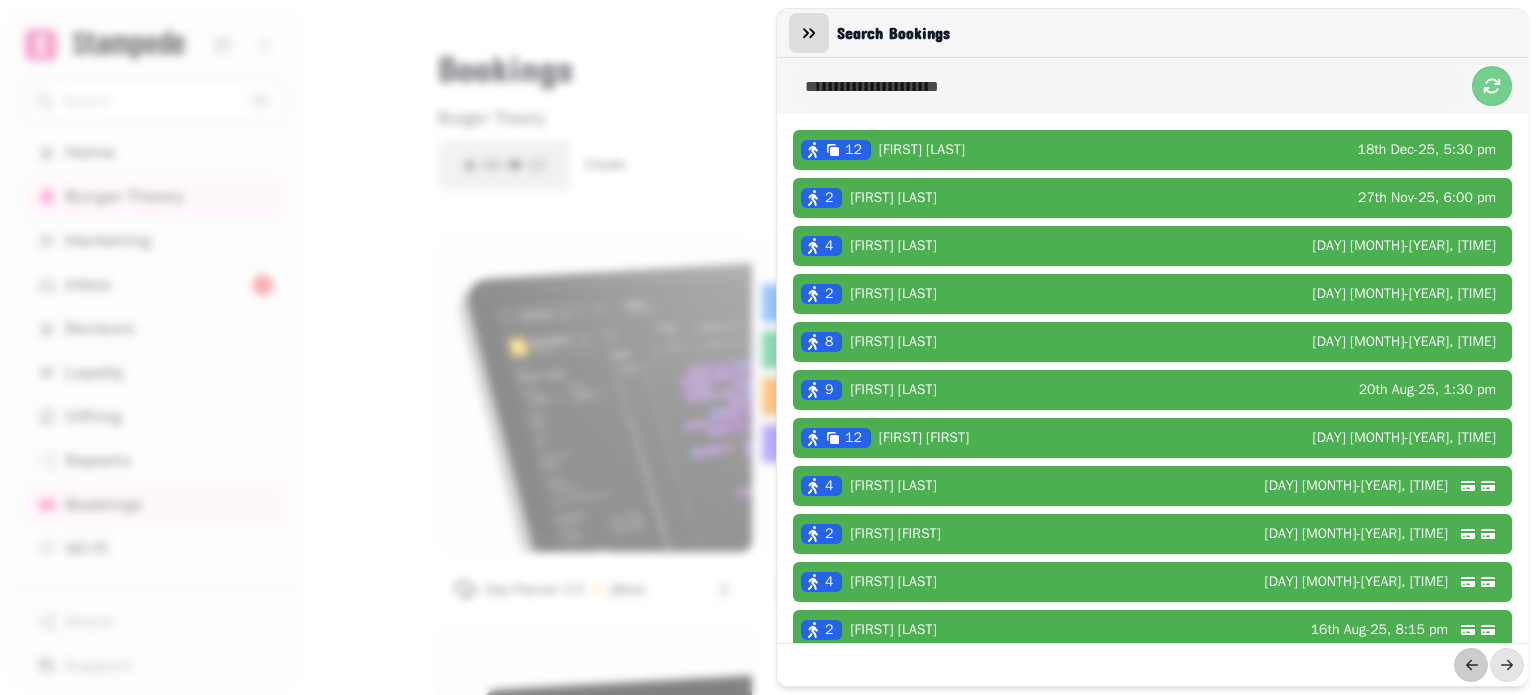 click 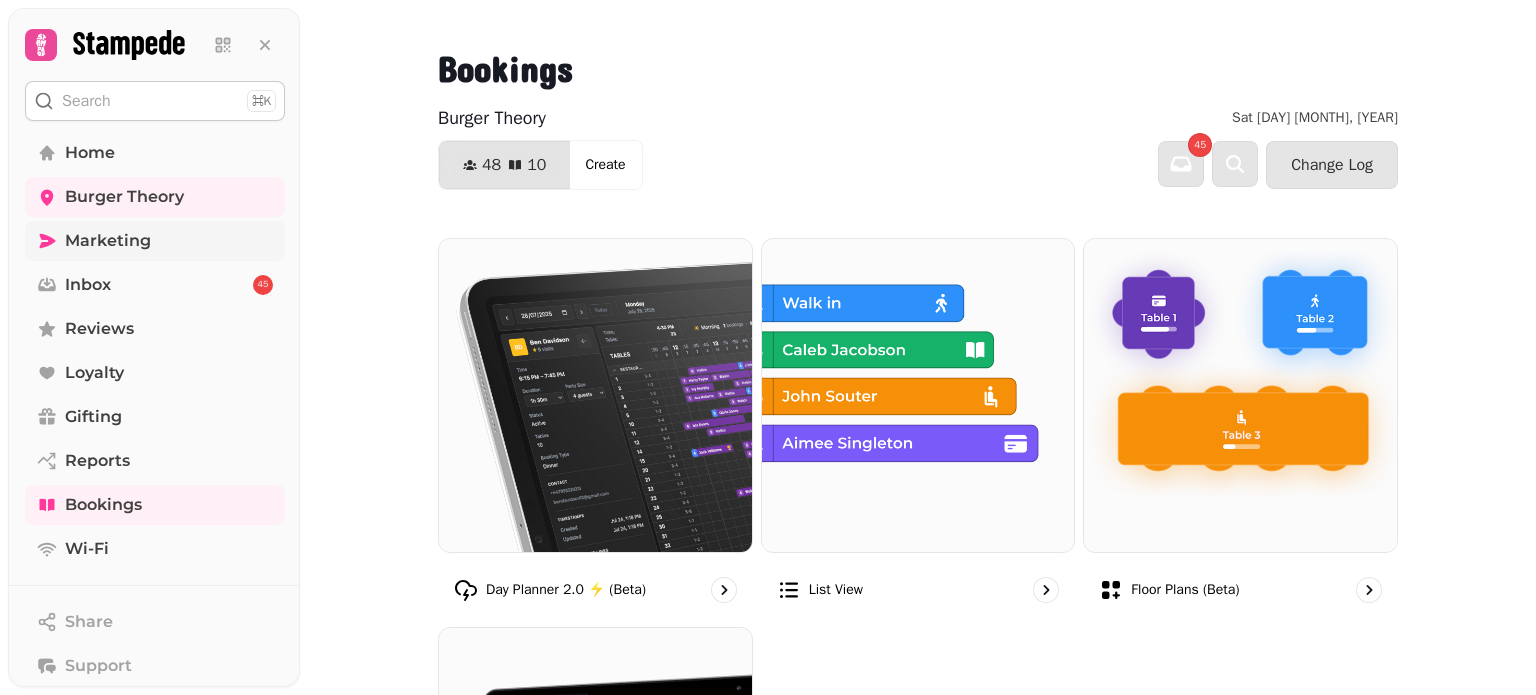 click on "Marketing" at bounding box center (108, 241) 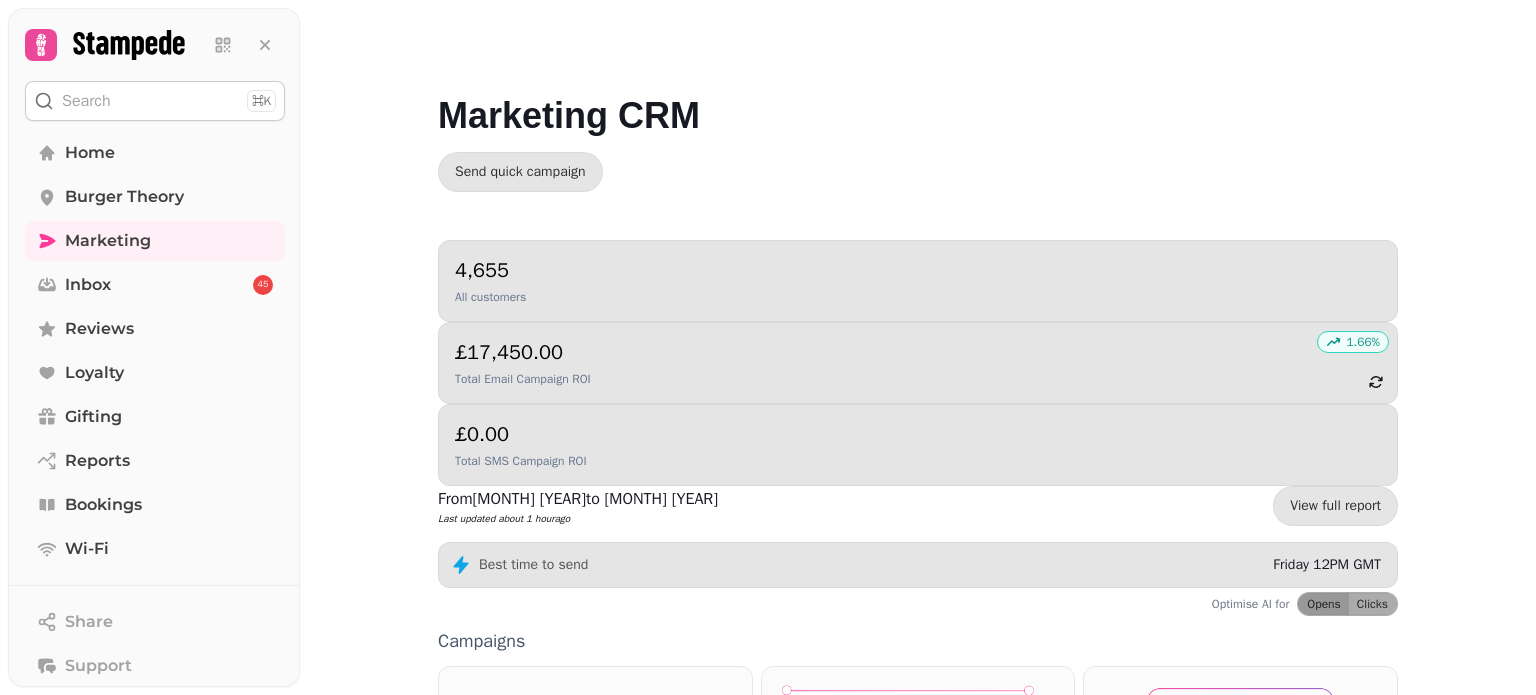 drag, startPoint x: 1526, startPoint y: 193, endPoint x: 1534, endPoint y: 352, distance: 159.20113 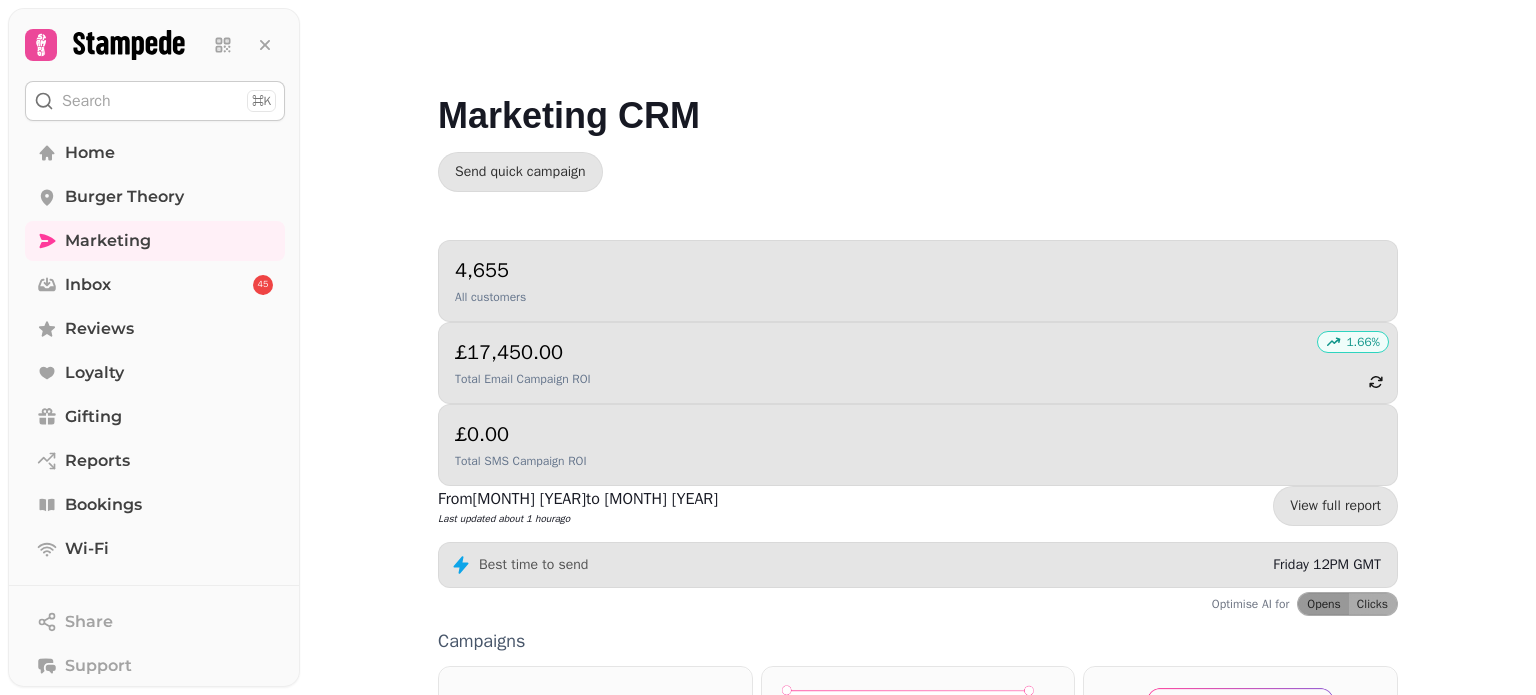 drag, startPoint x: 1530, startPoint y: 351, endPoint x: 1515, endPoint y: 464, distance: 113.99123 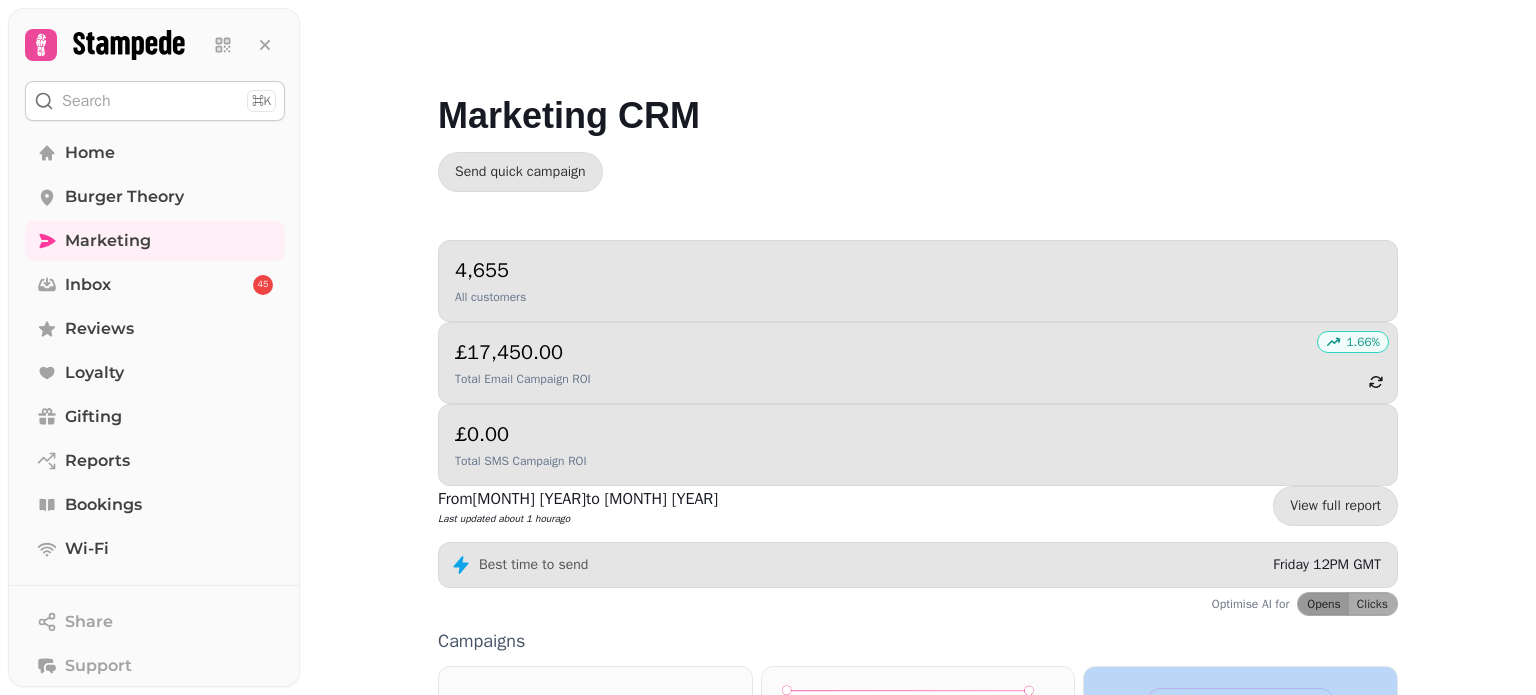 click on "Marketing CRM Send quick campaign 4,655 All customers   1.66 % £17,450.00 Total Email Campaign ROI £0.00 Total SMS Campaign ROI From  Aug [YEAR]  to   Aug [YEAR] Last updated   about 1 hour  ago View full report Best time to send Friday 12PM GMT Optimise AI for Opens Clicks Campaigns Quick Campaign Email Workflows (coming soon) SMS SMS Data Segments Ideas Meta Upload Front of house / Website Menus Vouchers Forms" at bounding box center [918, 347] 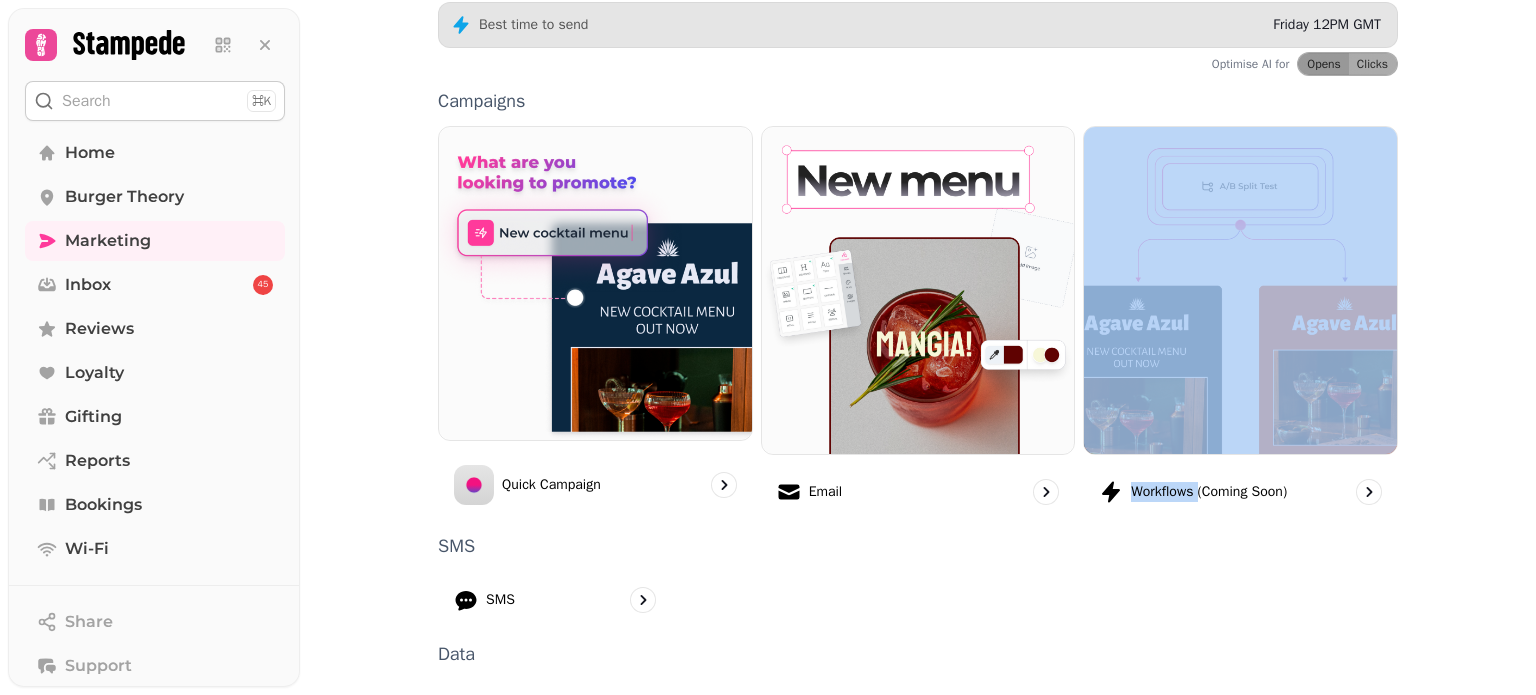 scroll, scrollTop: 550, scrollLeft: 0, axis: vertical 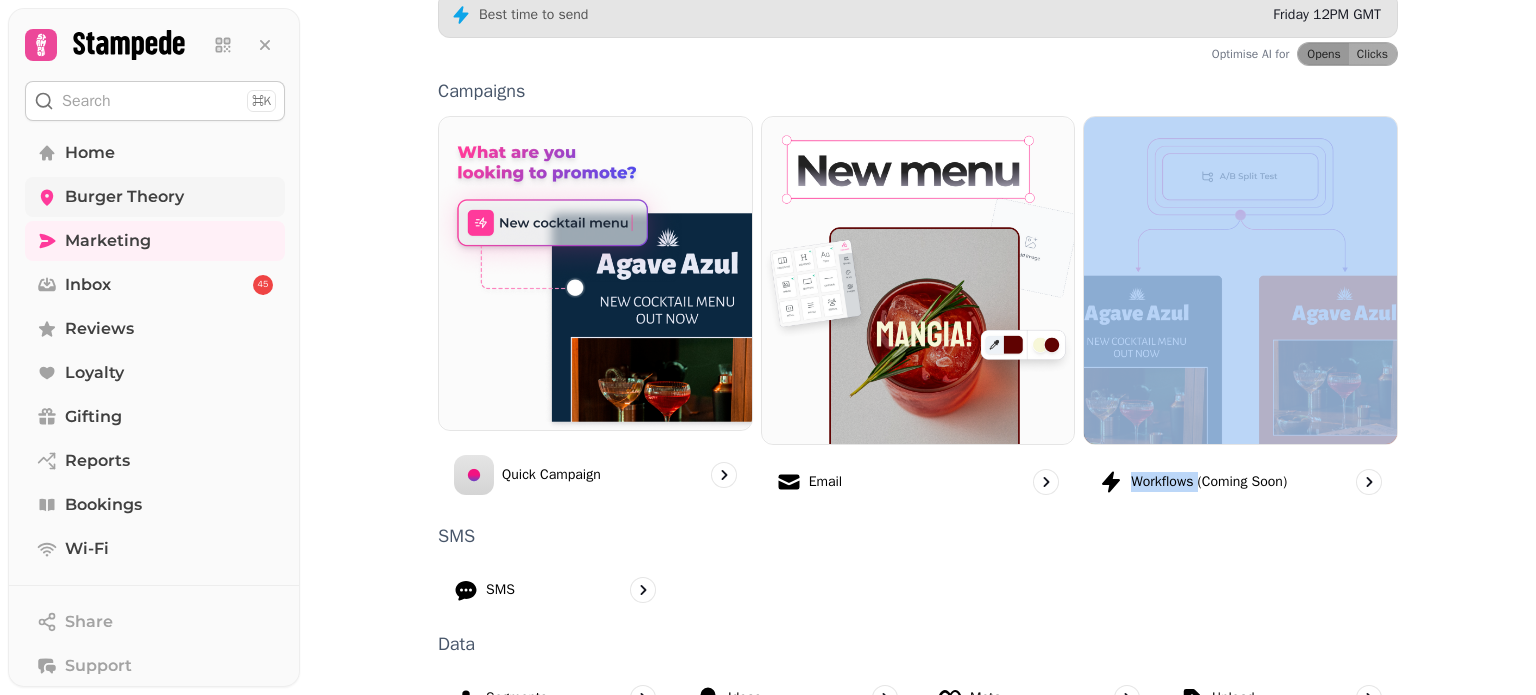 click on "Burger Theory" at bounding box center (124, 197) 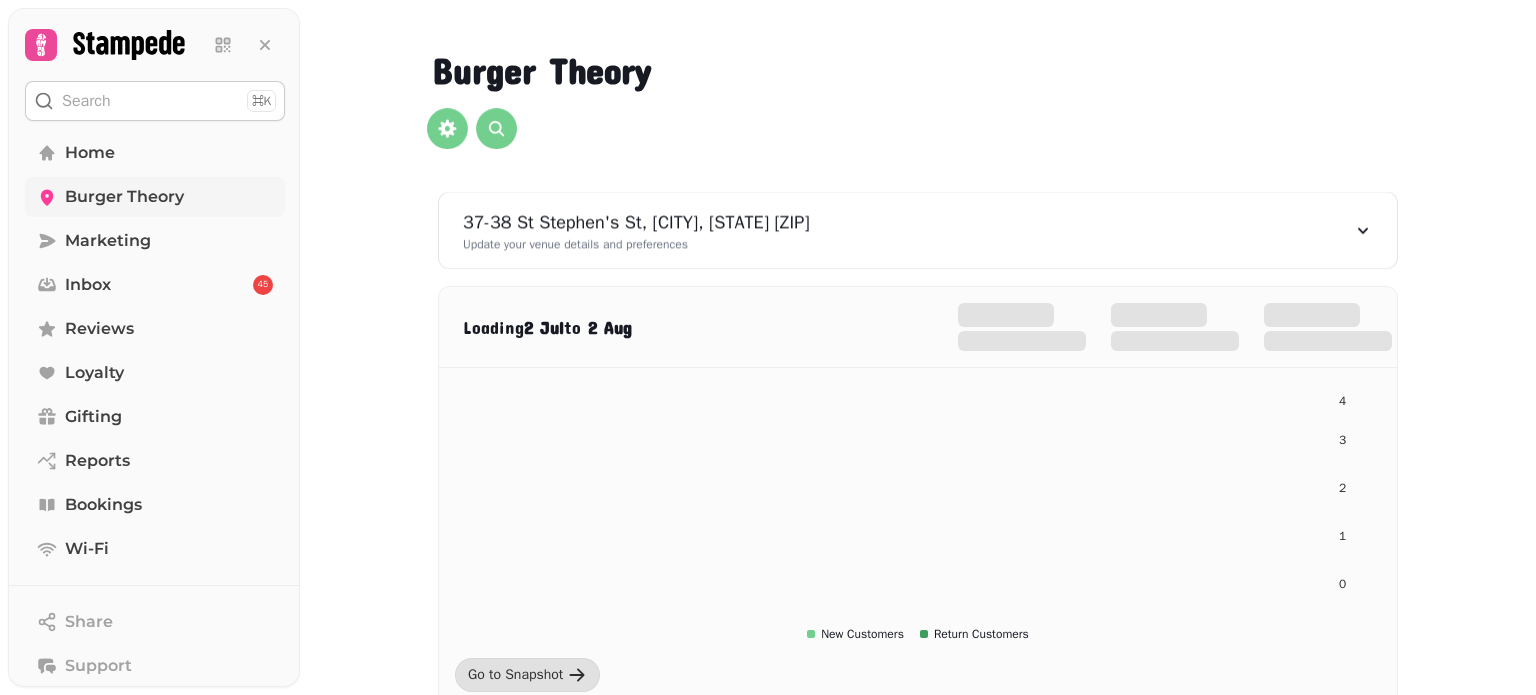 scroll, scrollTop: 0, scrollLeft: 0, axis: both 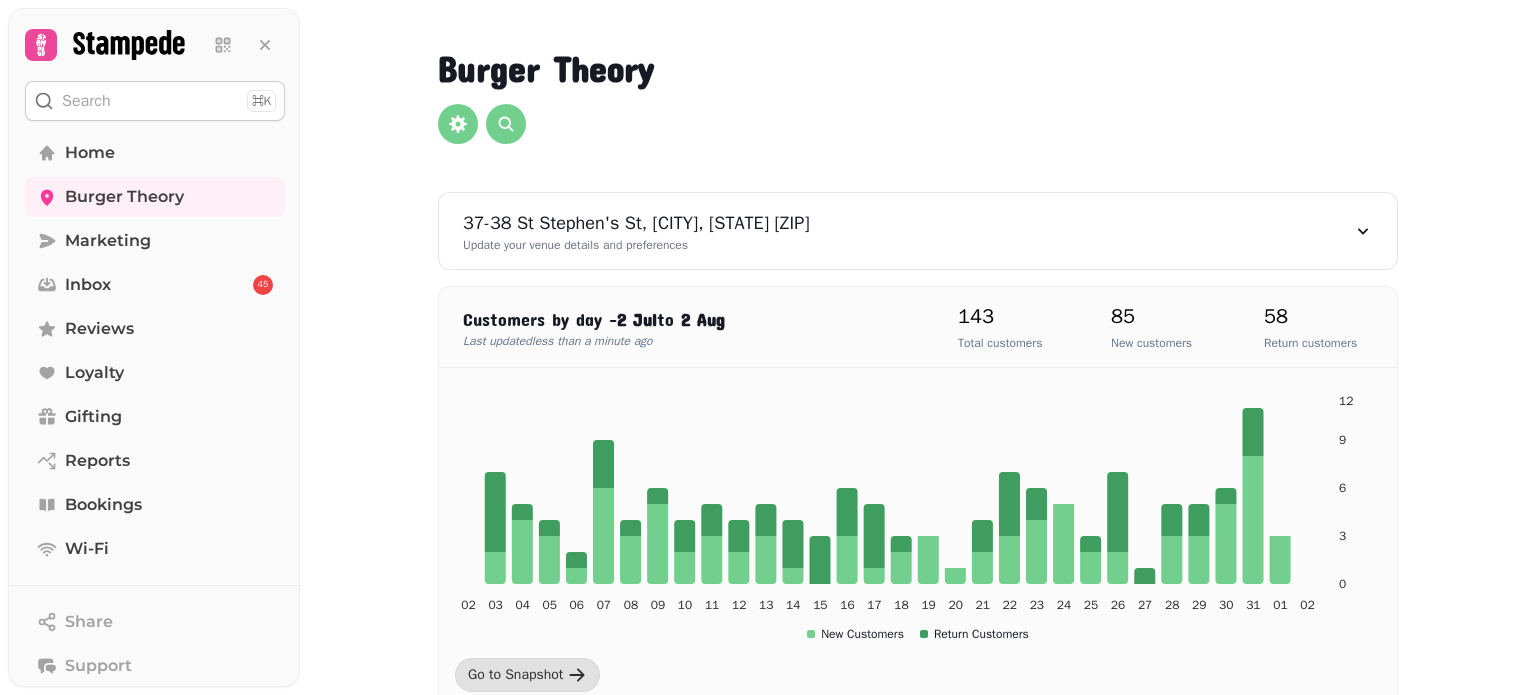 click at bounding box center [768, 250] 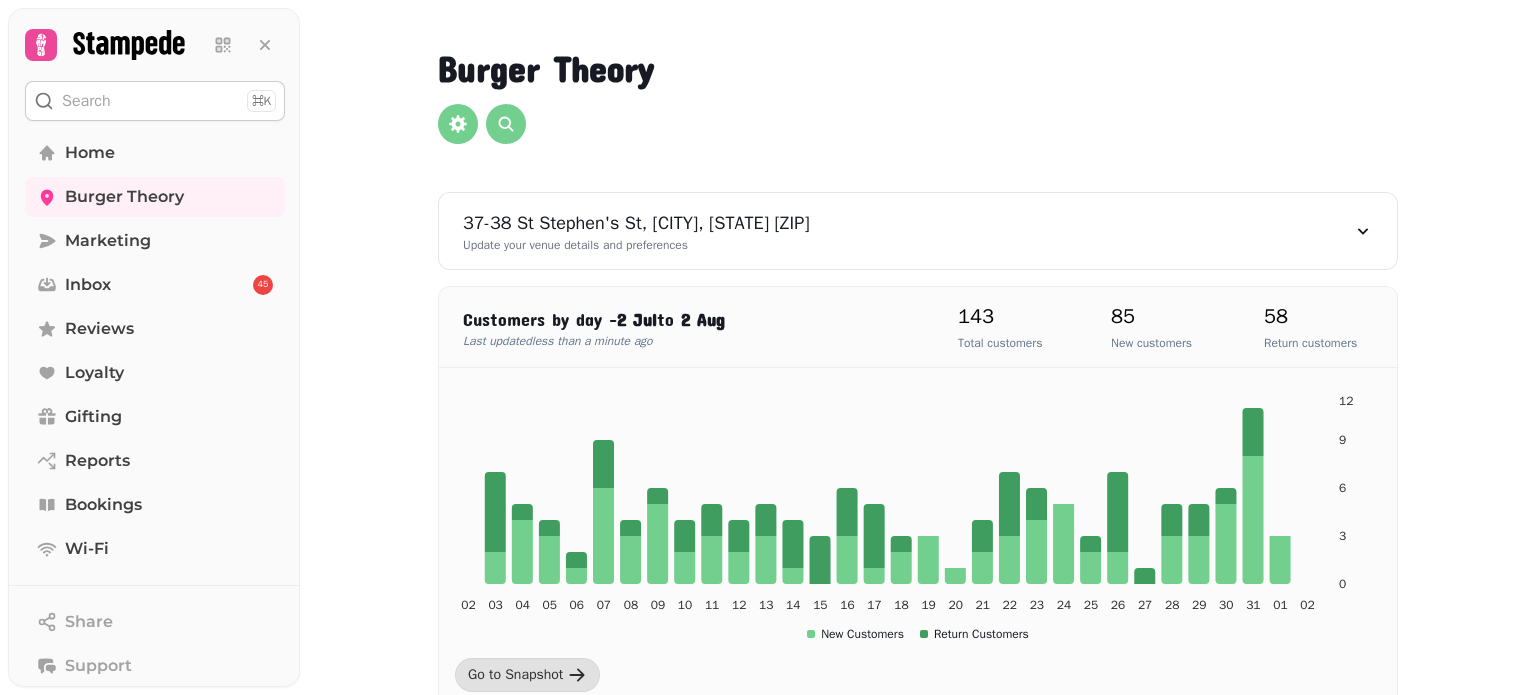 drag, startPoint x: 1480, startPoint y: 163, endPoint x: 1440, endPoint y: 264, distance: 108.63241 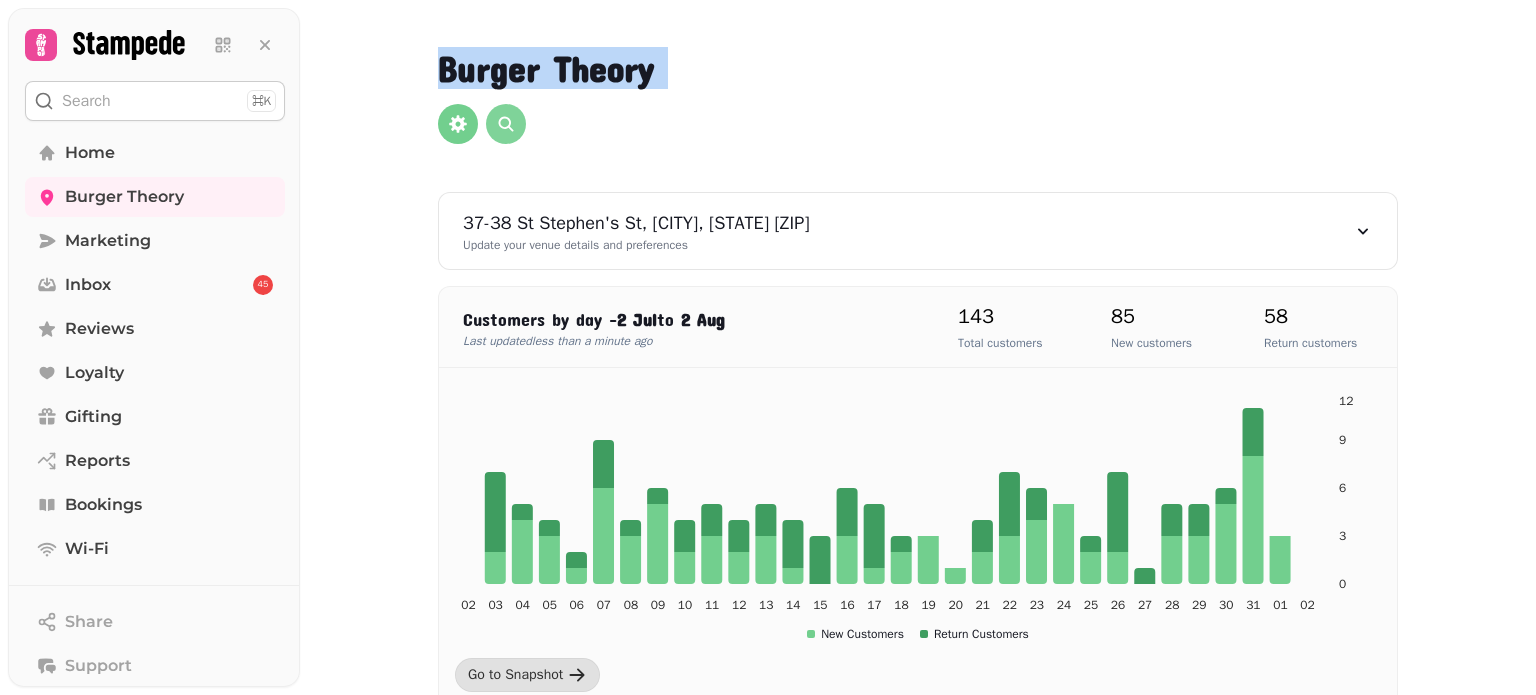 drag, startPoint x: 399, startPoint y: 70, endPoint x: 498, endPoint y: 139, distance: 120.67311 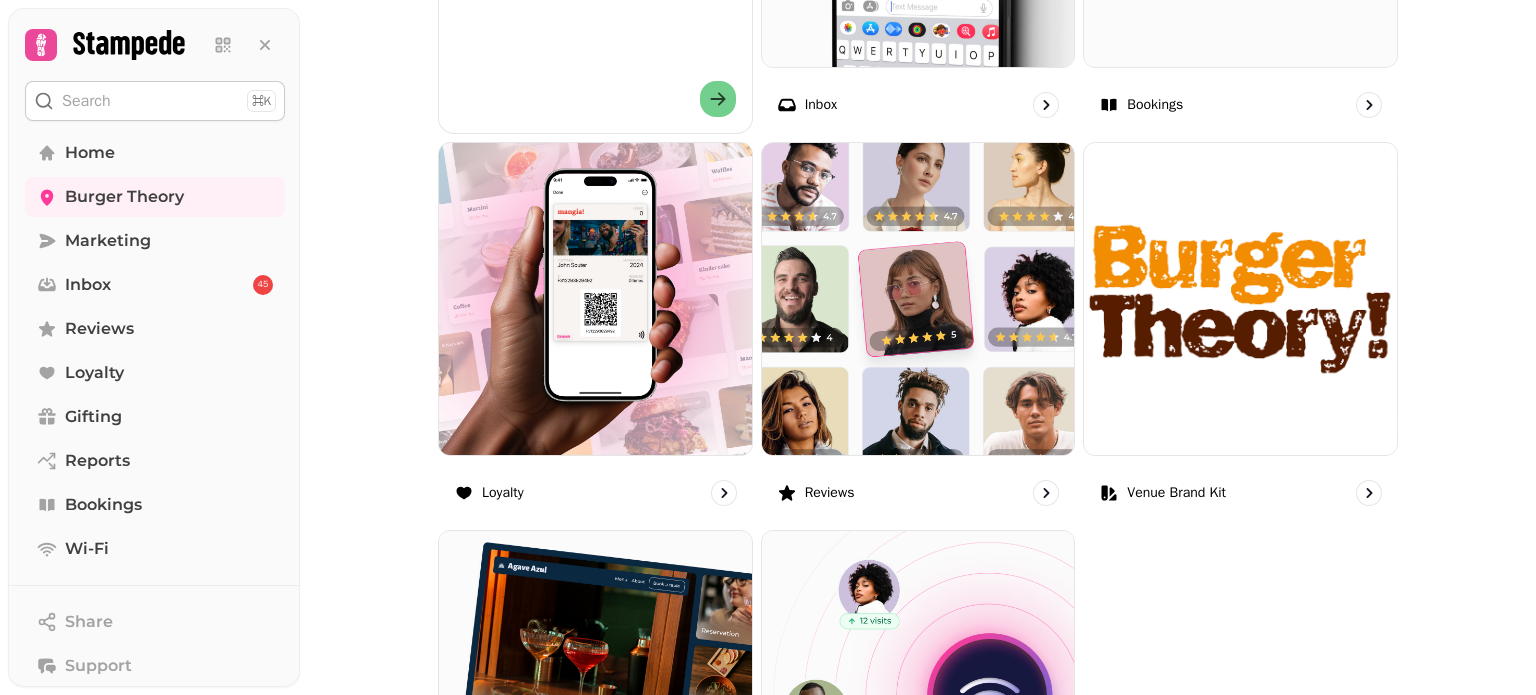 scroll, scrollTop: 932, scrollLeft: 0, axis: vertical 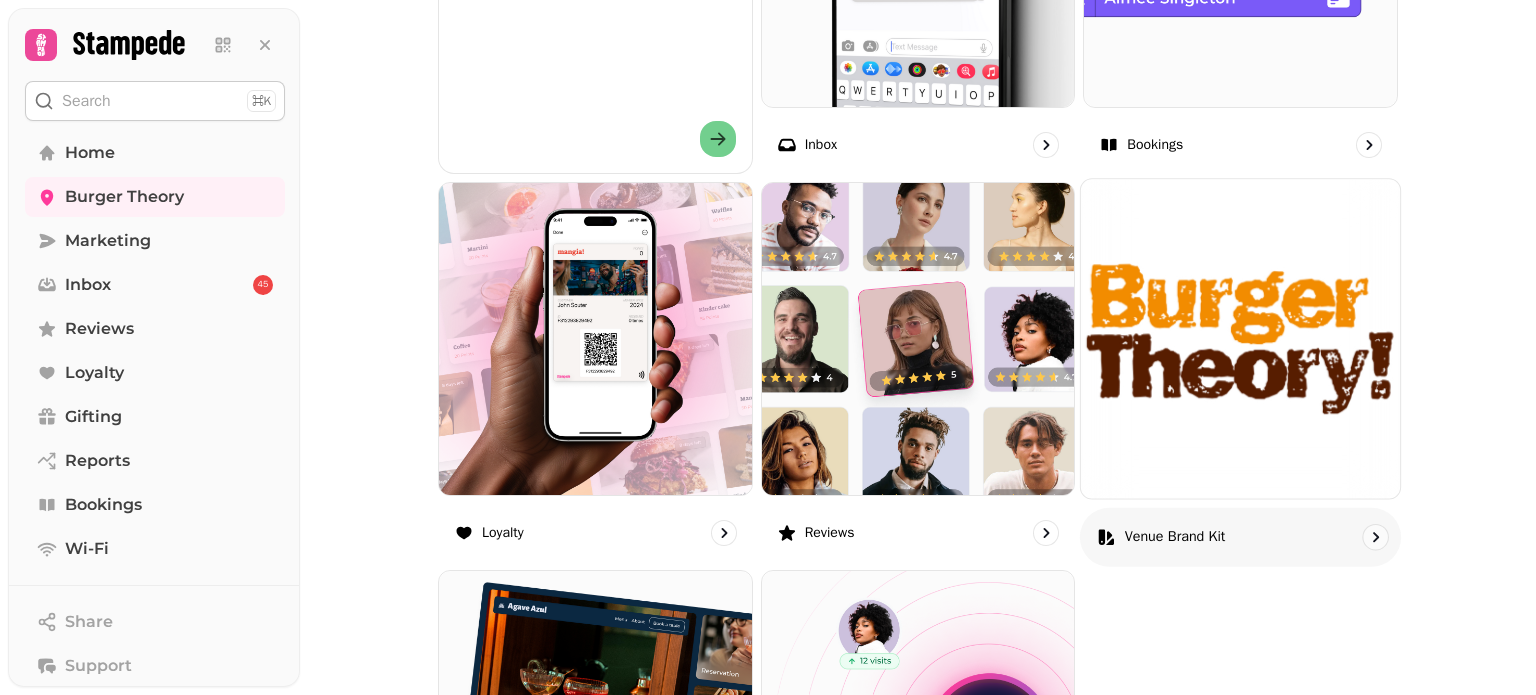 click at bounding box center [1240, 338] 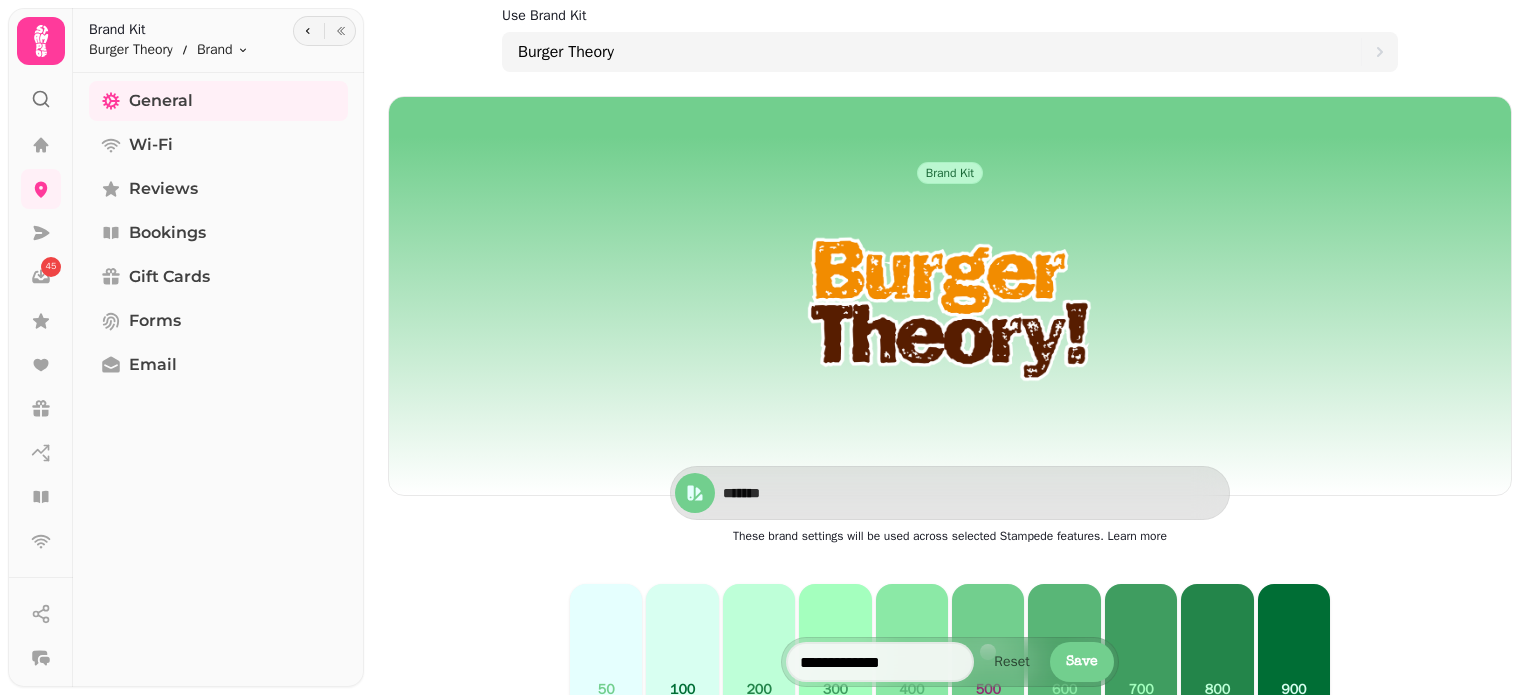 click at bounding box center (950, 309) 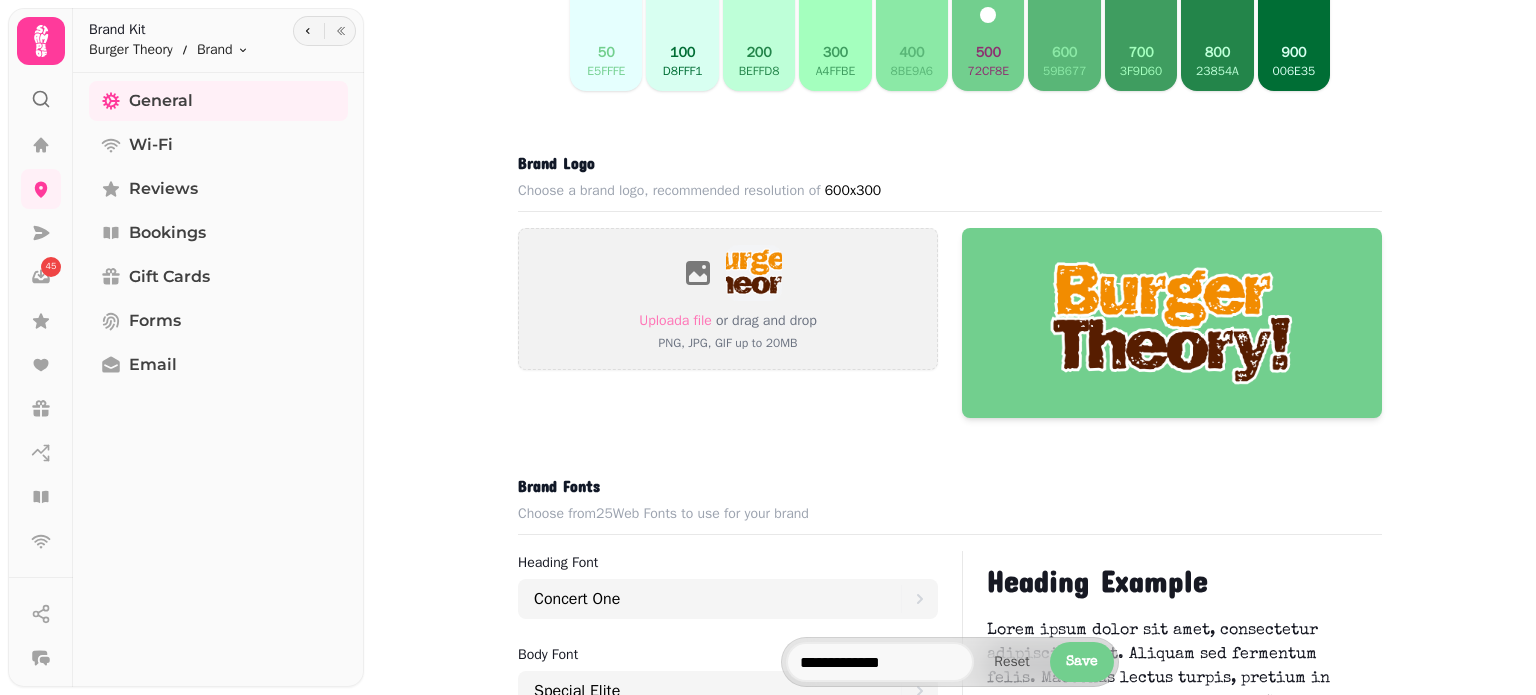 scroll, scrollTop: 645, scrollLeft: 0, axis: vertical 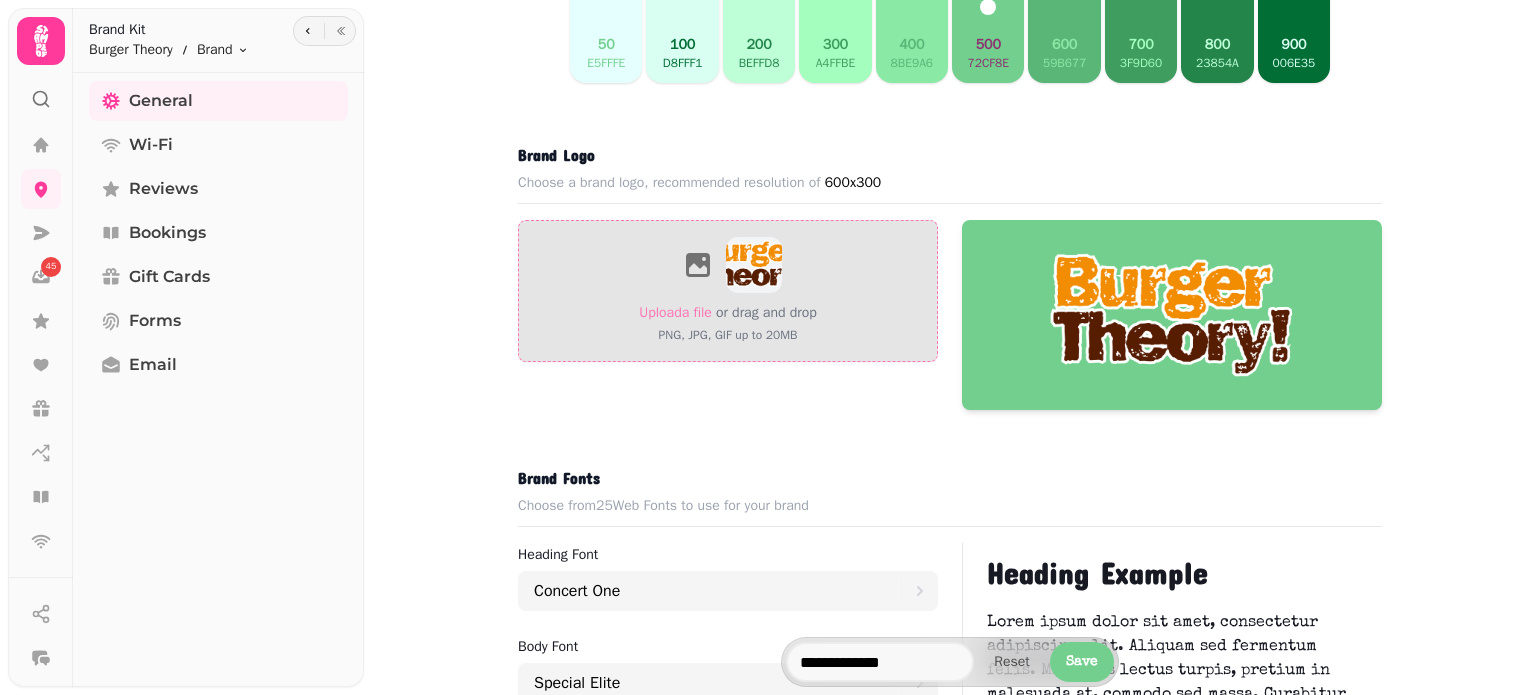 click at bounding box center [754, 265] 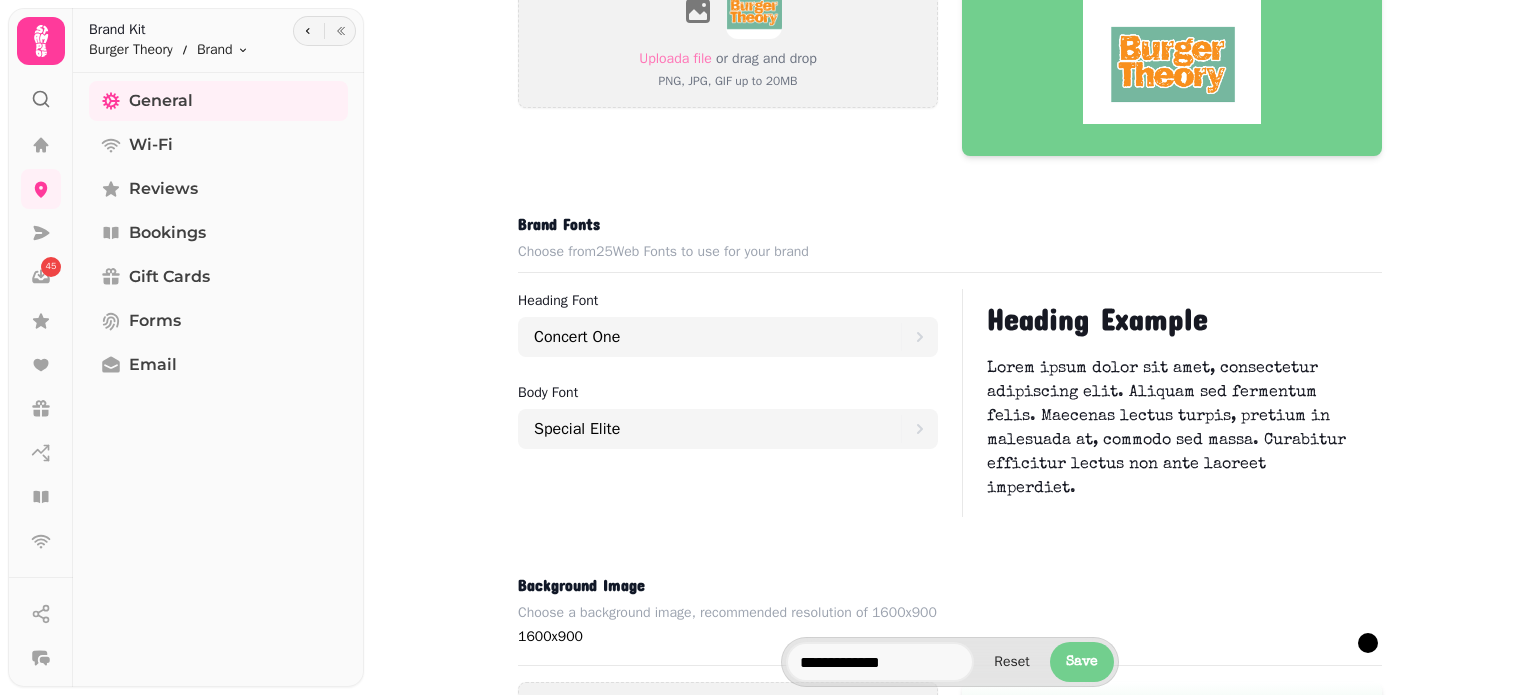 scroll, scrollTop: 1045, scrollLeft: 0, axis: vertical 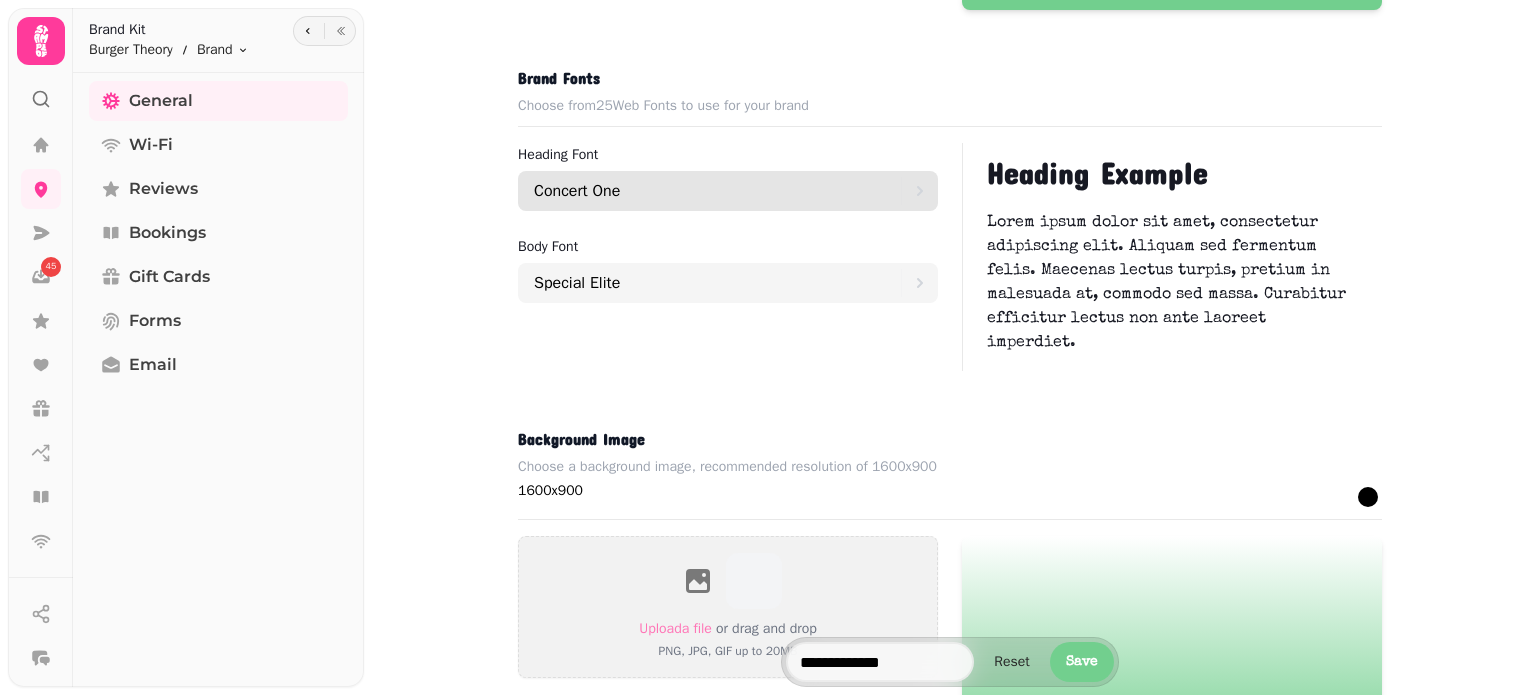 click on "Concert One" at bounding box center [717, 191] 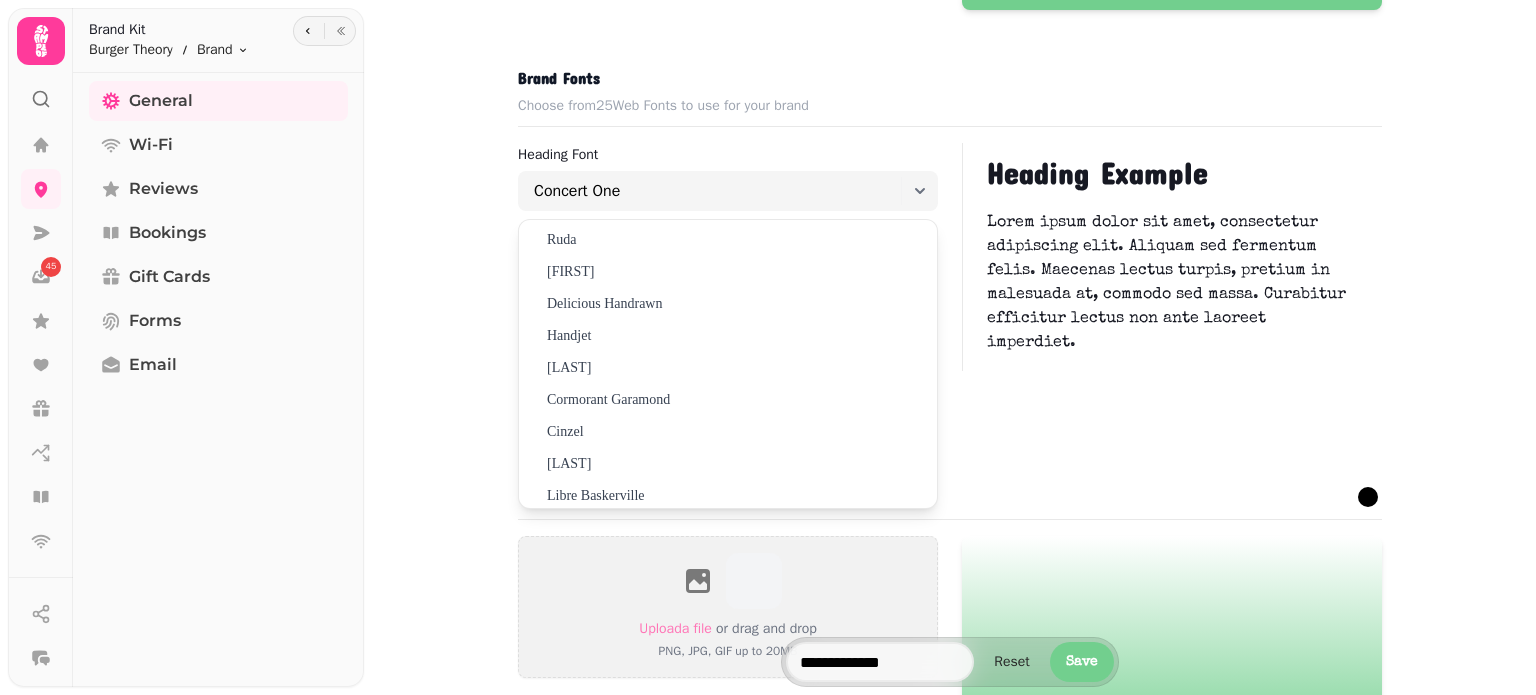 scroll, scrollTop: 525, scrollLeft: 0, axis: vertical 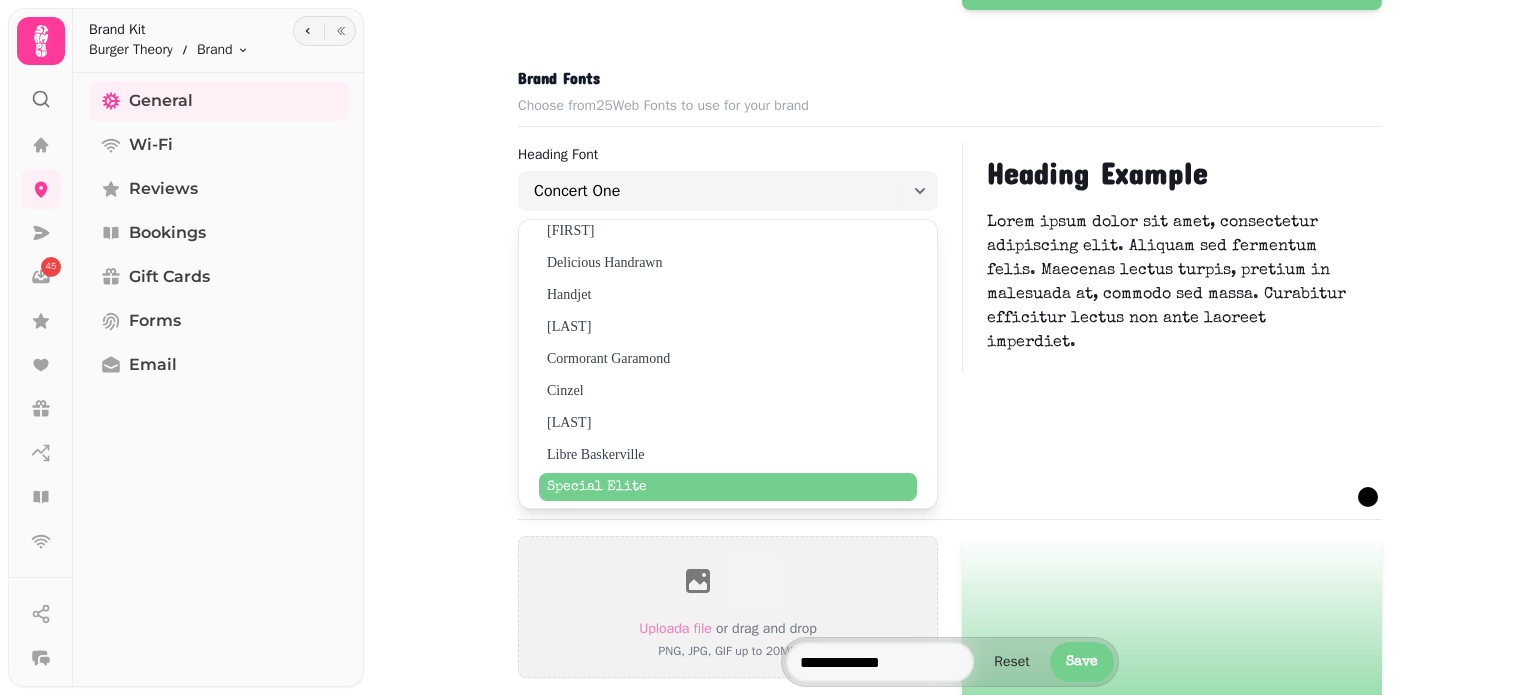 click on "Special Elite" at bounding box center (728, 487) 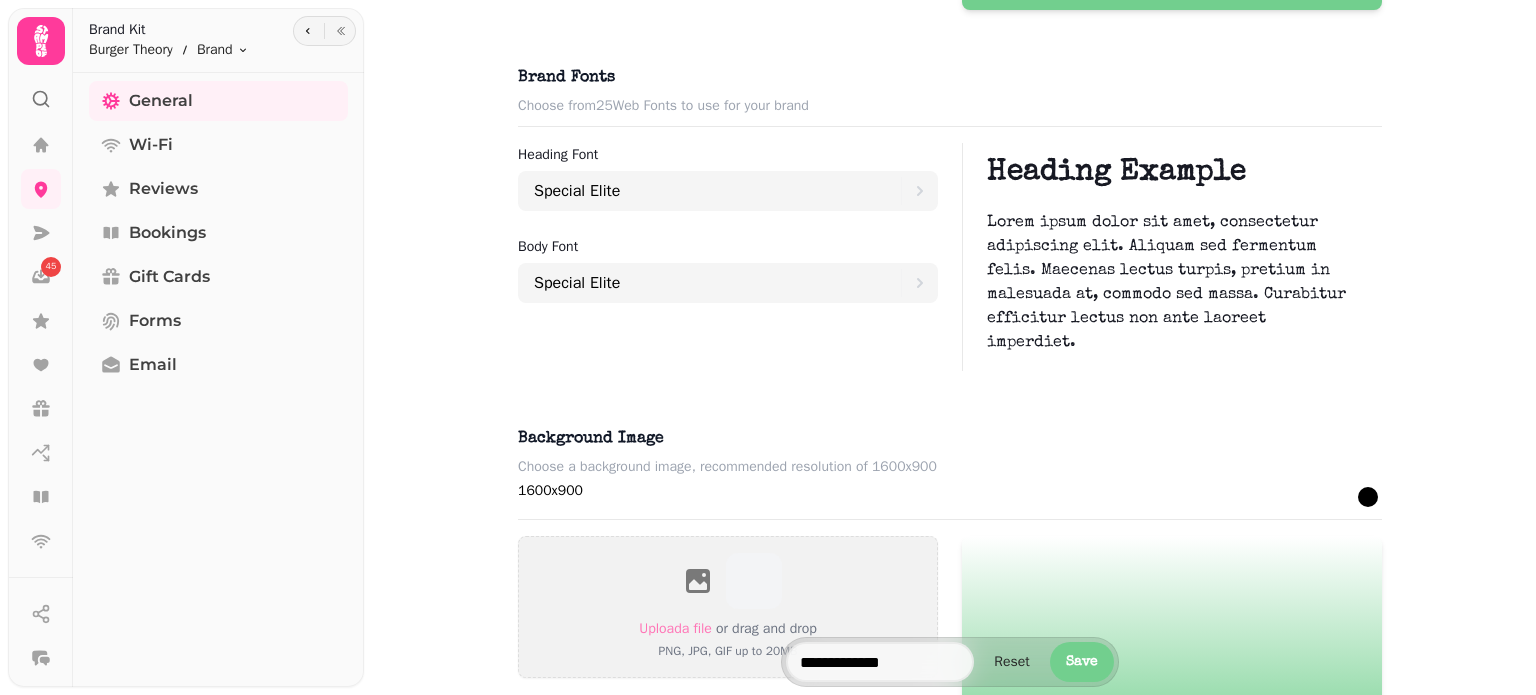 click on "Brand kit Burger Theory ******* These brand settings will be used across selected Stampede features.   Learn more 50 e5fffe 100 d8fff1 200 beffd8 300 a4ffbe 400 8be9a6 500 72cf8e 600 59b677 700 3f9d60 800 23854a 900 006e35 Brand logo Choose a brand logo, recommended resolution of   600x300 Upload  a file or drag and drop PNG, JPG, GIF up to 20MB Brand fonts Choose from  25  Web Fonts to use for your brand Heading font Special Elite Body font Special Elite Heading Example Lorem ipsum dolor sit amet, consectetur adipiscing elit. Aliquam sed fermentum felis. Maecenas lectus turpis, pretium in malesuada at, commodo sed massa. Curabitur efficitur lectus non ante laoreet imperdiet. Background image Choose a background image, recommended resolution of   1600x900 #ffffff  colour selected #000000  colour selected Upload  a file or drag and drop PNG, JPG, GIF up to 20MB ******* Corners Round Square Example" at bounding box center [950, -5] 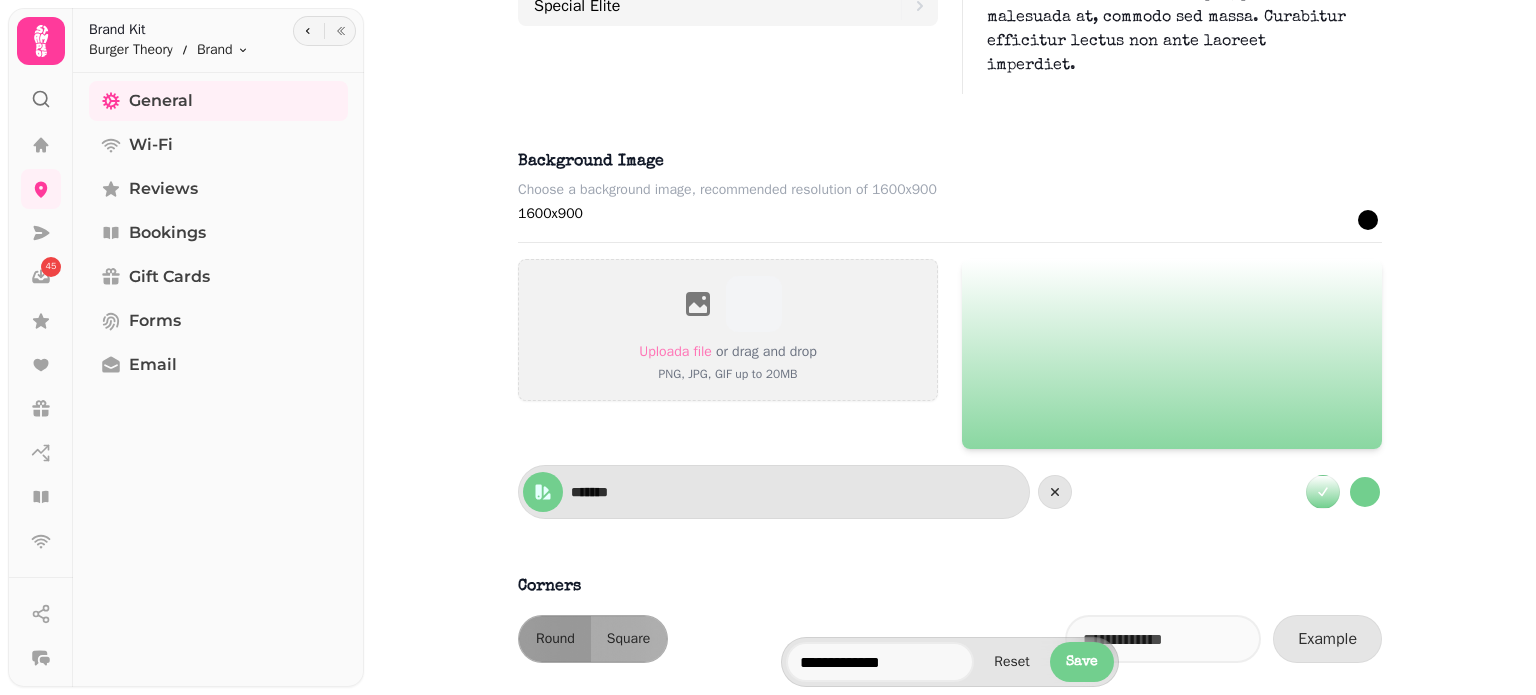 scroll, scrollTop: 1354, scrollLeft: 0, axis: vertical 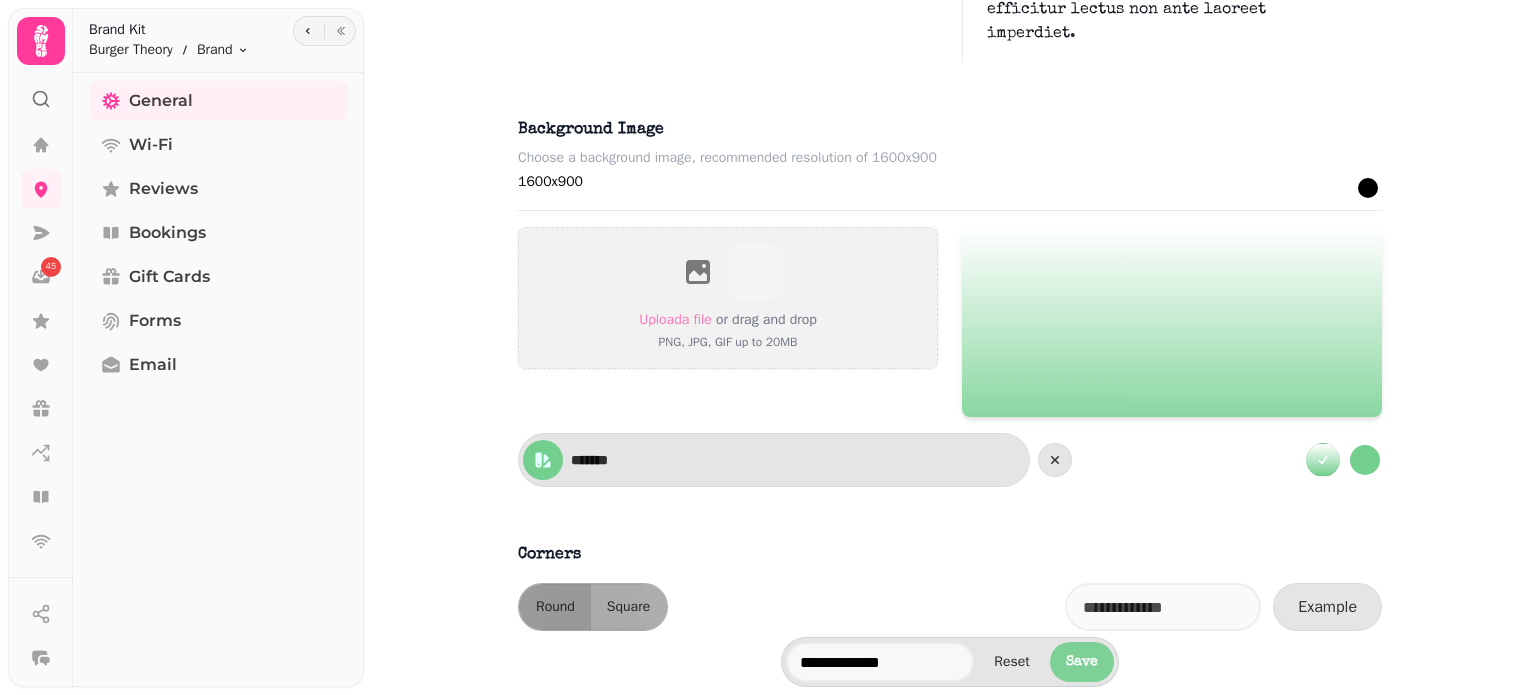 click on "Save" at bounding box center (1082, 662) 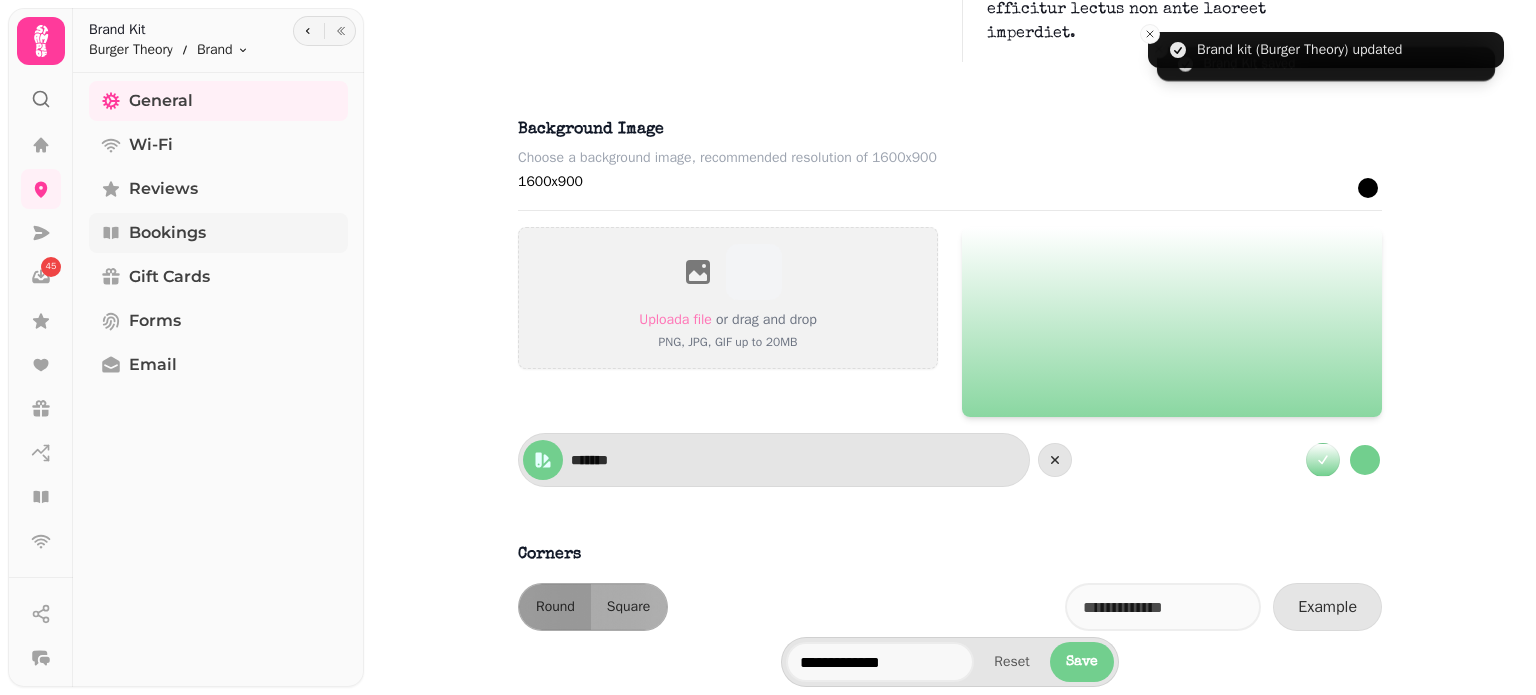 click on "Bookings" at bounding box center (218, 233) 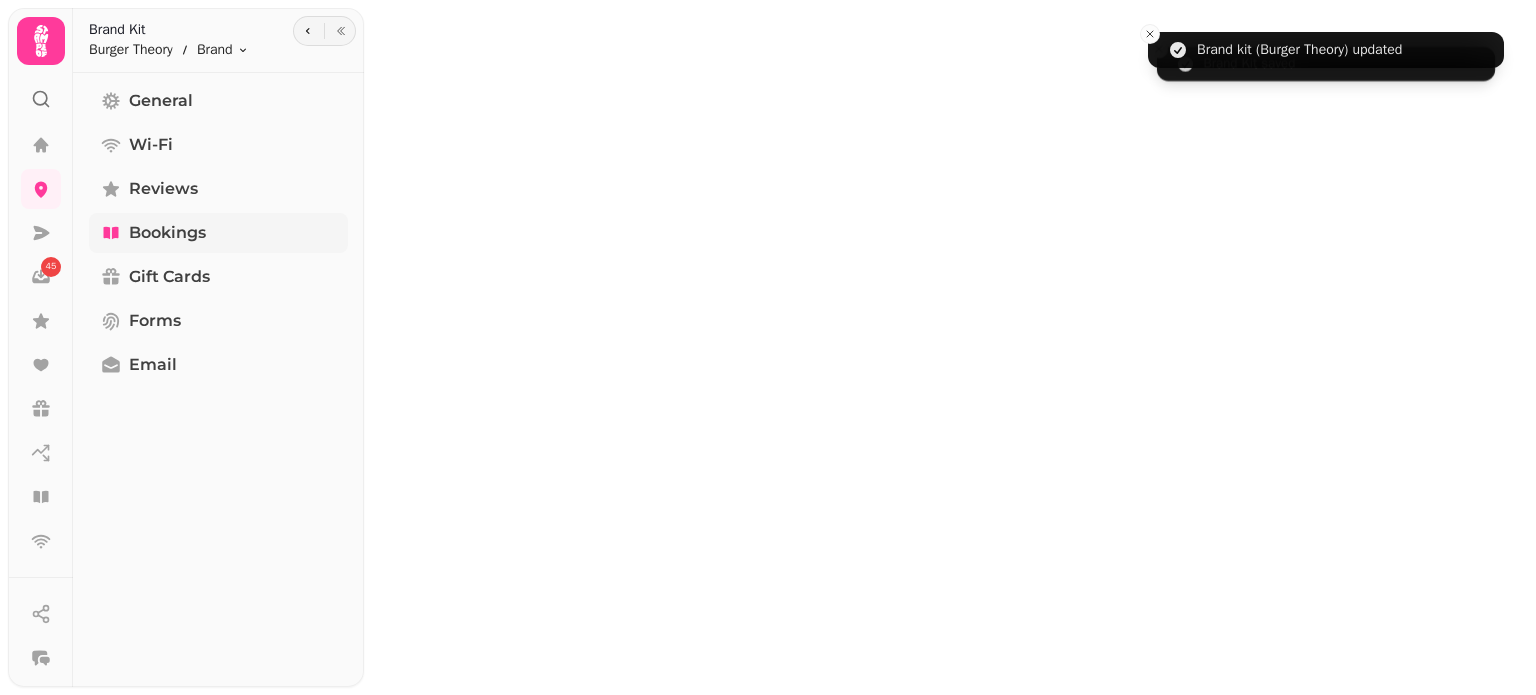 scroll, scrollTop: 0, scrollLeft: 0, axis: both 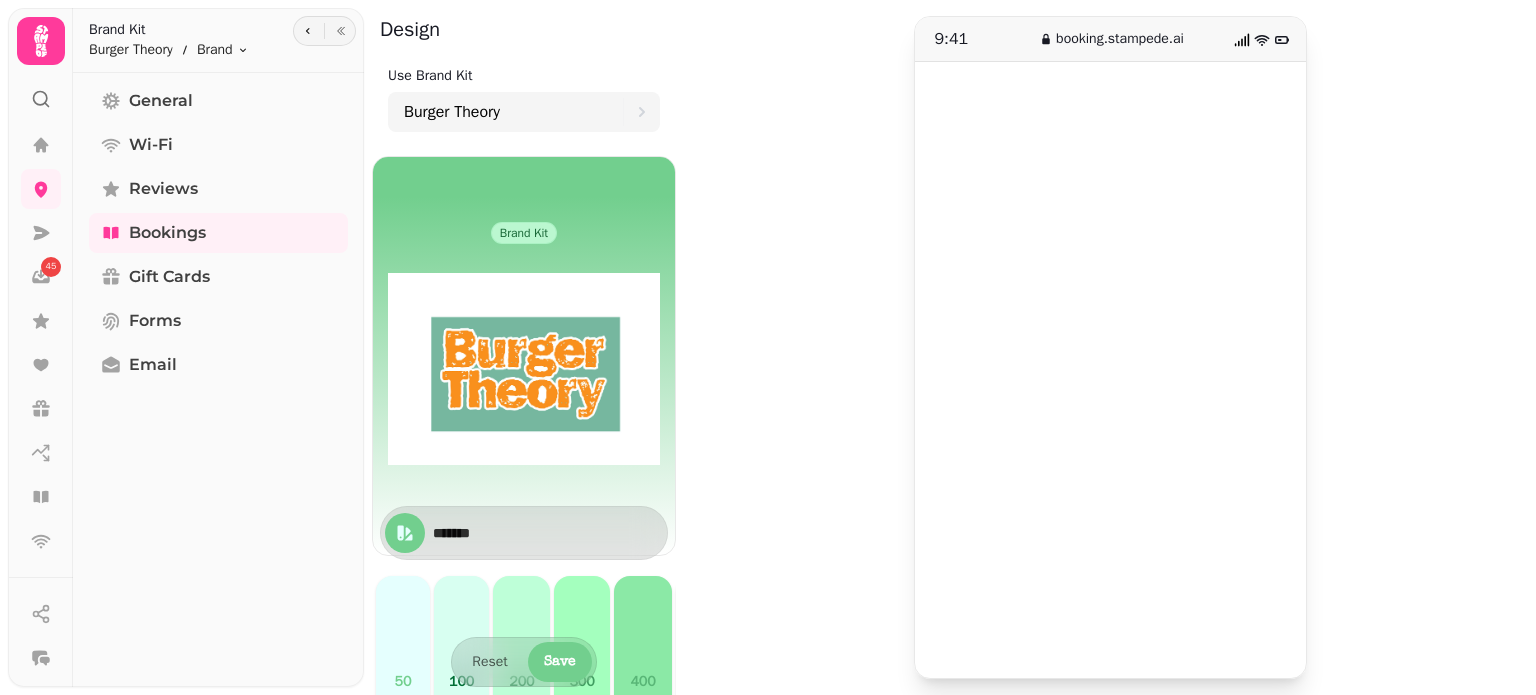 drag, startPoint x: 305, startPoint y: 19, endPoint x: 319, endPoint y: 22, distance: 14.3178215 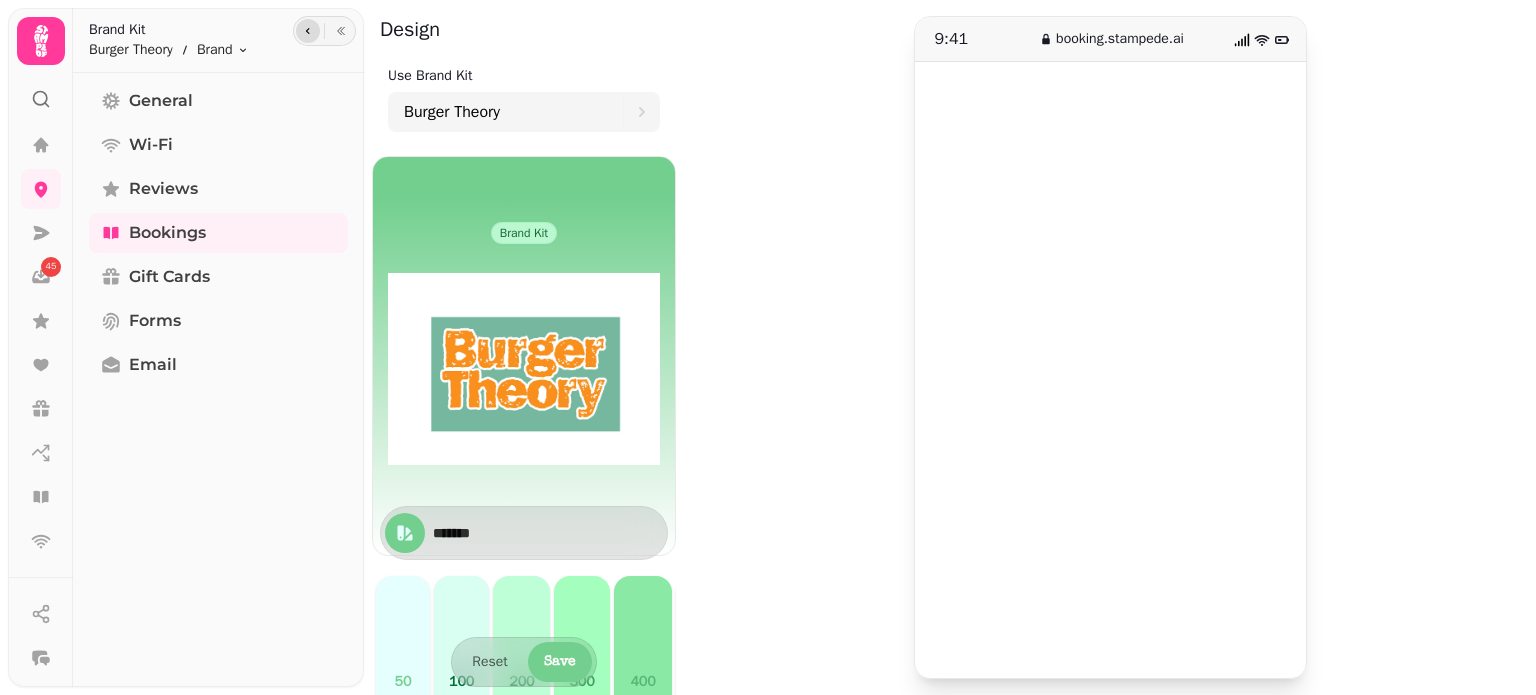 click at bounding box center (308, 31) 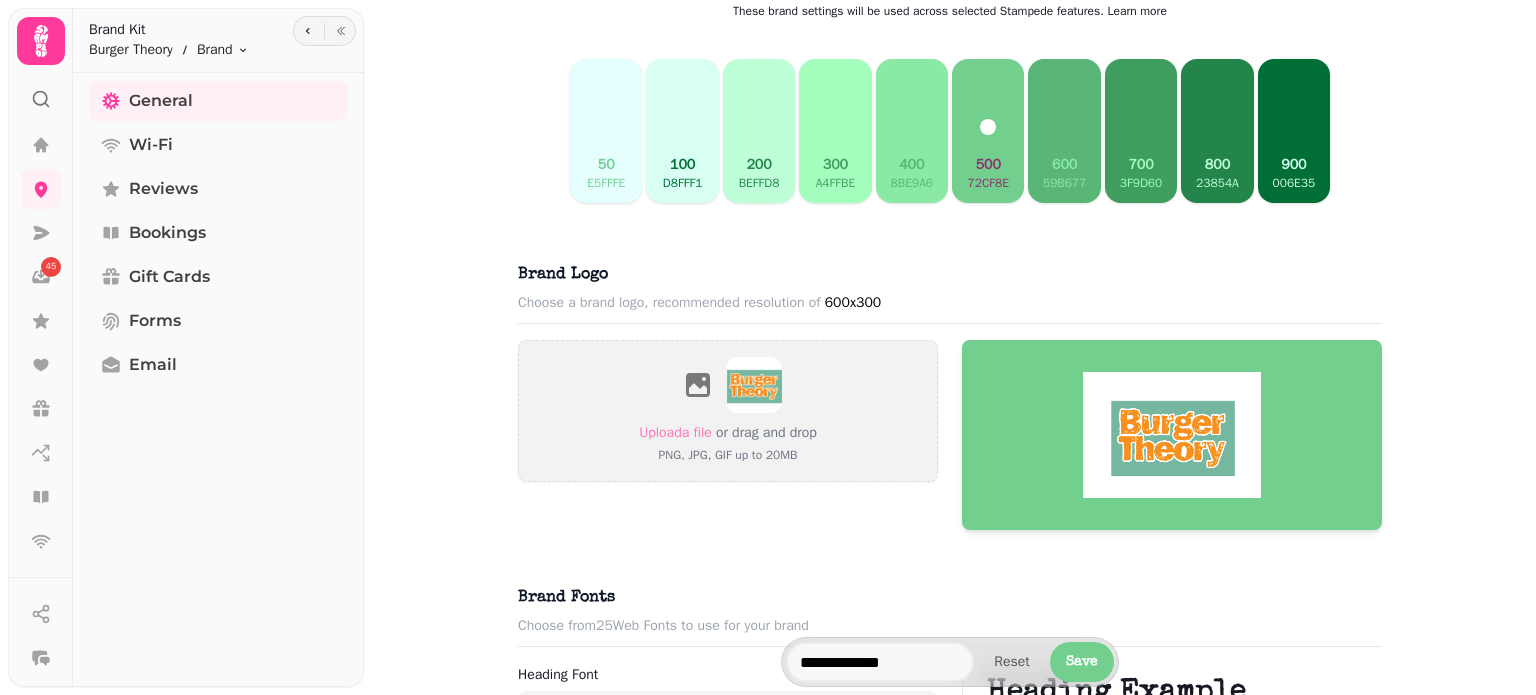 scroll, scrollTop: 755, scrollLeft: 0, axis: vertical 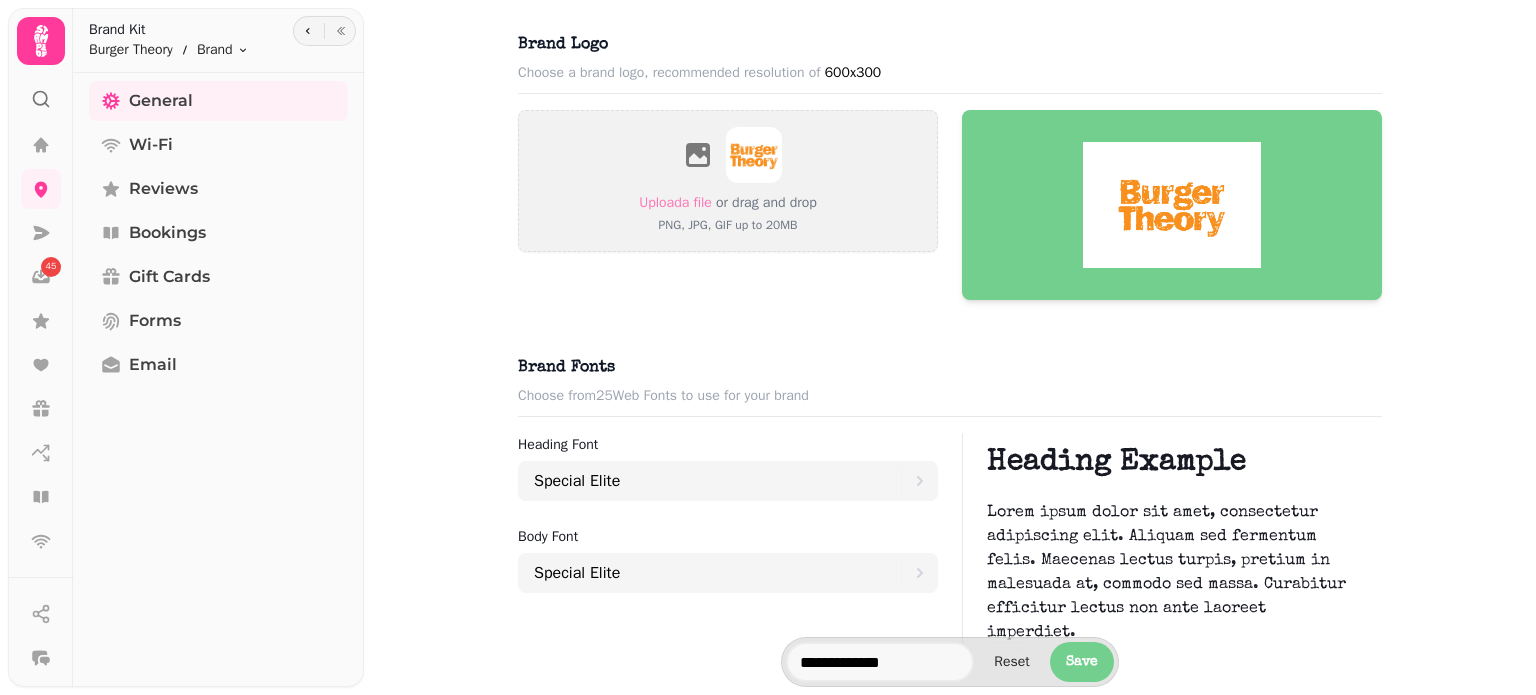 click at bounding box center [1172, 205] 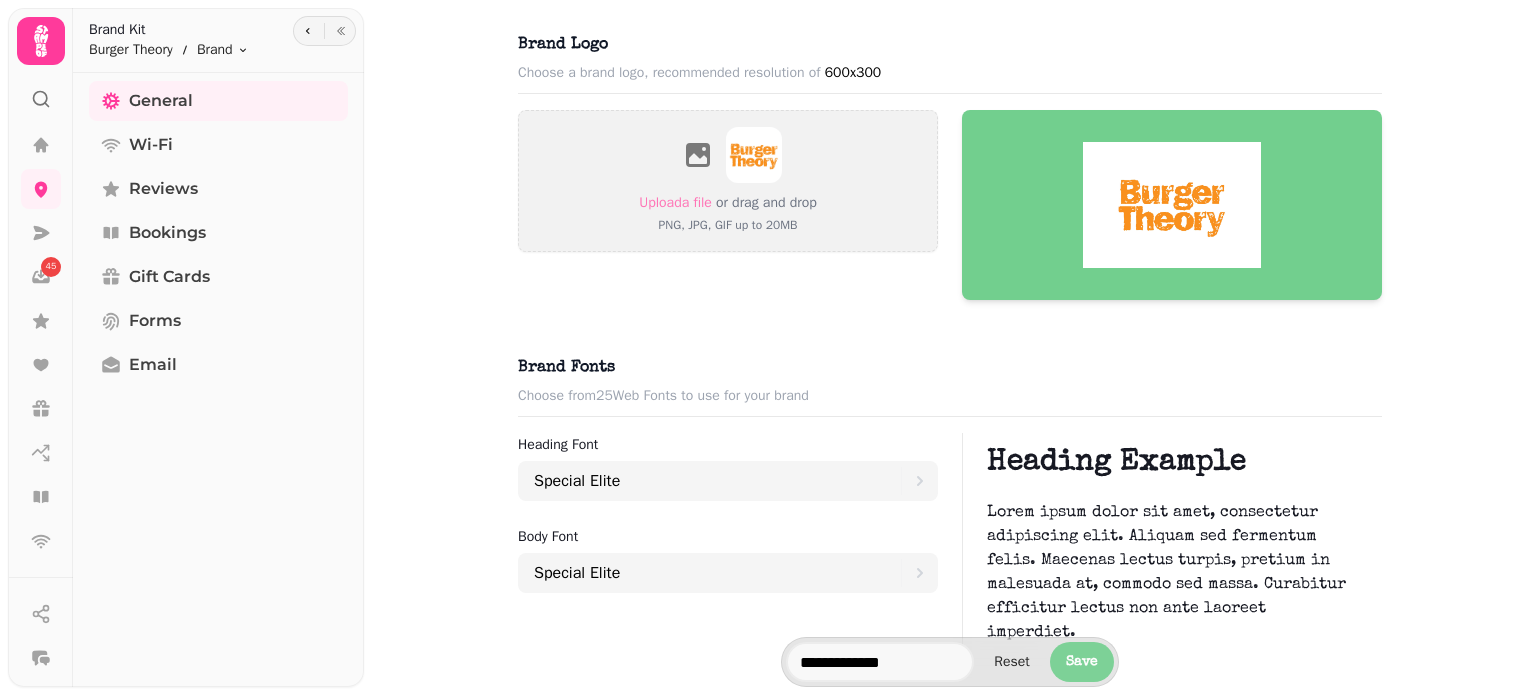 click on "Save" at bounding box center [1082, 662] 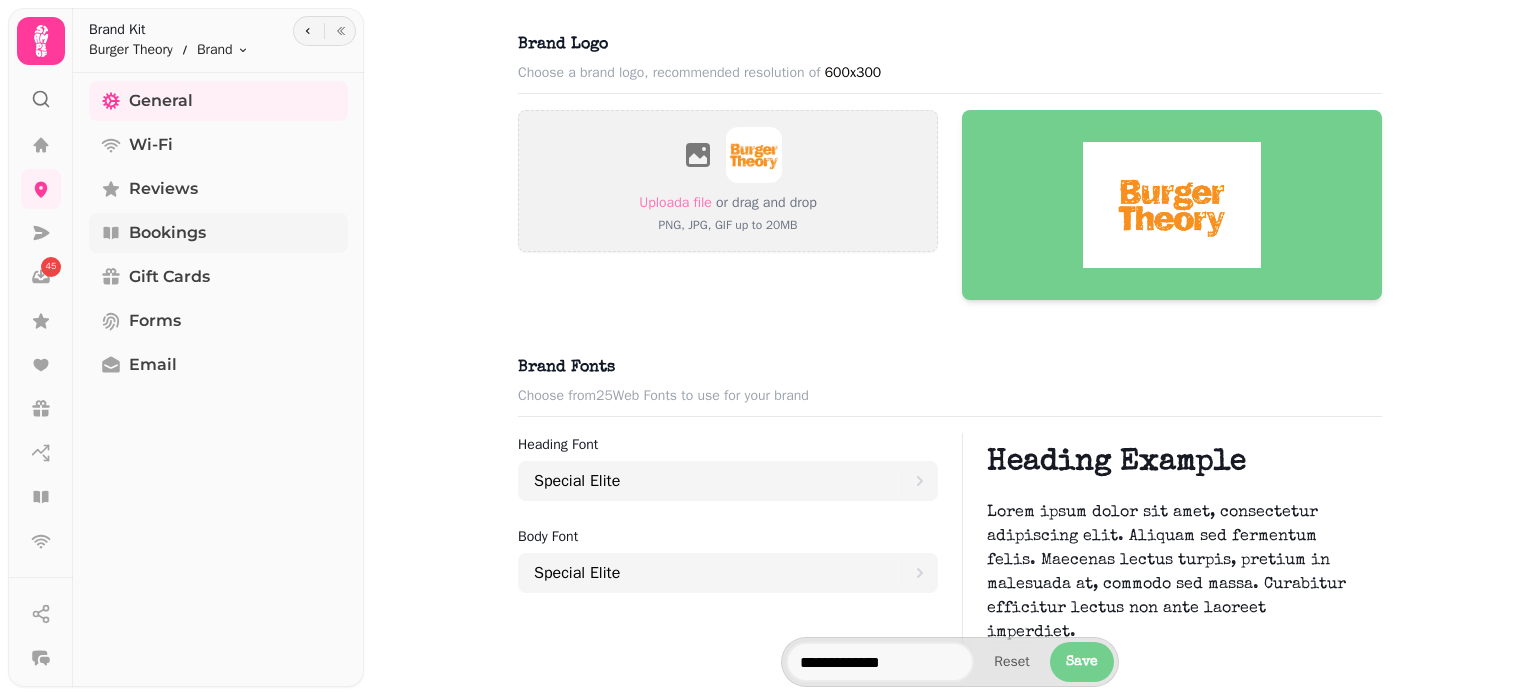 click on "Bookings" at bounding box center (167, 233) 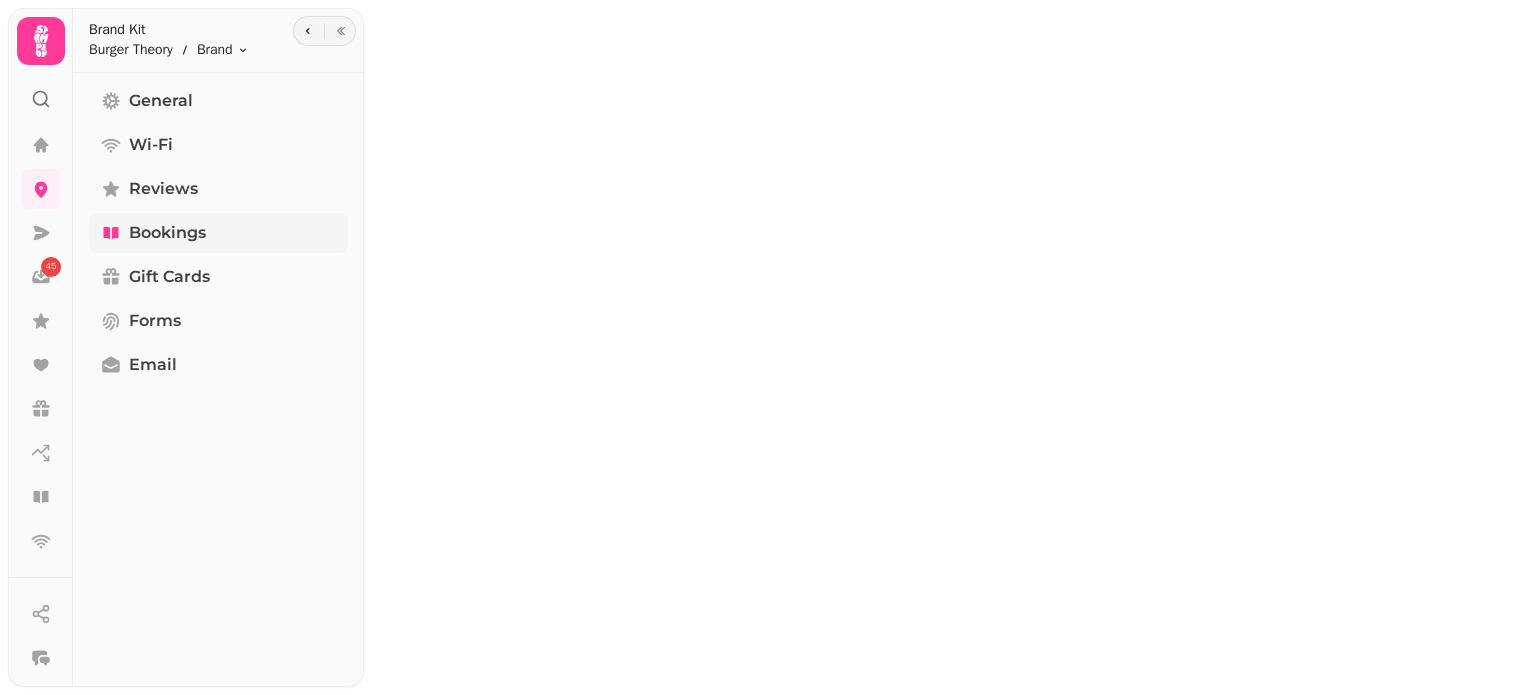 scroll, scrollTop: 0, scrollLeft: 0, axis: both 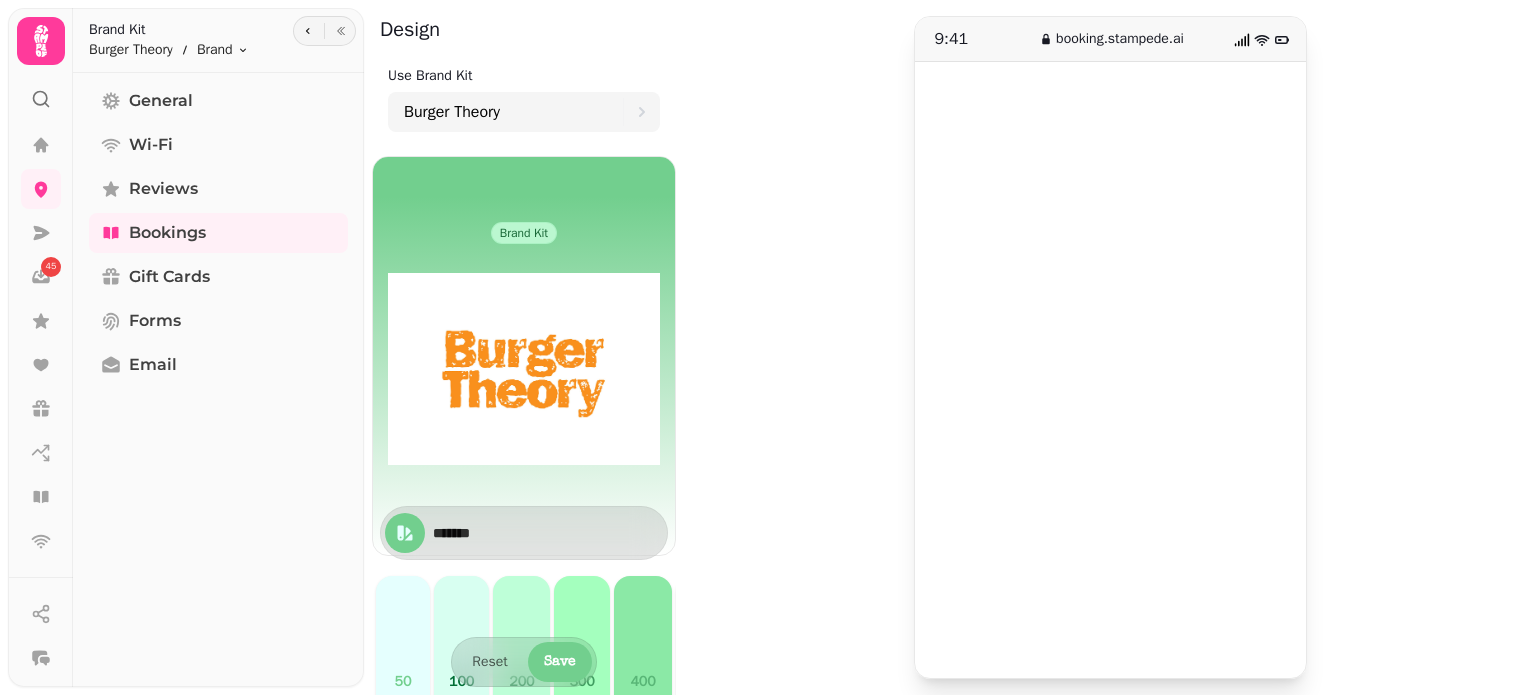 click at bounding box center [524, 369] 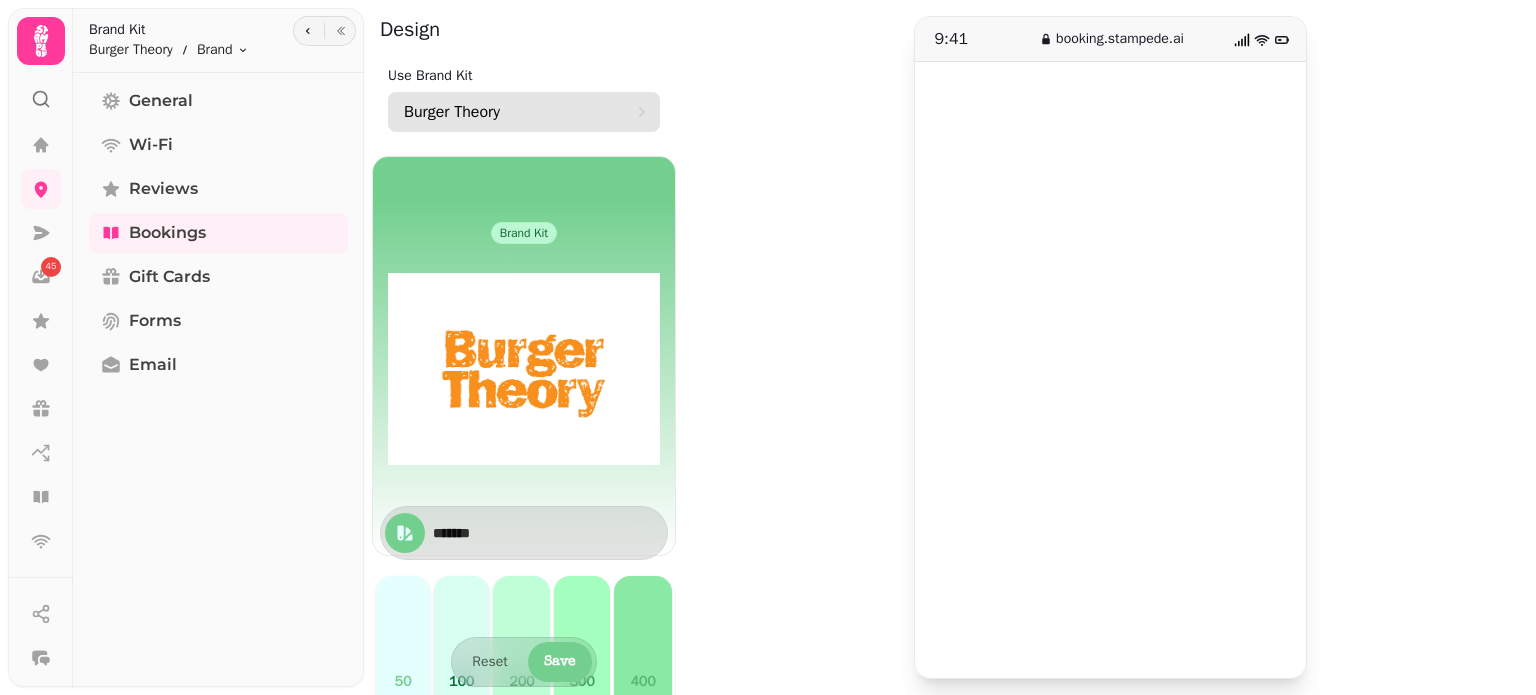 click on "Burger Theory" at bounding box center [452, 112] 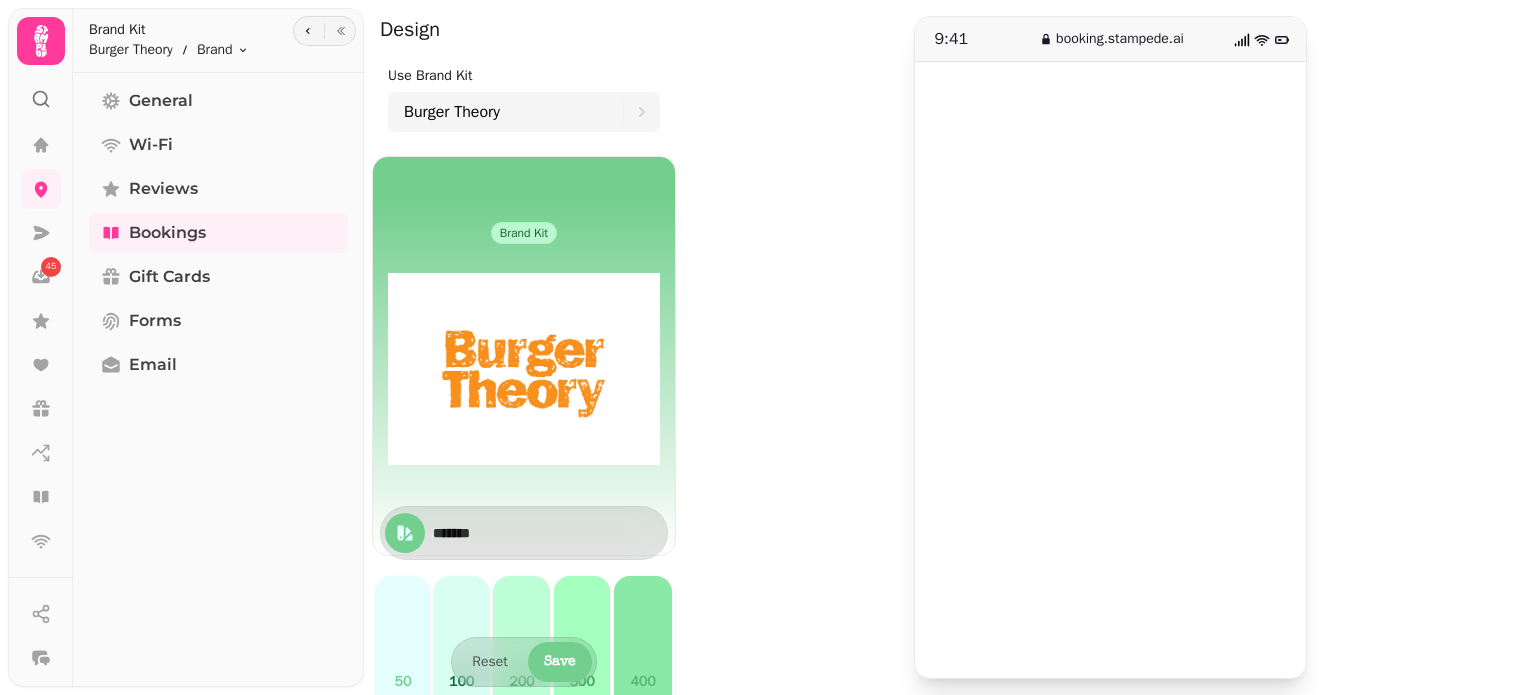 click at bounding box center [524, 369] 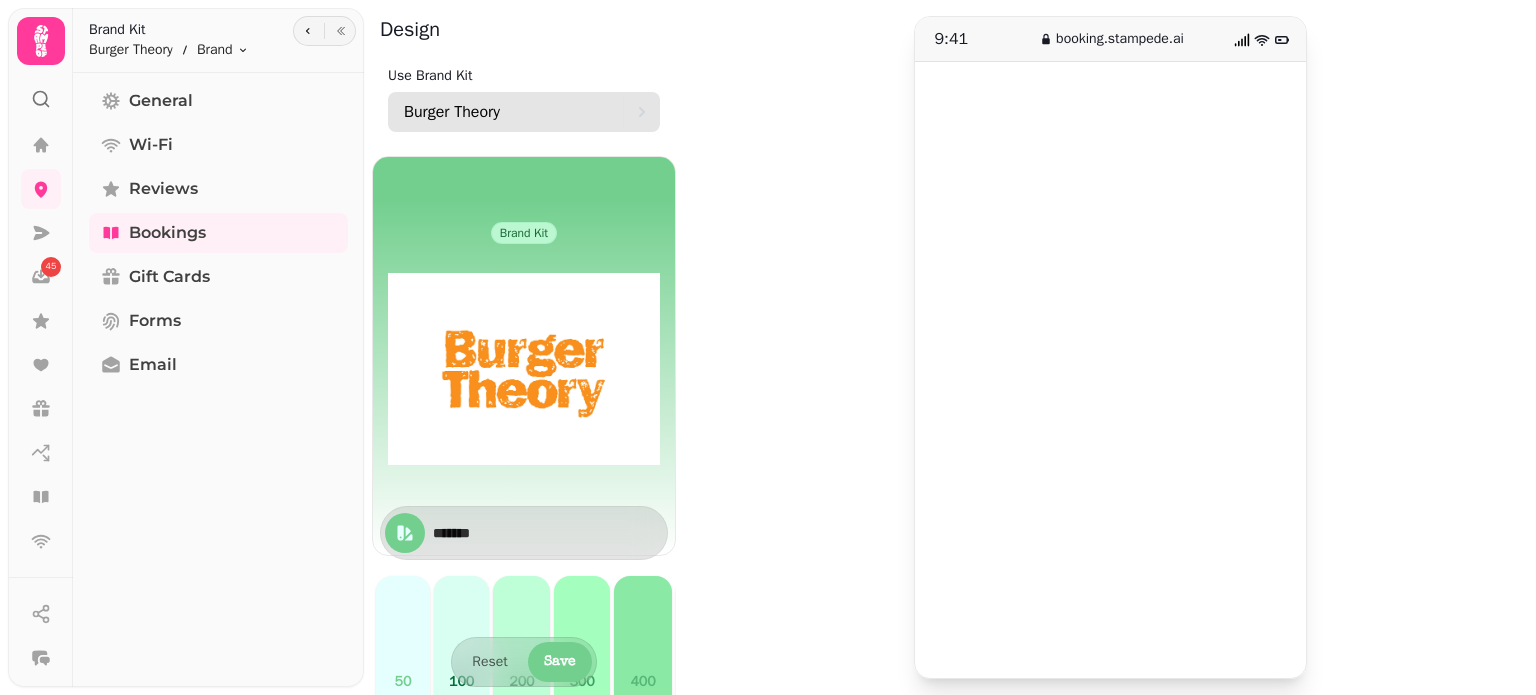 click on "Burger Theory" at bounding box center (452, 112) 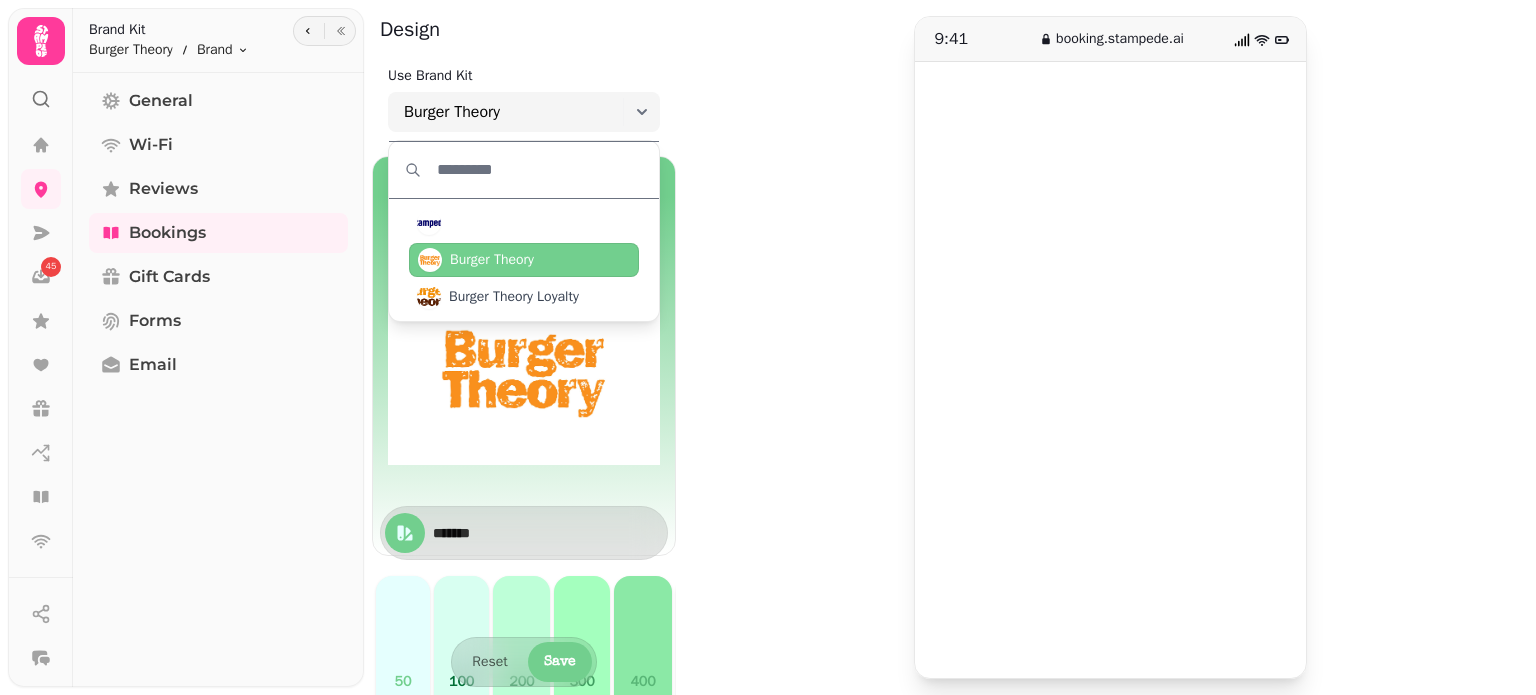 click on "Burger Theory" at bounding box center (492, 260) 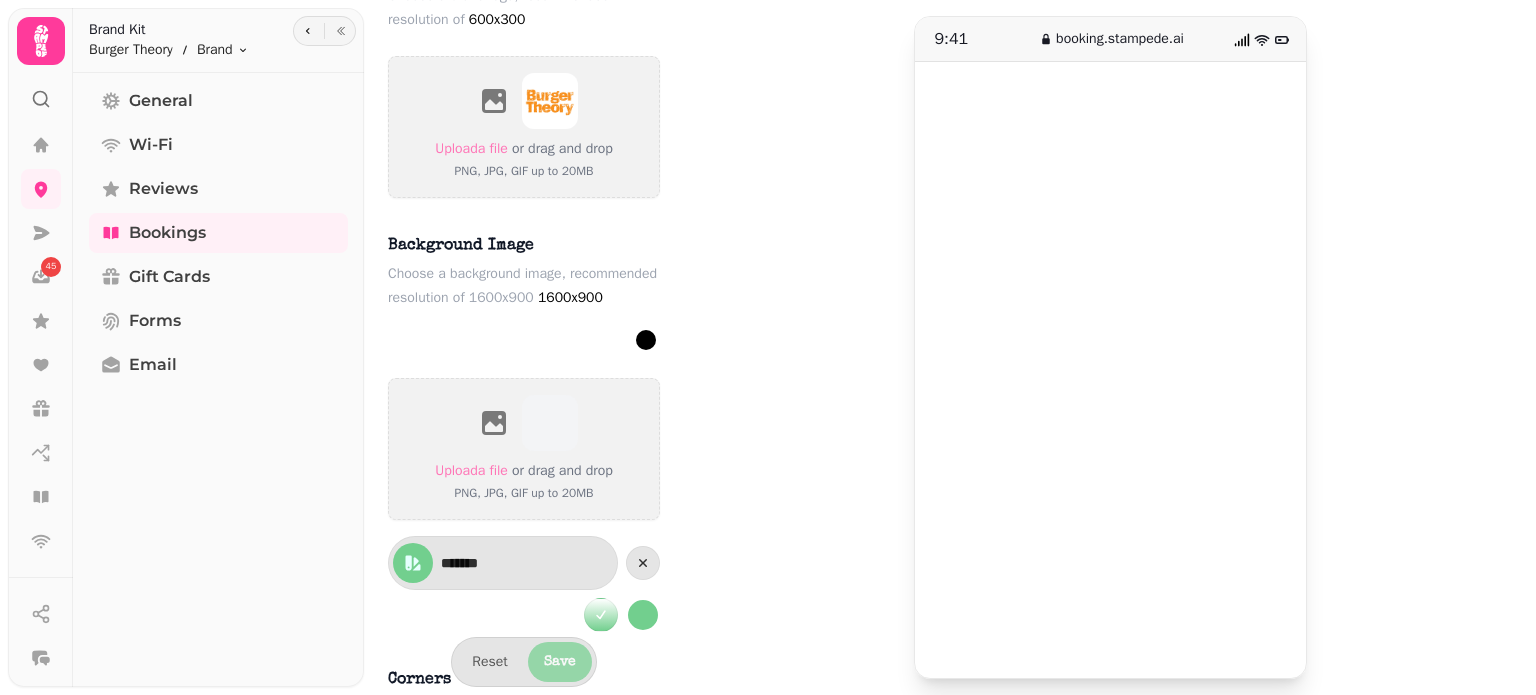 scroll, scrollTop: 986, scrollLeft: 0, axis: vertical 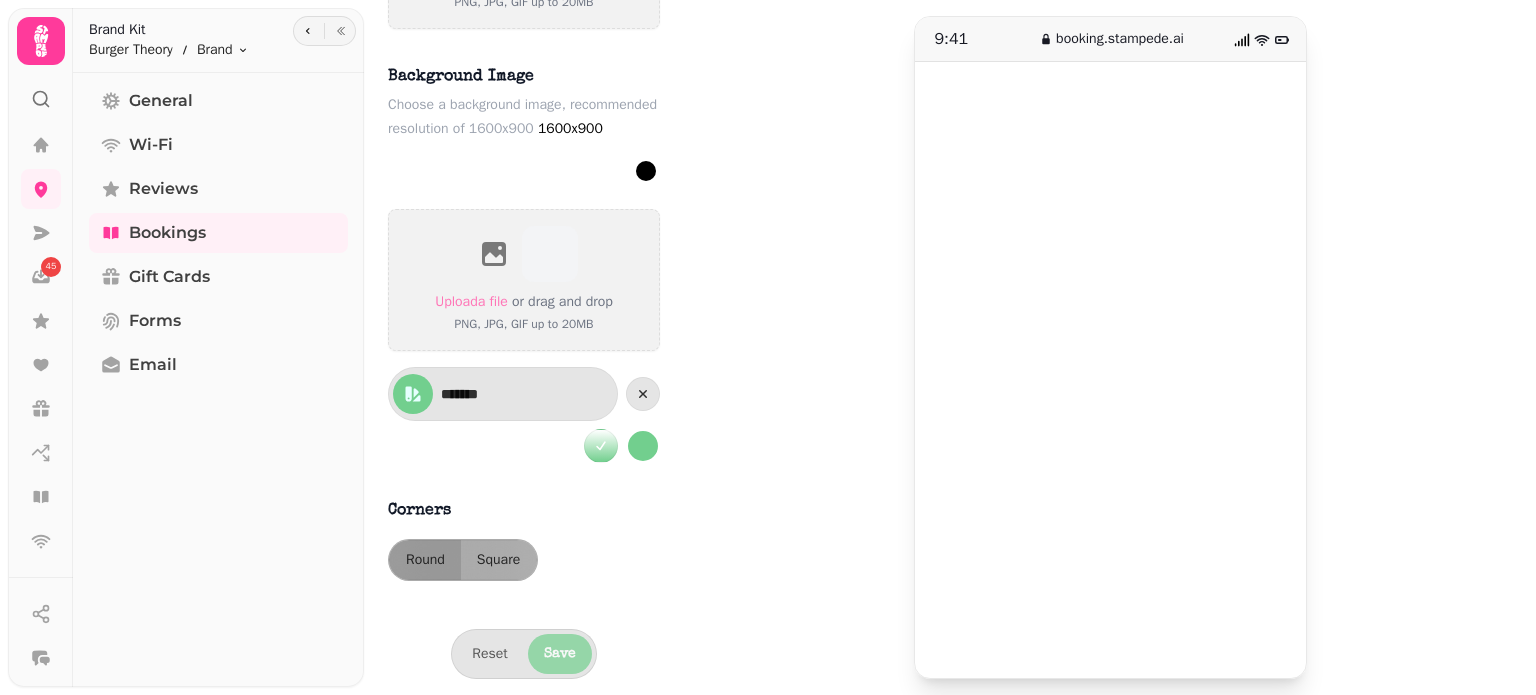 click on "9:41 [EMAIL]" at bounding box center [1110, 347] 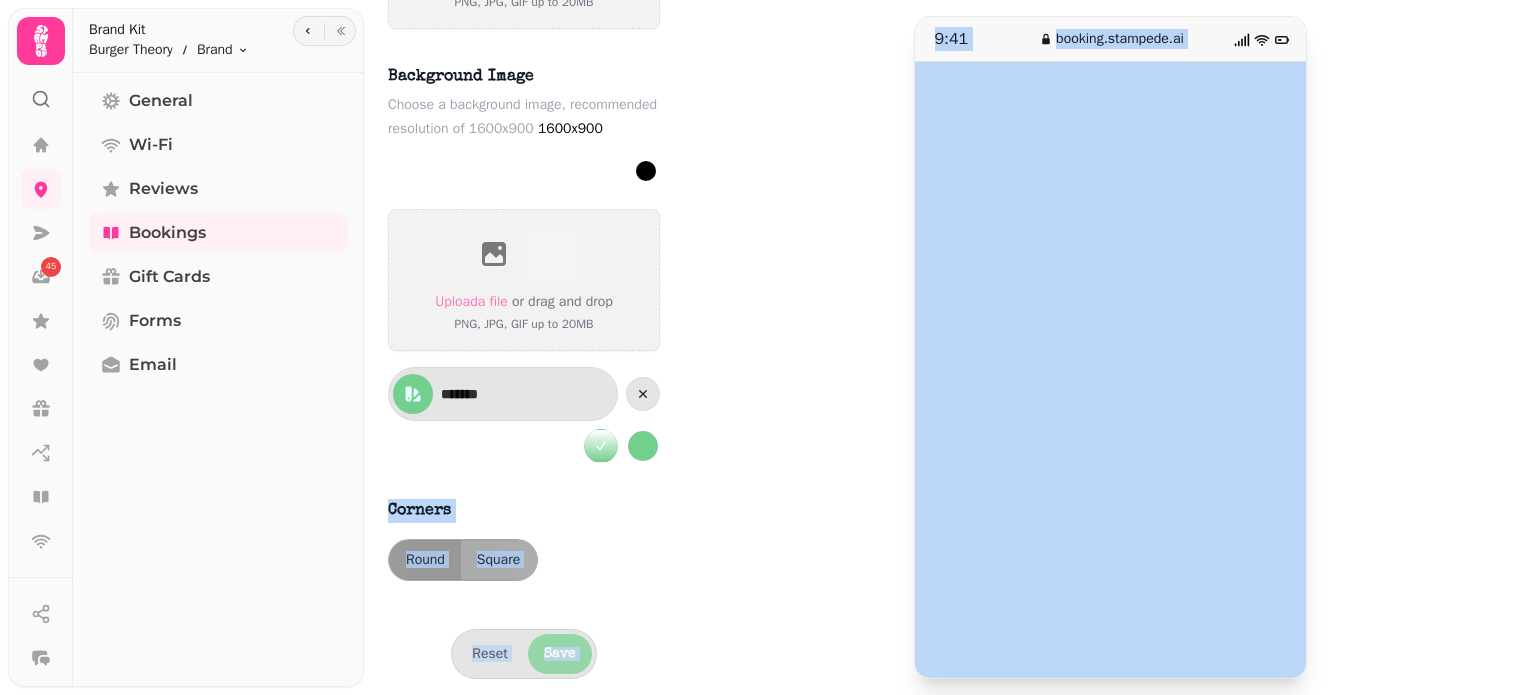 drag, startPoint x: 676, startPoint y: 447, endPoint x: 726, endPoint y: 211, distance: 241.23846 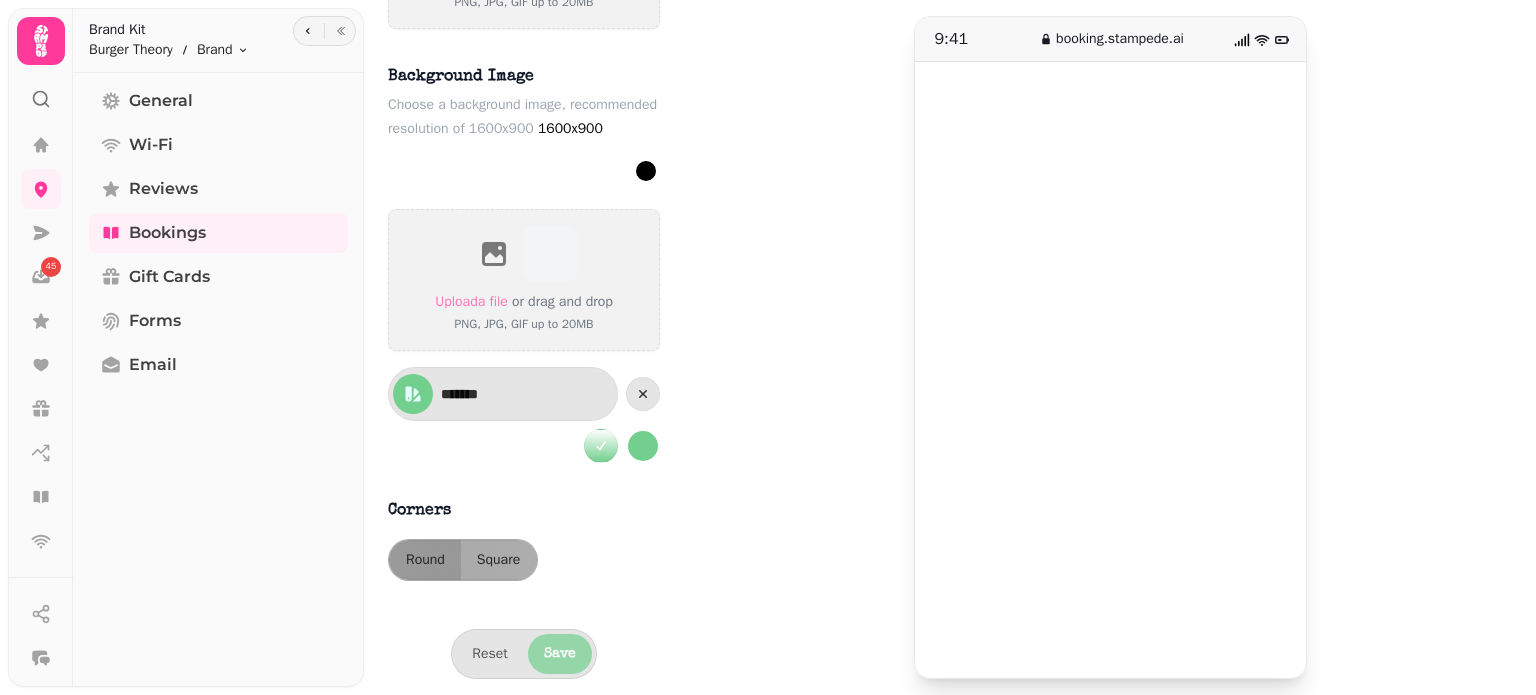 click on "Brand kit Burger Theory ******* 50 e5fffe 100 d8fff1 200 beffd8 300 a4ffbe 400 8be9a6 500 72cf8e 600 59b677 700 3f9d60 800 23854a 900 006e35 Brand logo Choose a brand logo, recommended resolution of   600x300 Upload  a file or drag and drop PNG, JPG, GIF up to 20MB Background image Choose a background image, recommended resolution of   1600x900 #ffffff  colour selected #000000  colour selected Upload  a file or drag and drop PNG, JPG, GIF up to 20MB ******* Corners Round Square Reset Save" at bounding box center (524, -69) 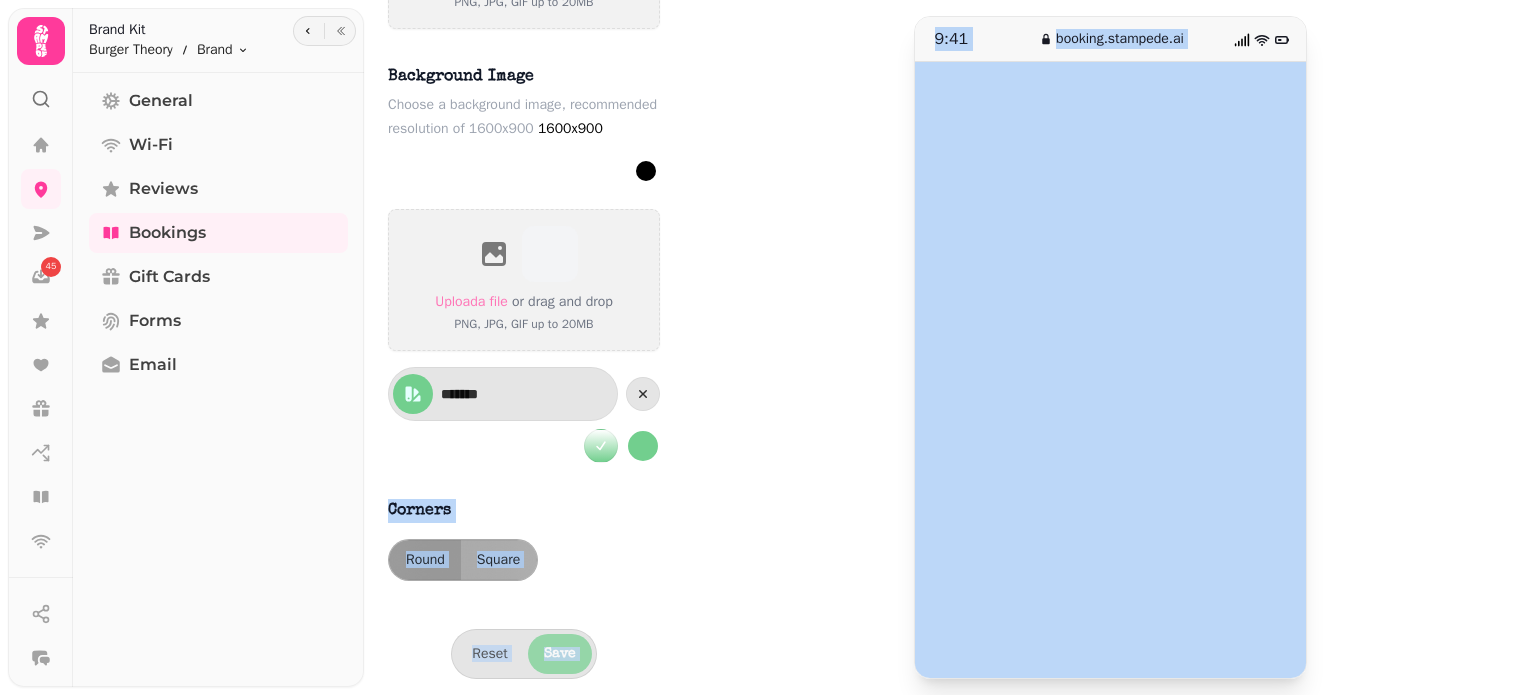 drag, startPoint x: 678, startPoint y: 446, endPoint x: 712, endPoint y: 215, distance: 233.48875 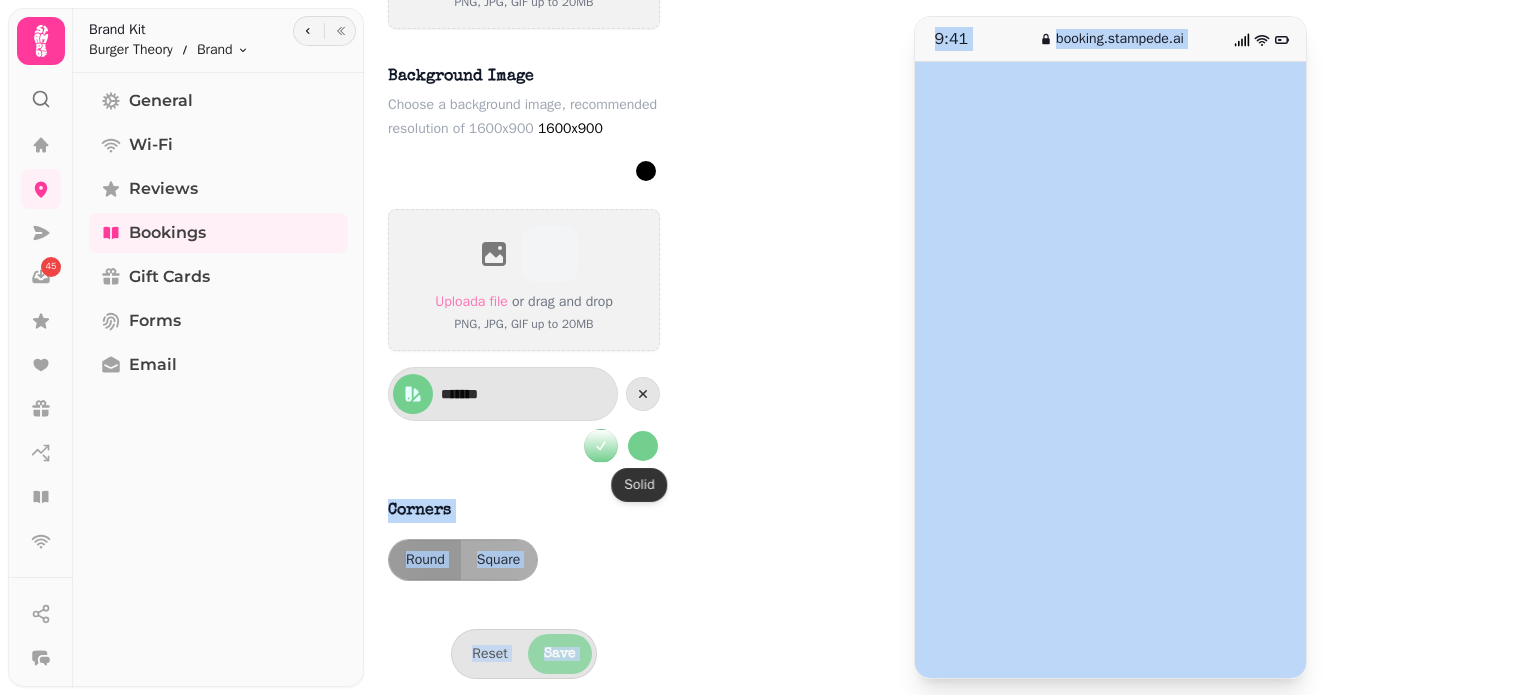 click at bounding box center (643, 446) 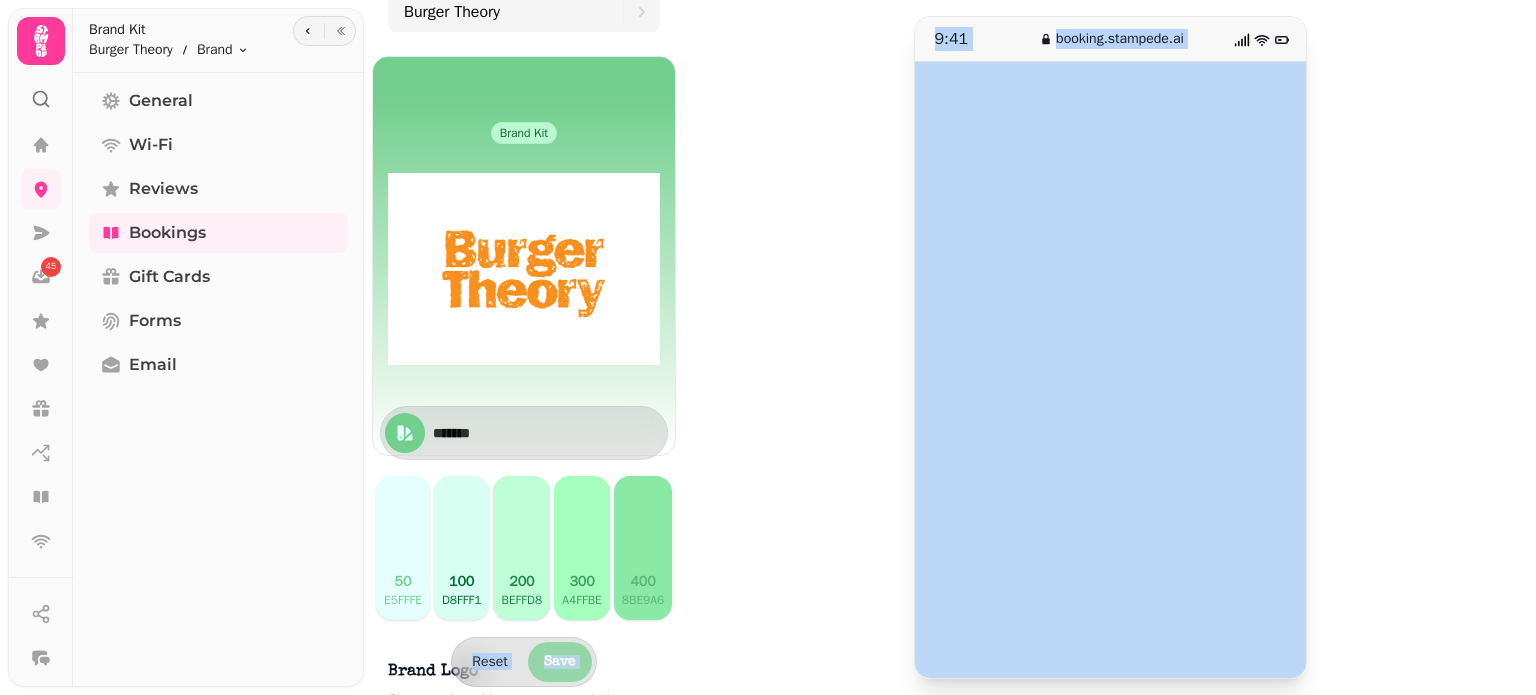 scroll, scrollTop: 56, scrollLeft: 0, axis: vertical 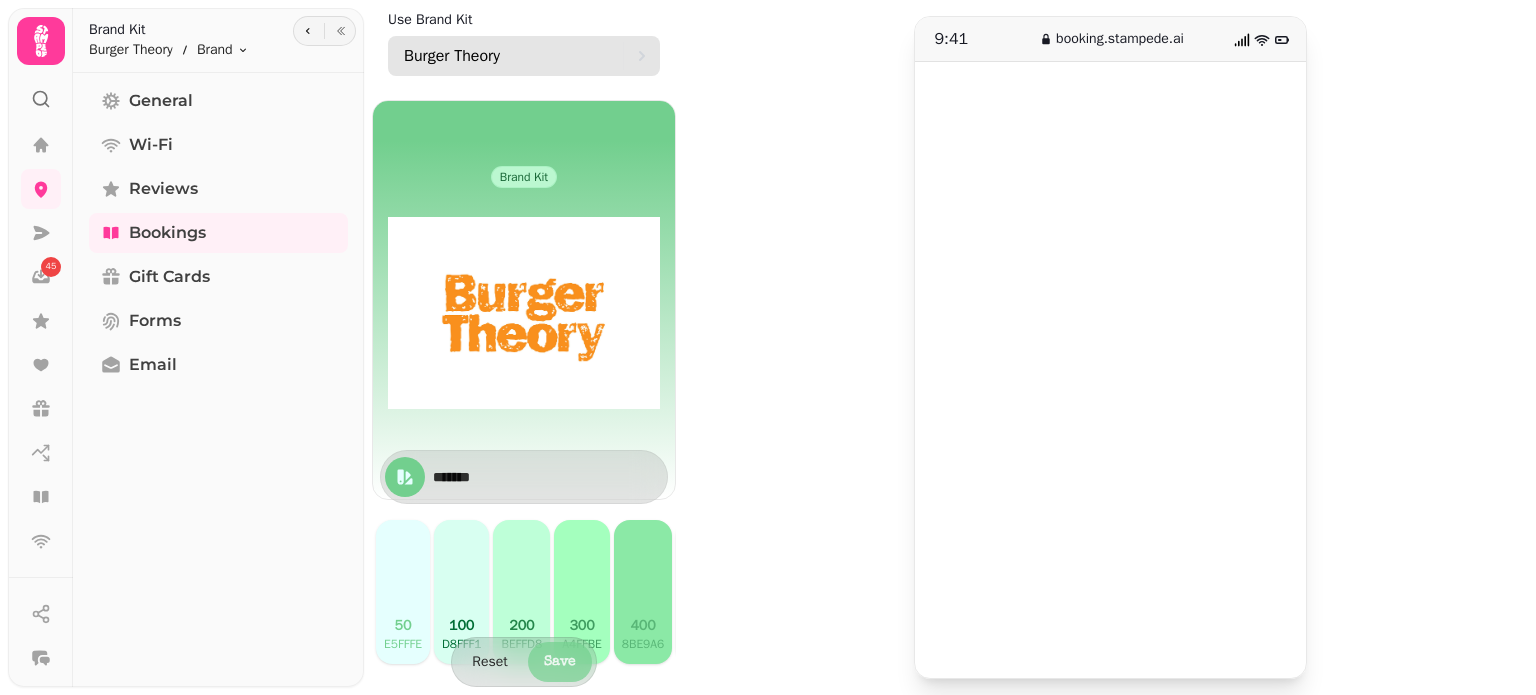 click on "Burger Theory" at bounding box center [513, 56] 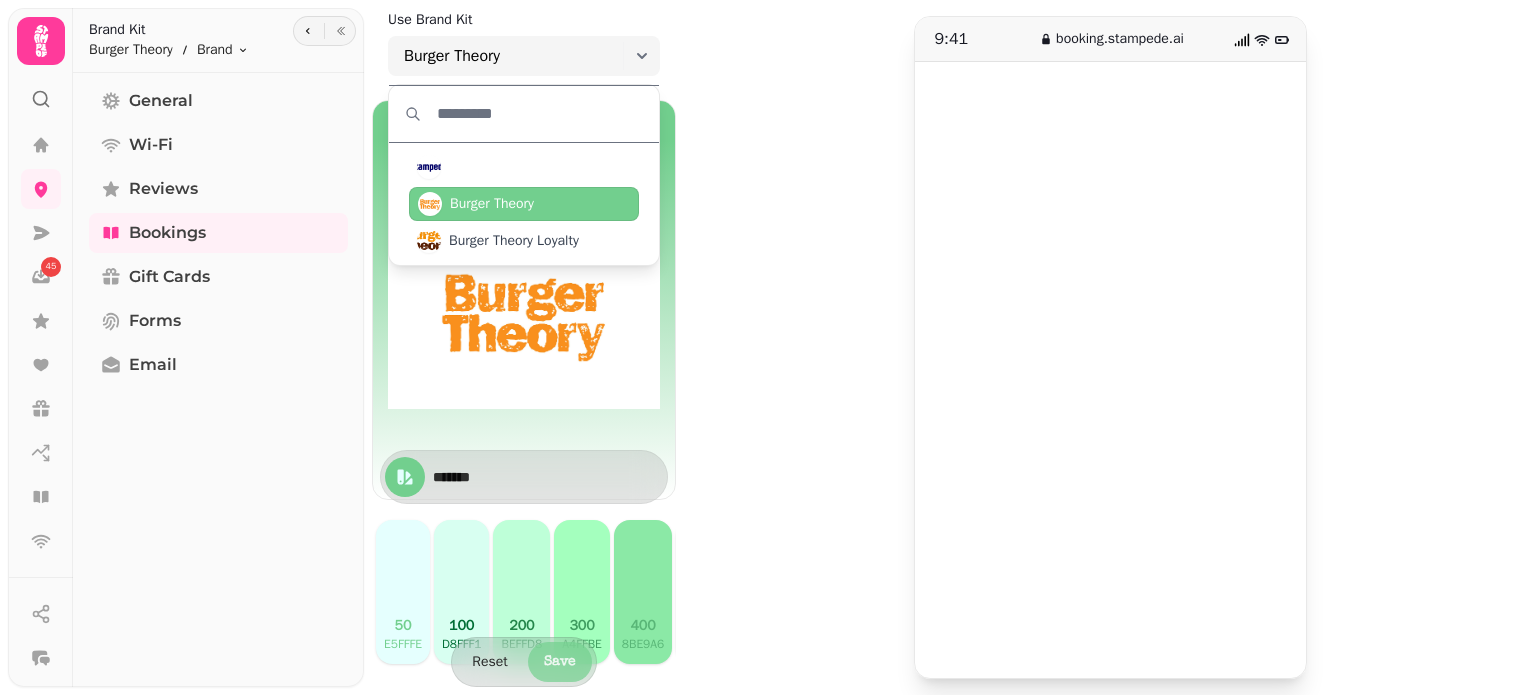 click on "Burger Theory" at bounding box center (492, 204) 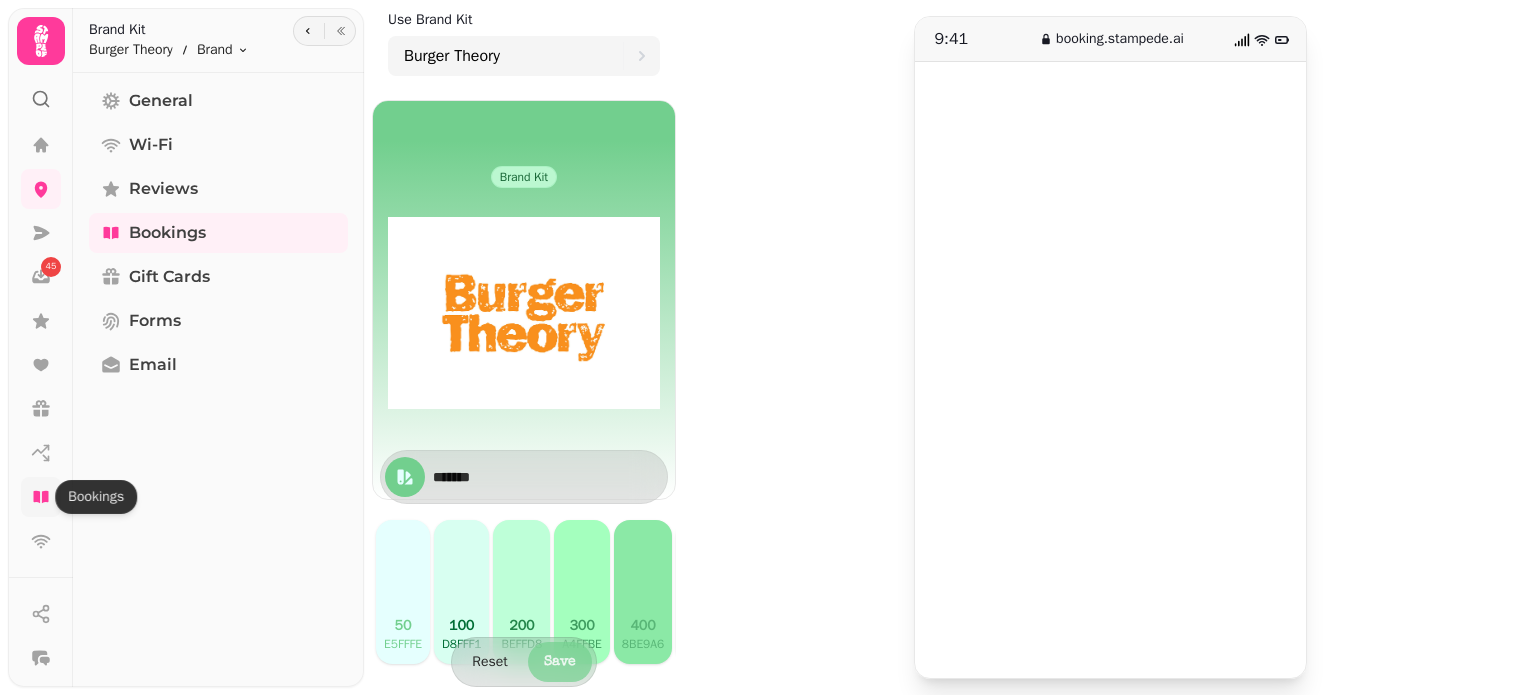 click 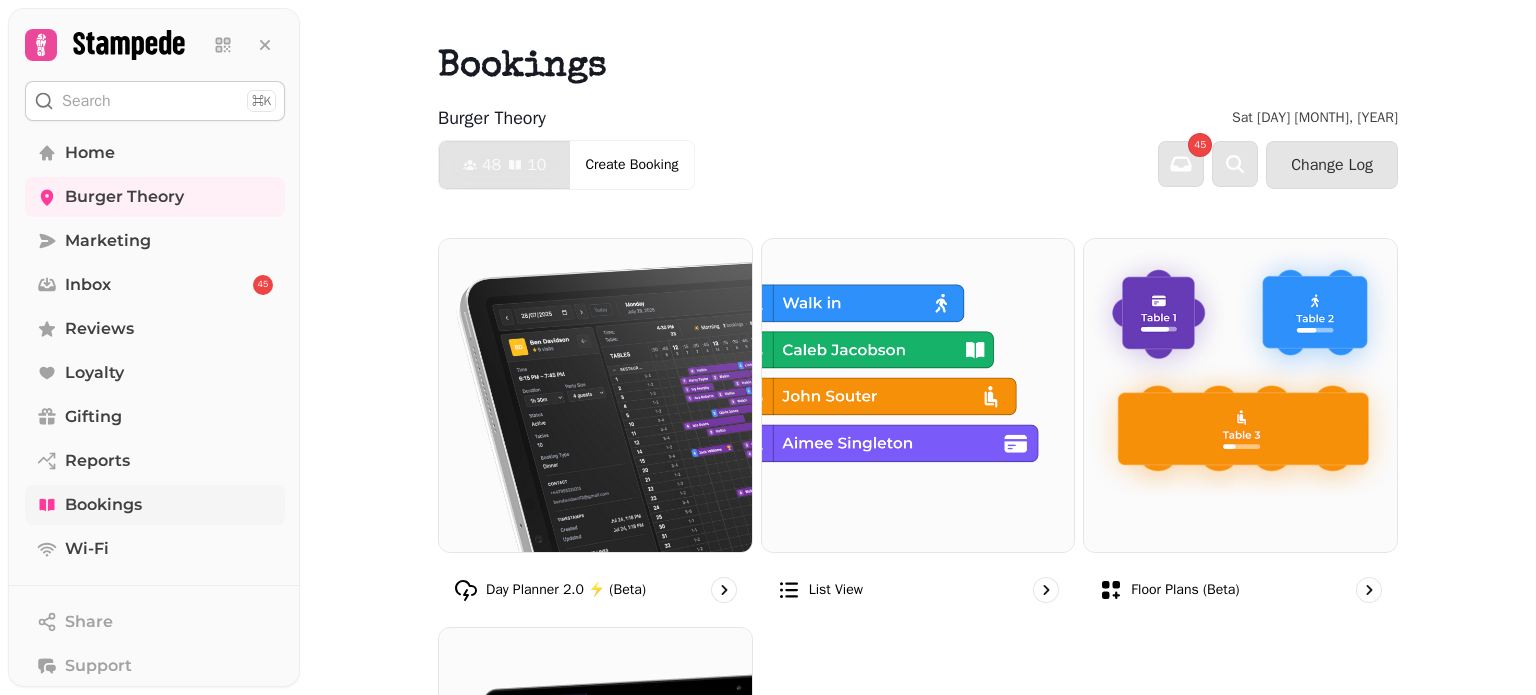 drag, startPoint x: 1527, startPoint y: 107, endPoint x: 1484, endPoint y: 370, distance: 266.49203 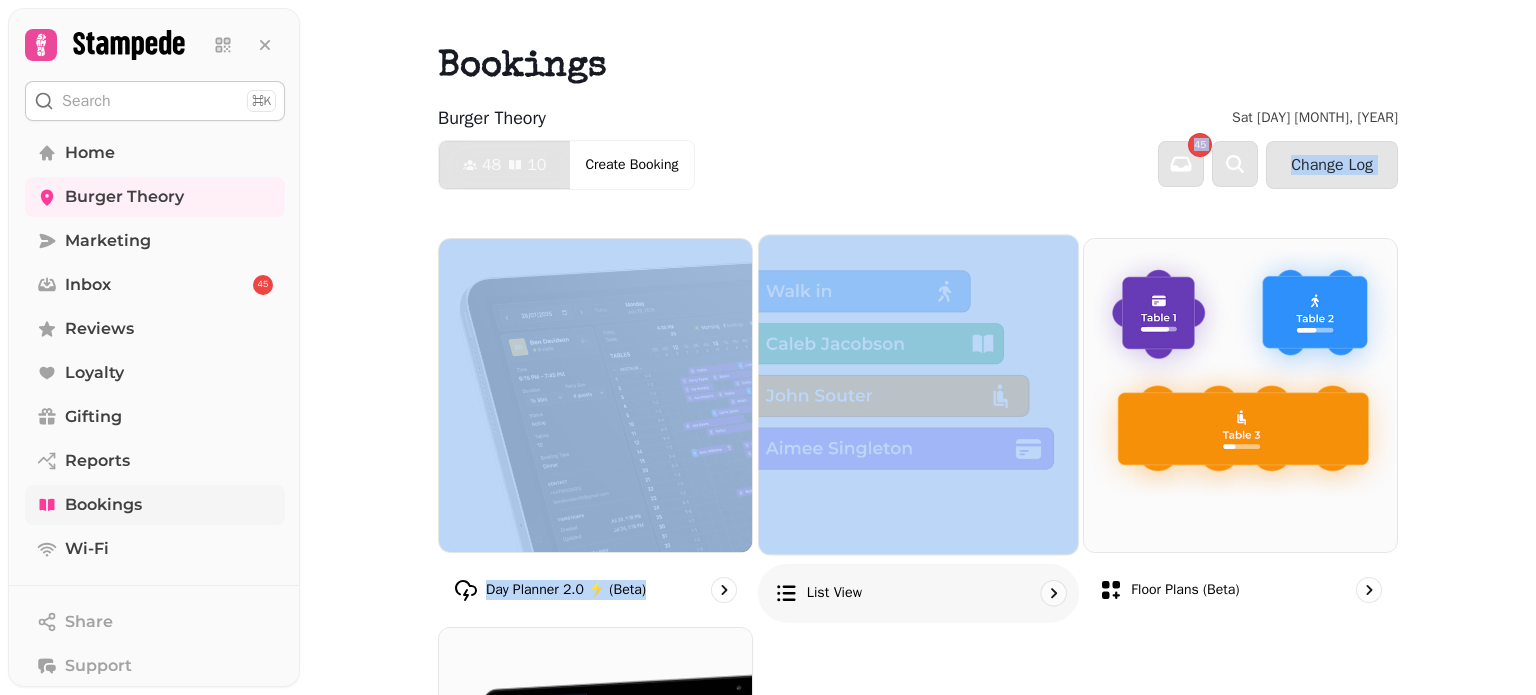 drag, startPoint x: 906, startPoint y: 183, endPoint x: 1064, endPoint y: 406, distance: 273.3002 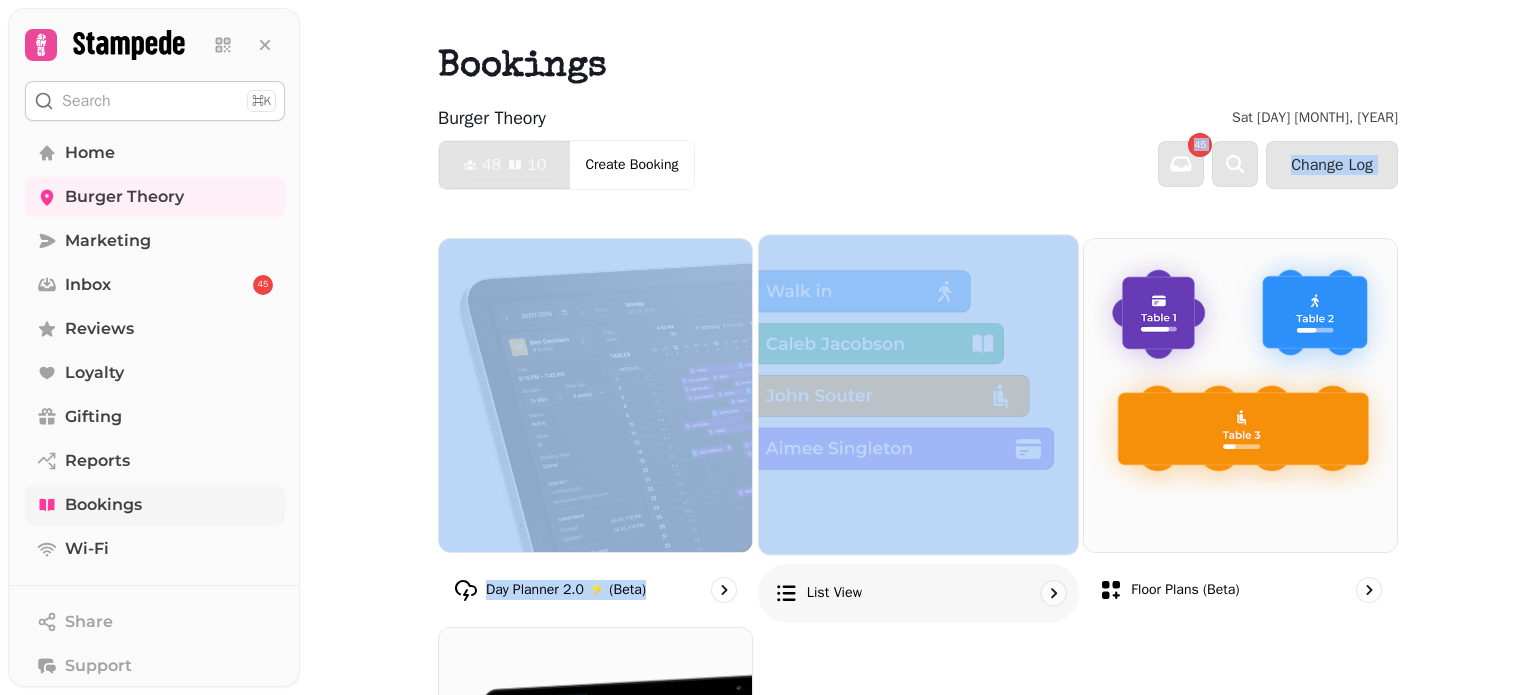 click on "Bookings Burger Theory Sat [DAY] [MONTH], [YEAR] 48 10 Covers Create Booking 45 Change Log Day Planner 2.0 ⚡ (Beta) List view Floor Plans (beta) Day planner (legacy) Pre ordering (Coming soon) Menus (Coming soon) Enquiries (Coming soon) Tables Tables Areas Combinations Dates & Spaces Special Dates Booking Types Edit Floor Plans Settings Links Design Configuration Concierge Other reserve automations (new) reporting" at bounding box center (918, 347) 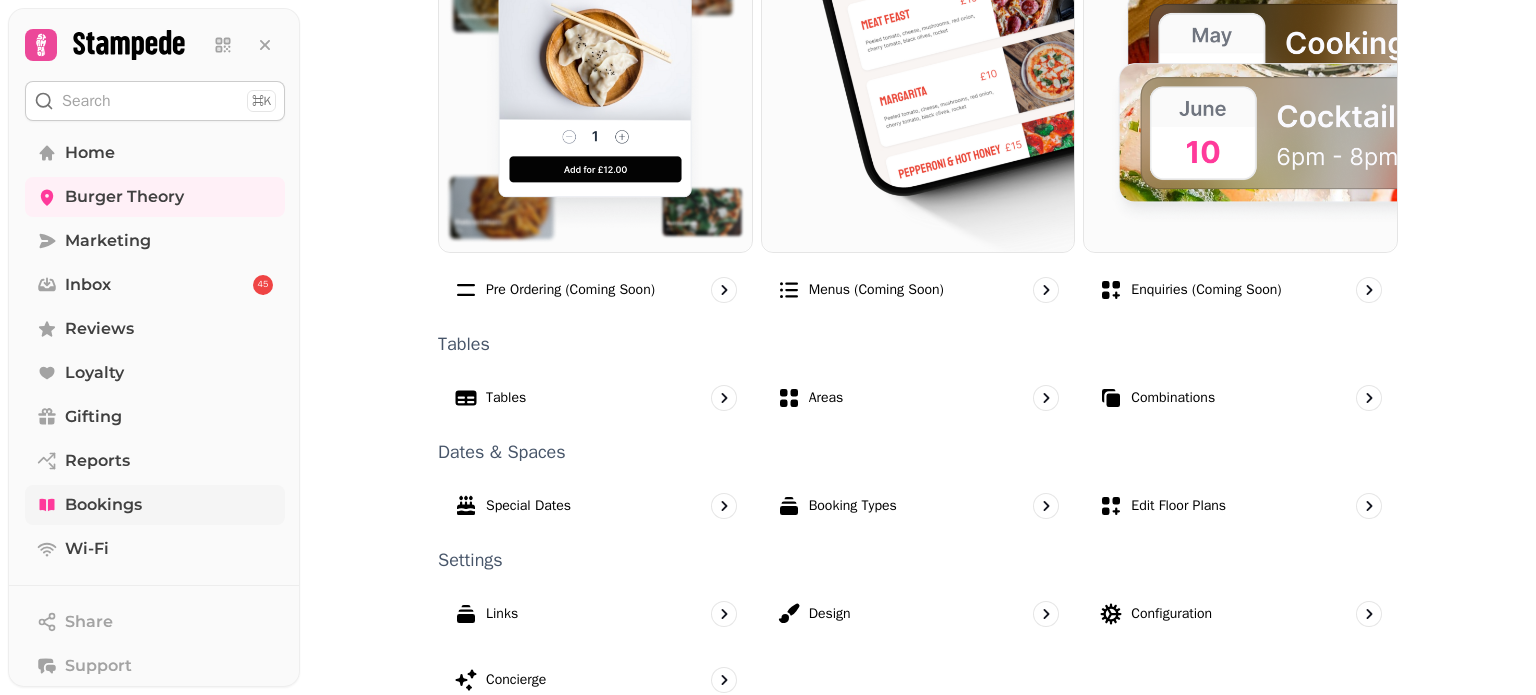 scroll, scrollTop: 1125, scrollLeft: 0, axis: vertical 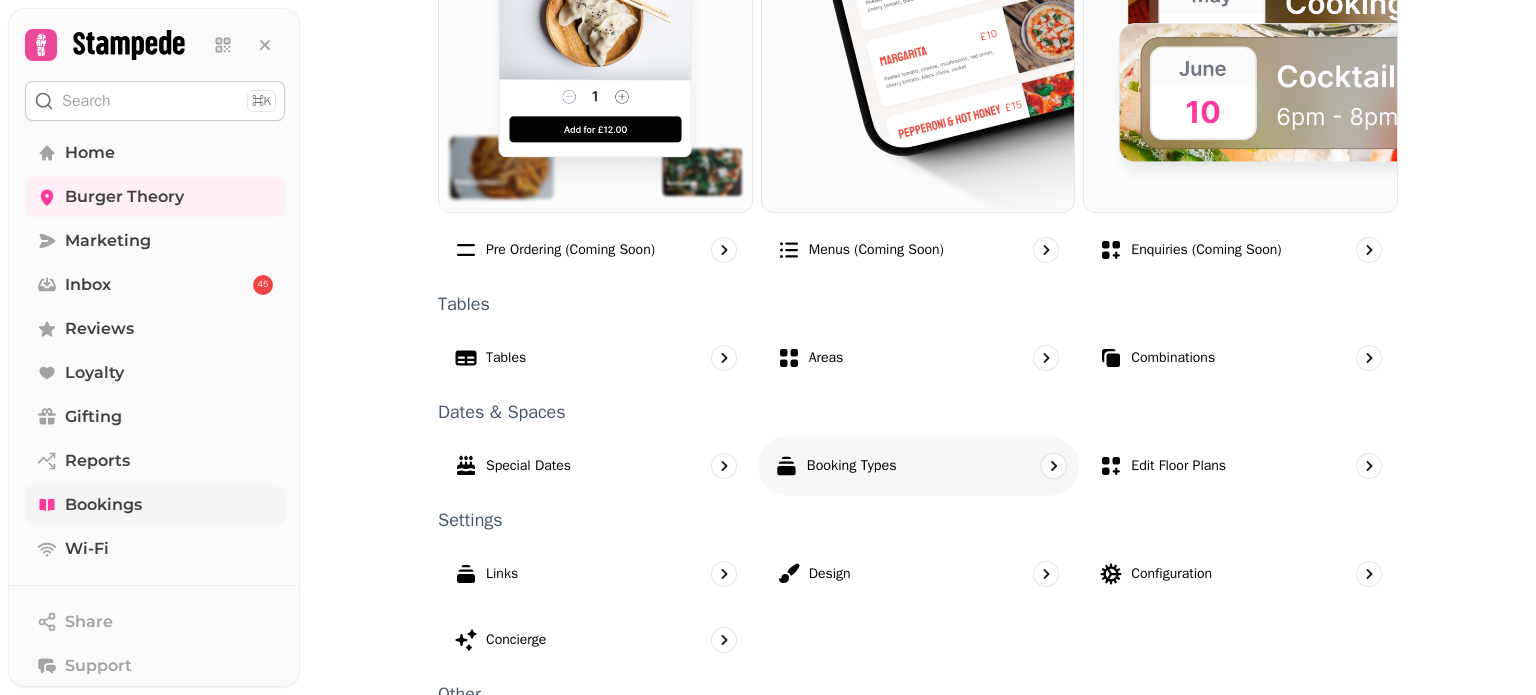 click on "Booking Types" at bounding box center (851, 466) 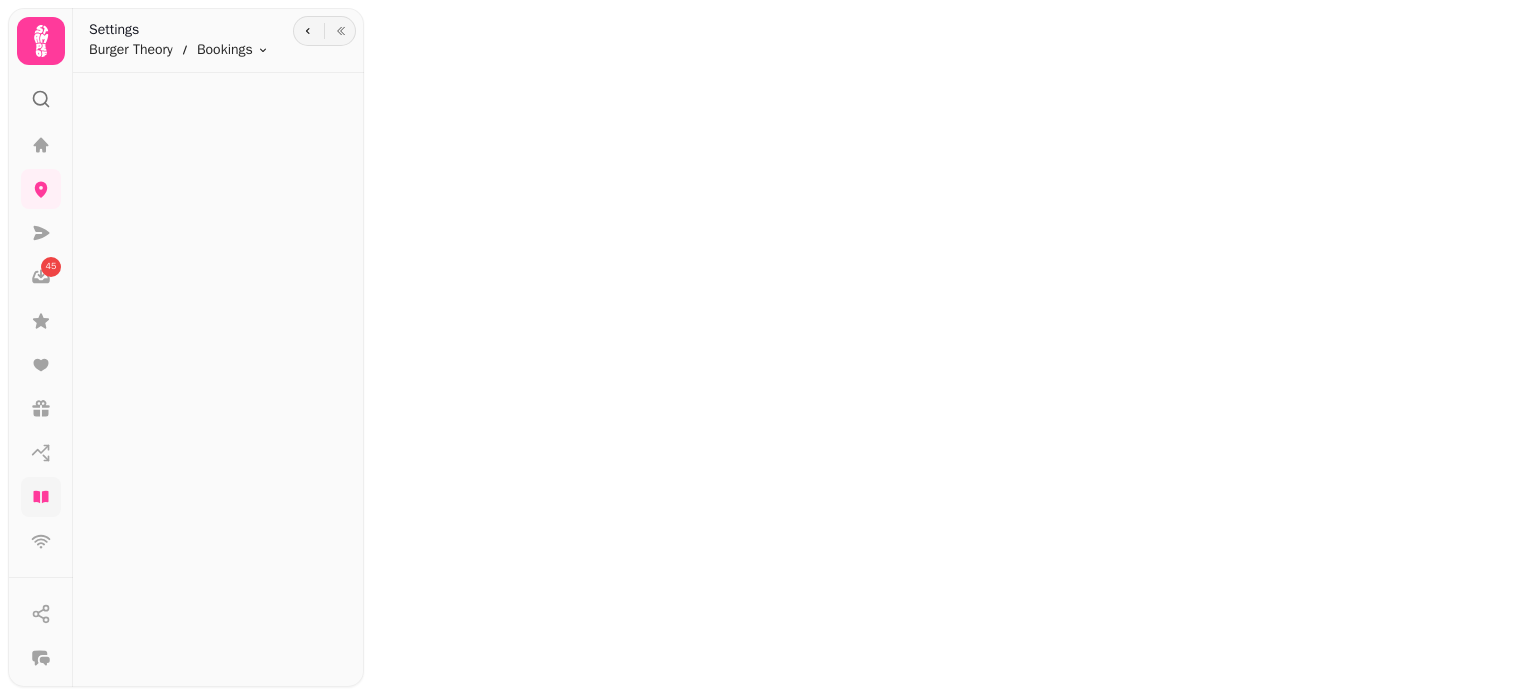 scroll, scrollTop: 0, scrollLeft: 0, axis: both 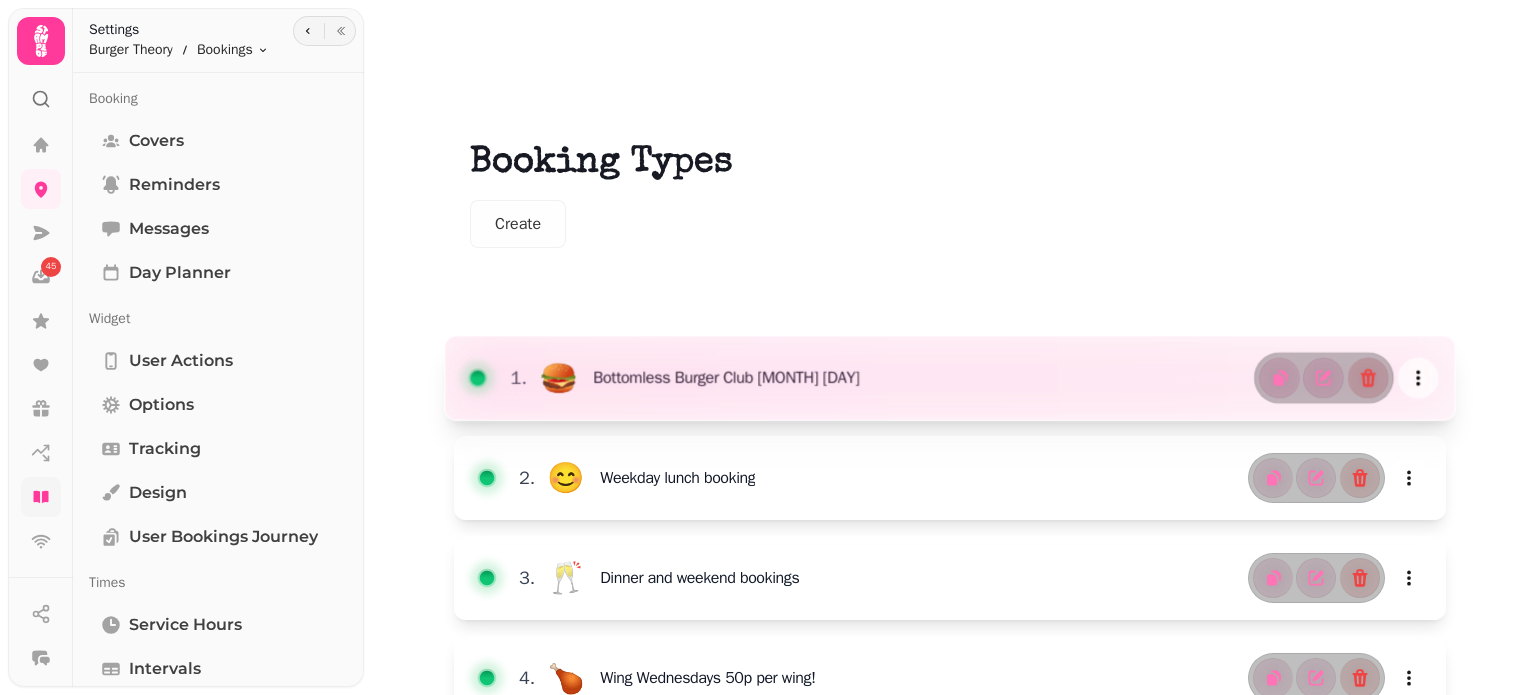click 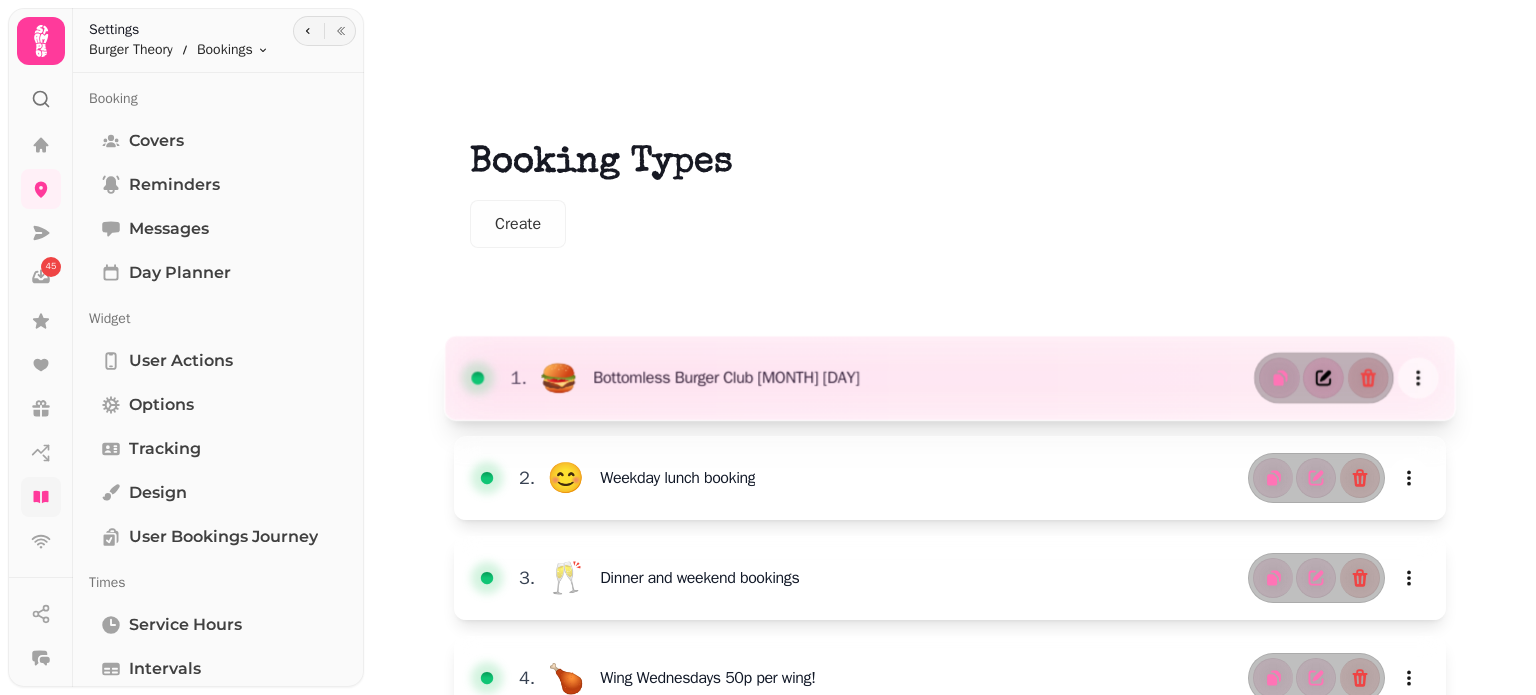 click 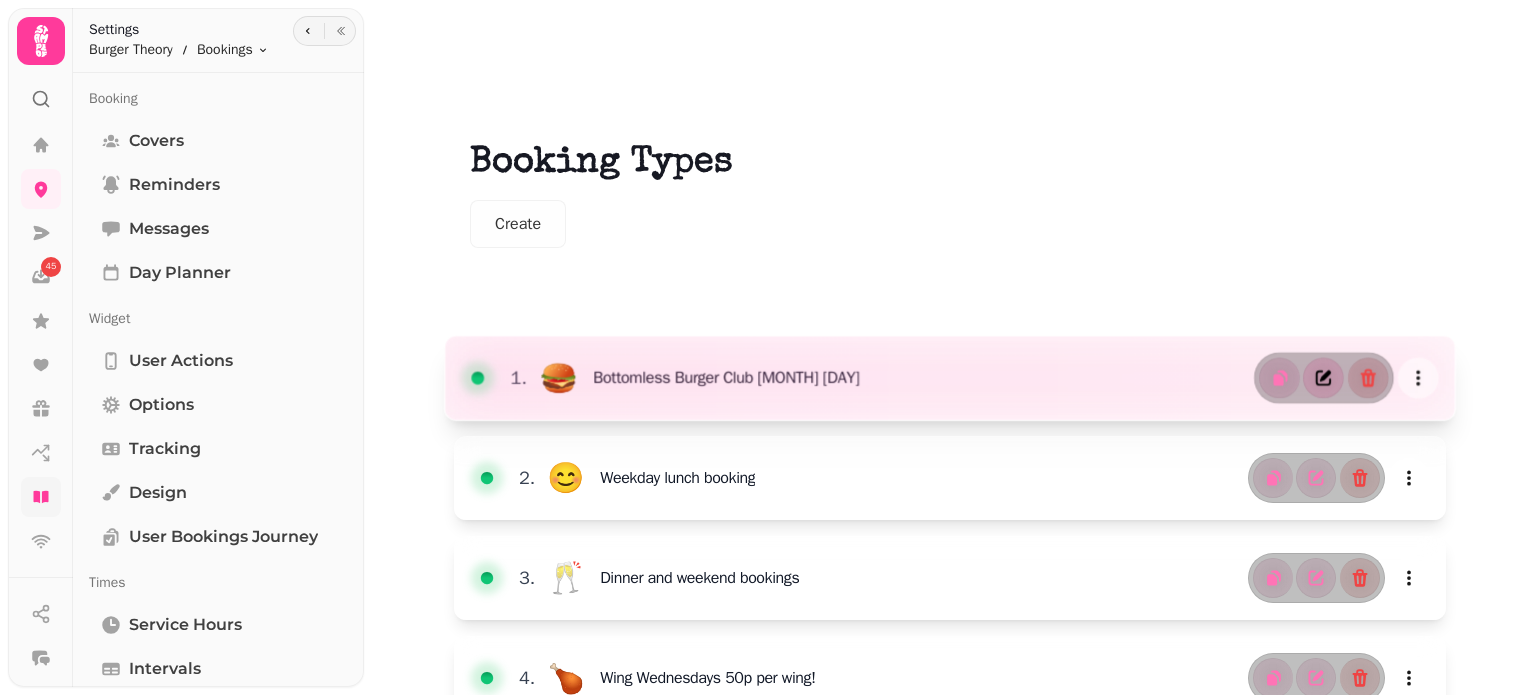 select on "*" 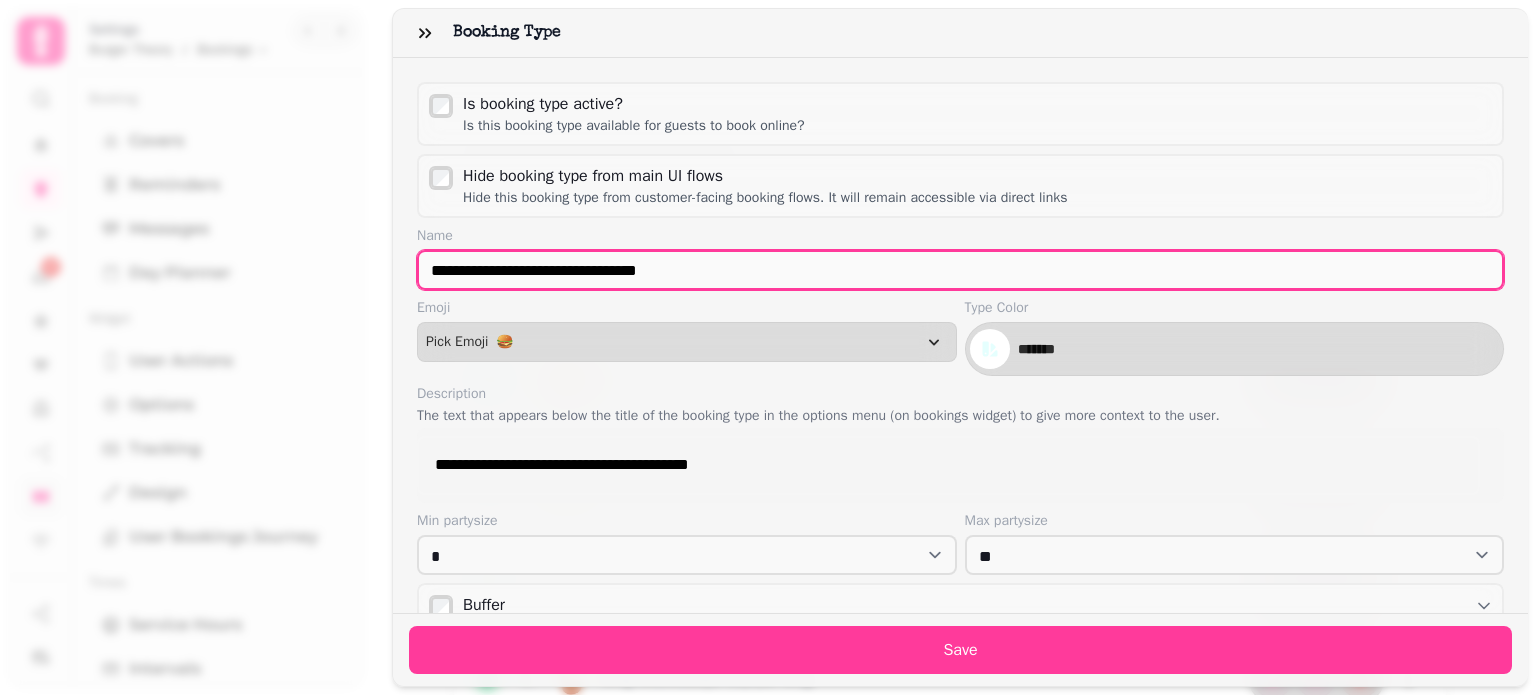 click on "**********" at bounding box center (960, 270) 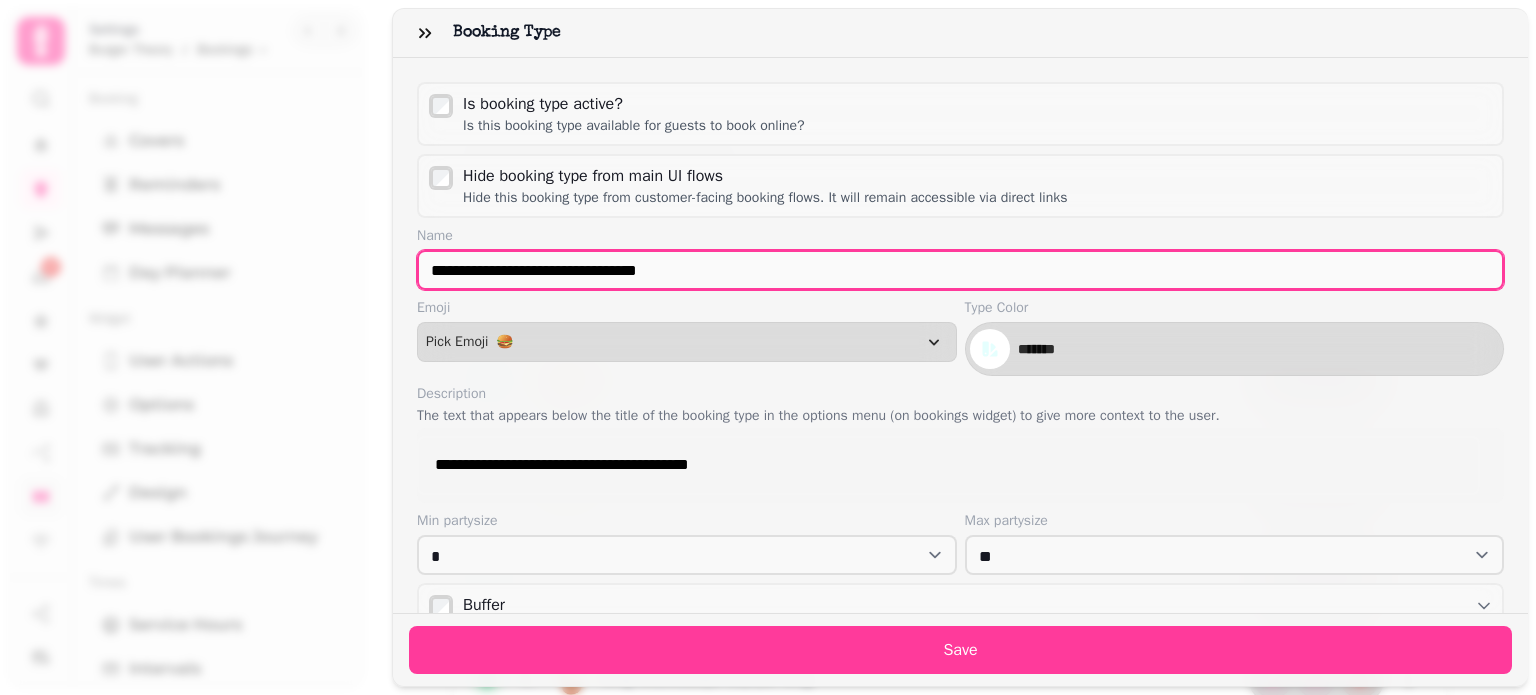 click on "**********" at bounding box center [960, 270] 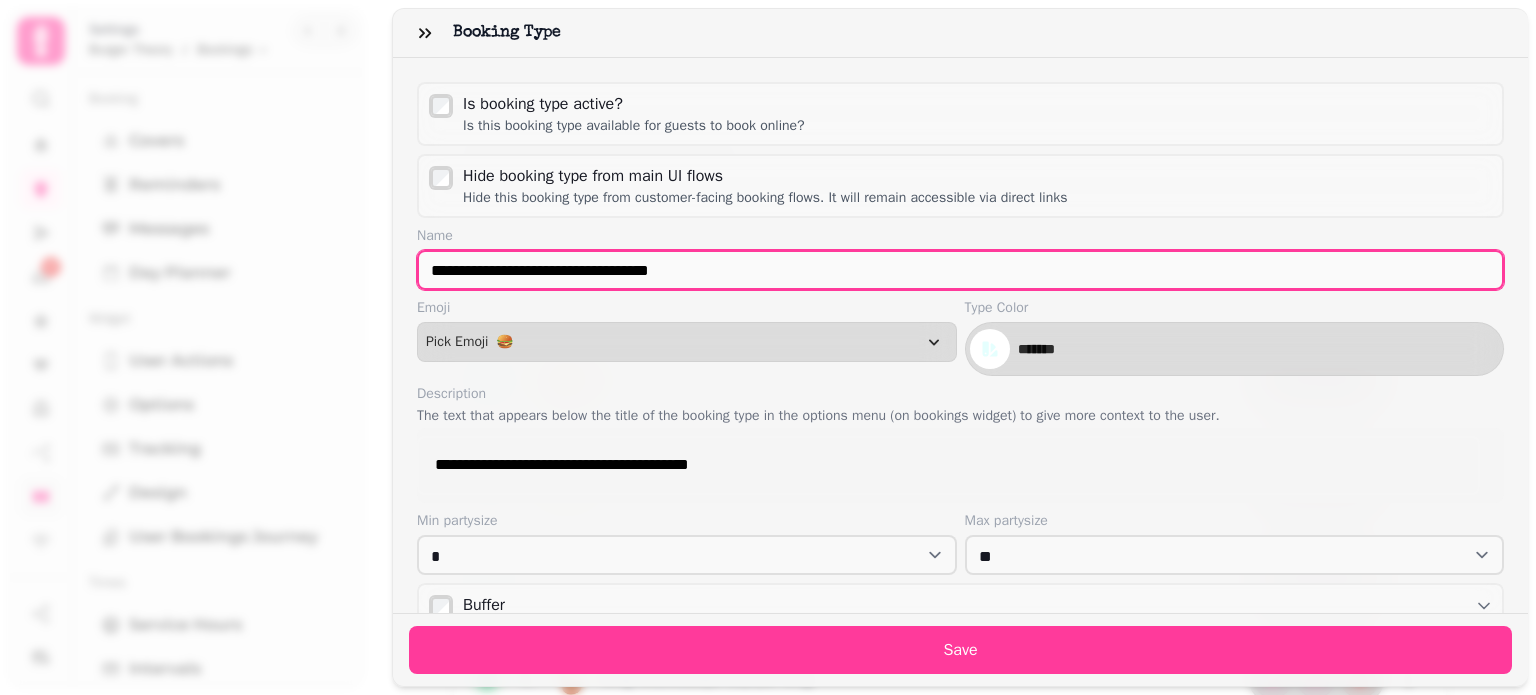type on "**********" 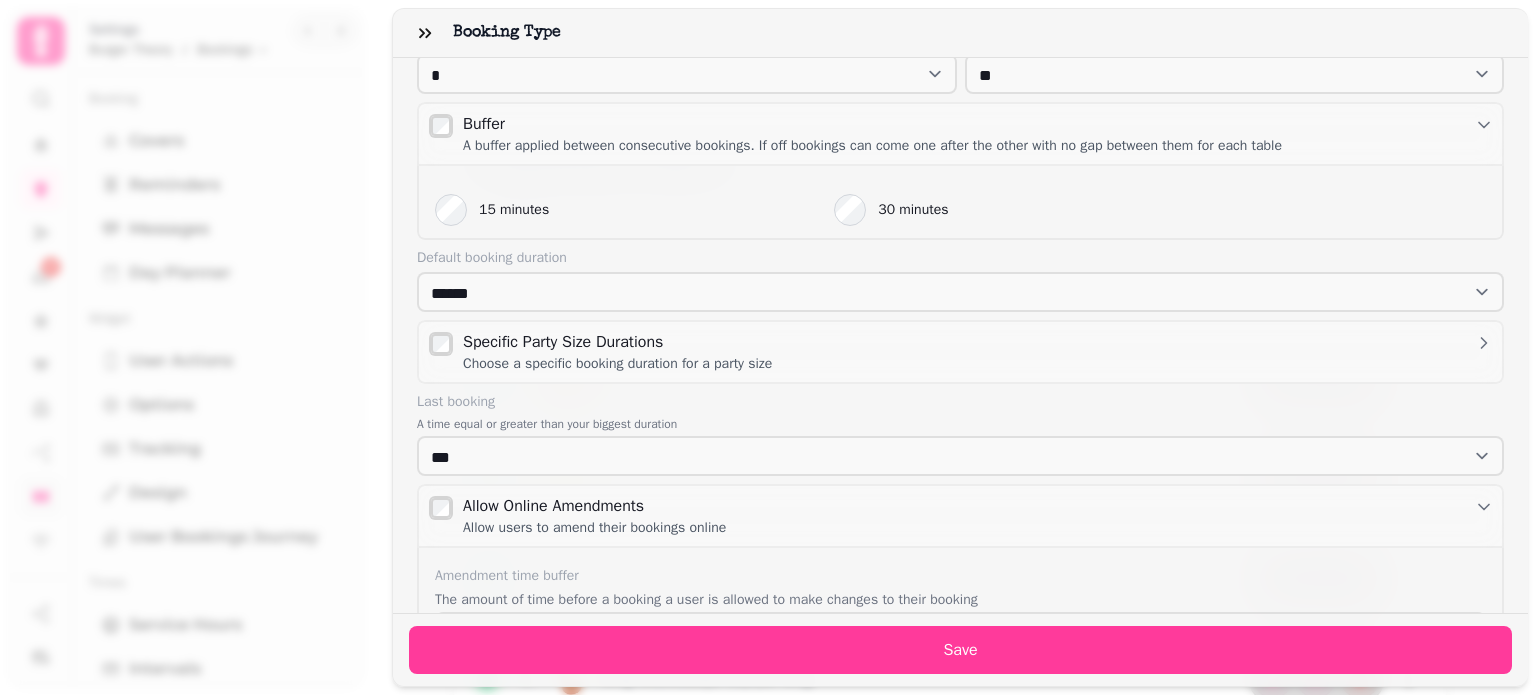 scroll, scrollTop: 488, scrollLeft: 0, axis: vertical 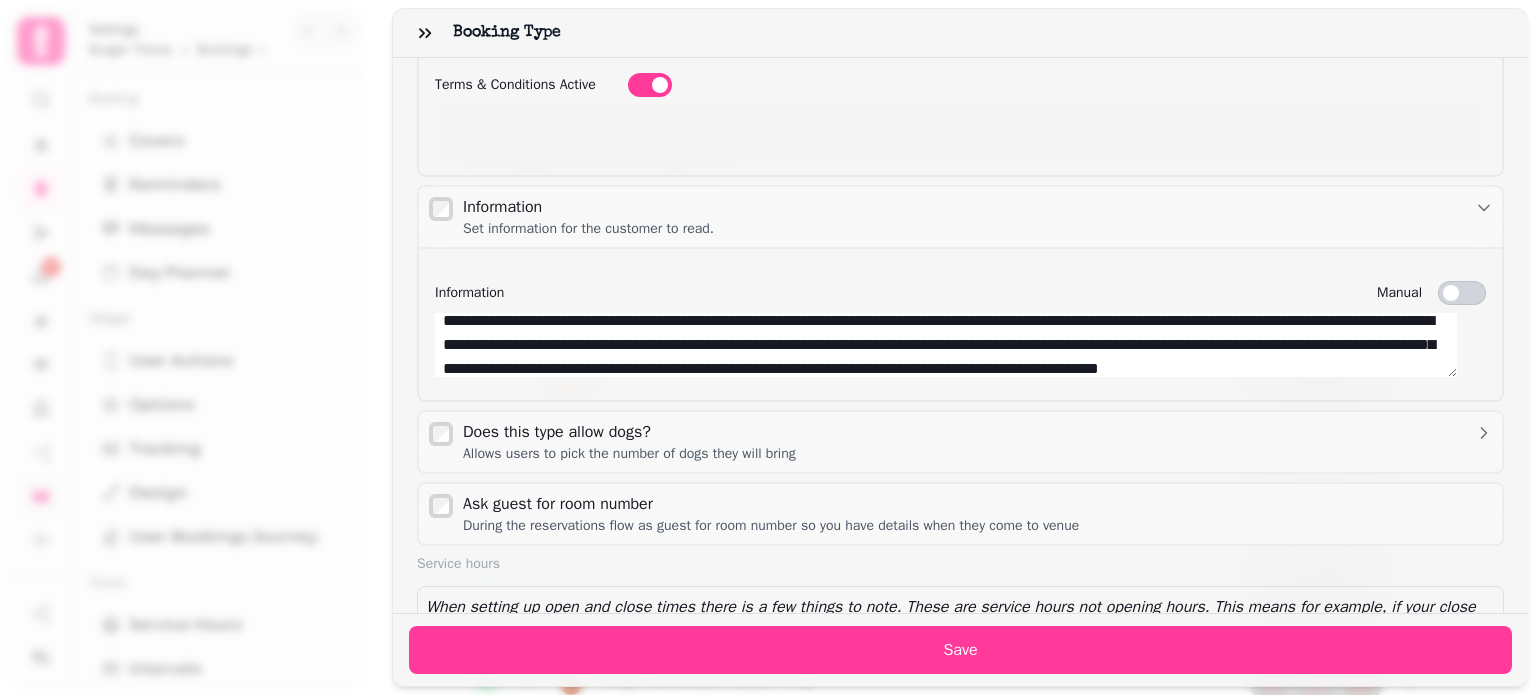 drag, startPoint x: 1114, startPoint y: 343, endPoint x: 820, endPoint y: 328, distance: 294.38242 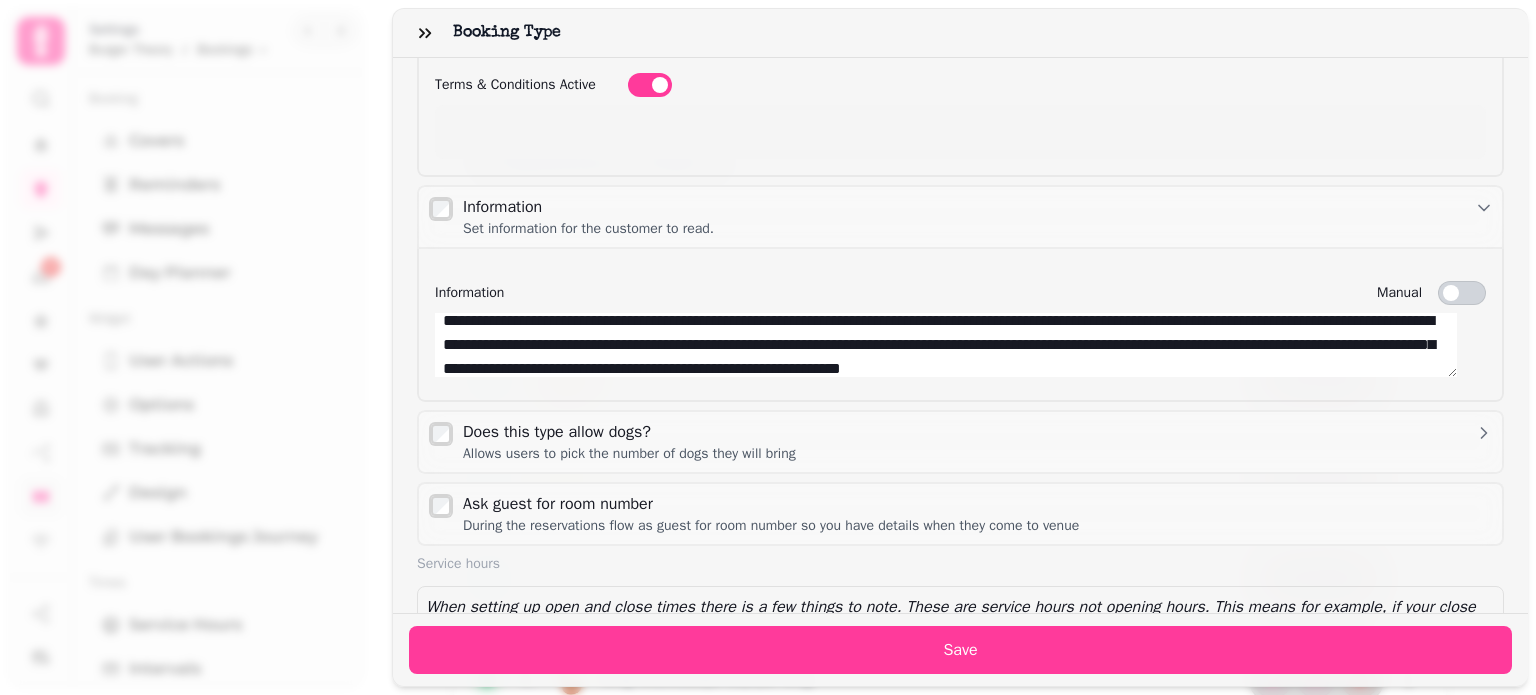 scroll, scrollTop: 12, scrollLeft: 0, axis: vertical 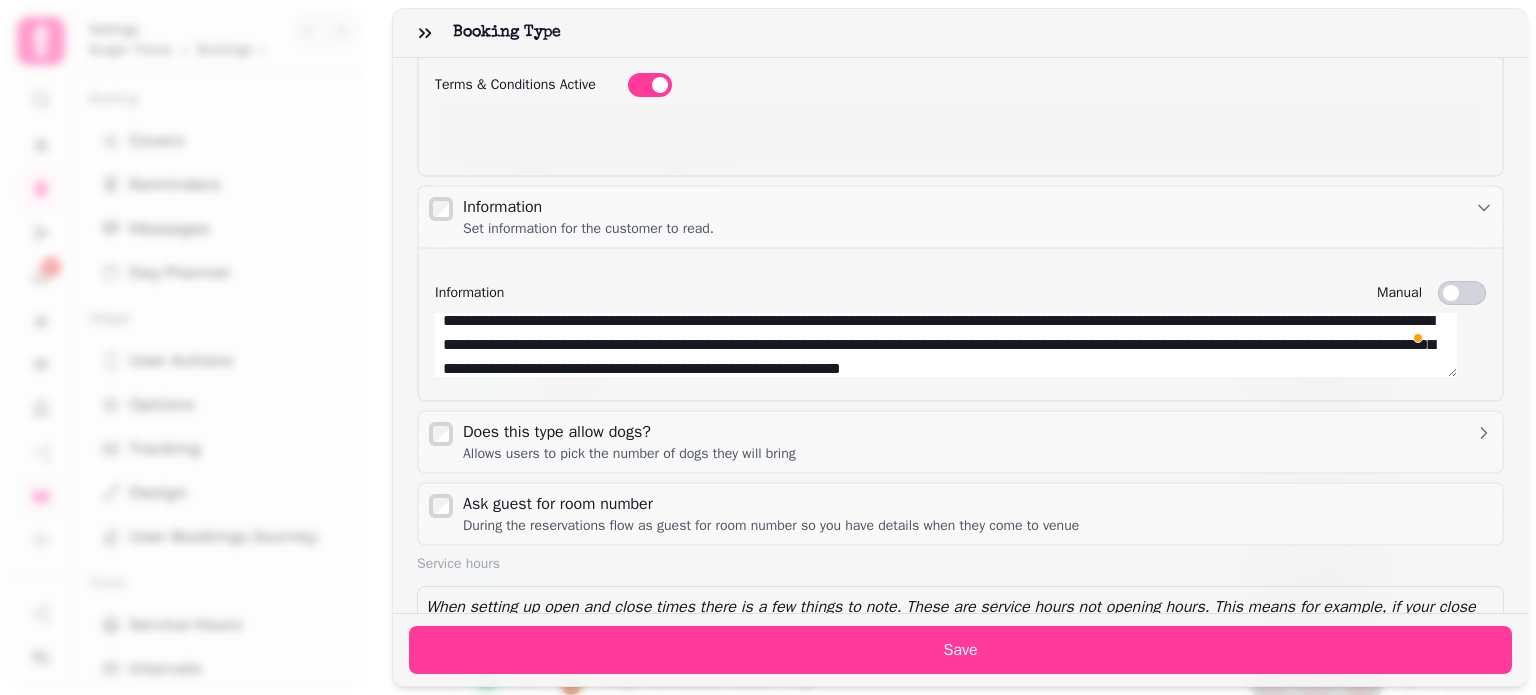 type on "**********" 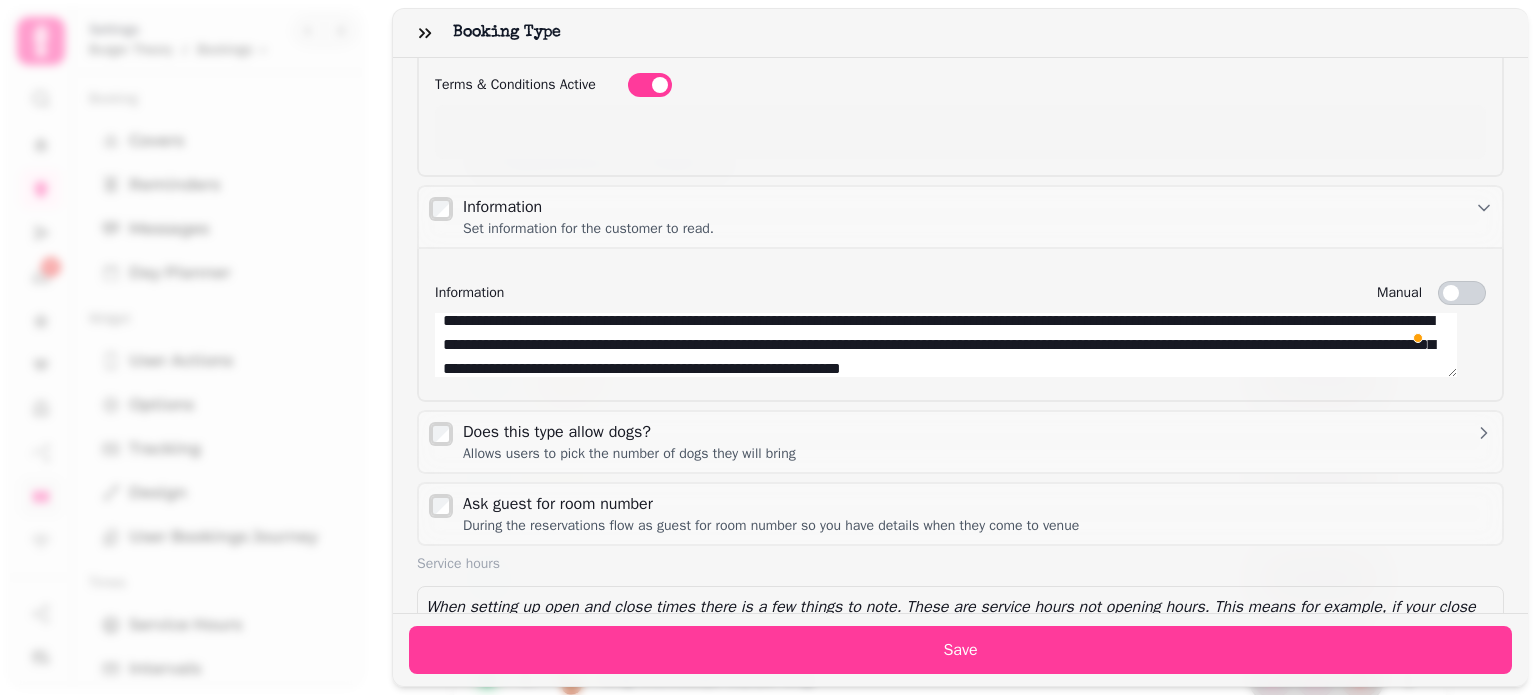 scroll, scrollTop: 2692, scrollLeft: 0, axis: vertical 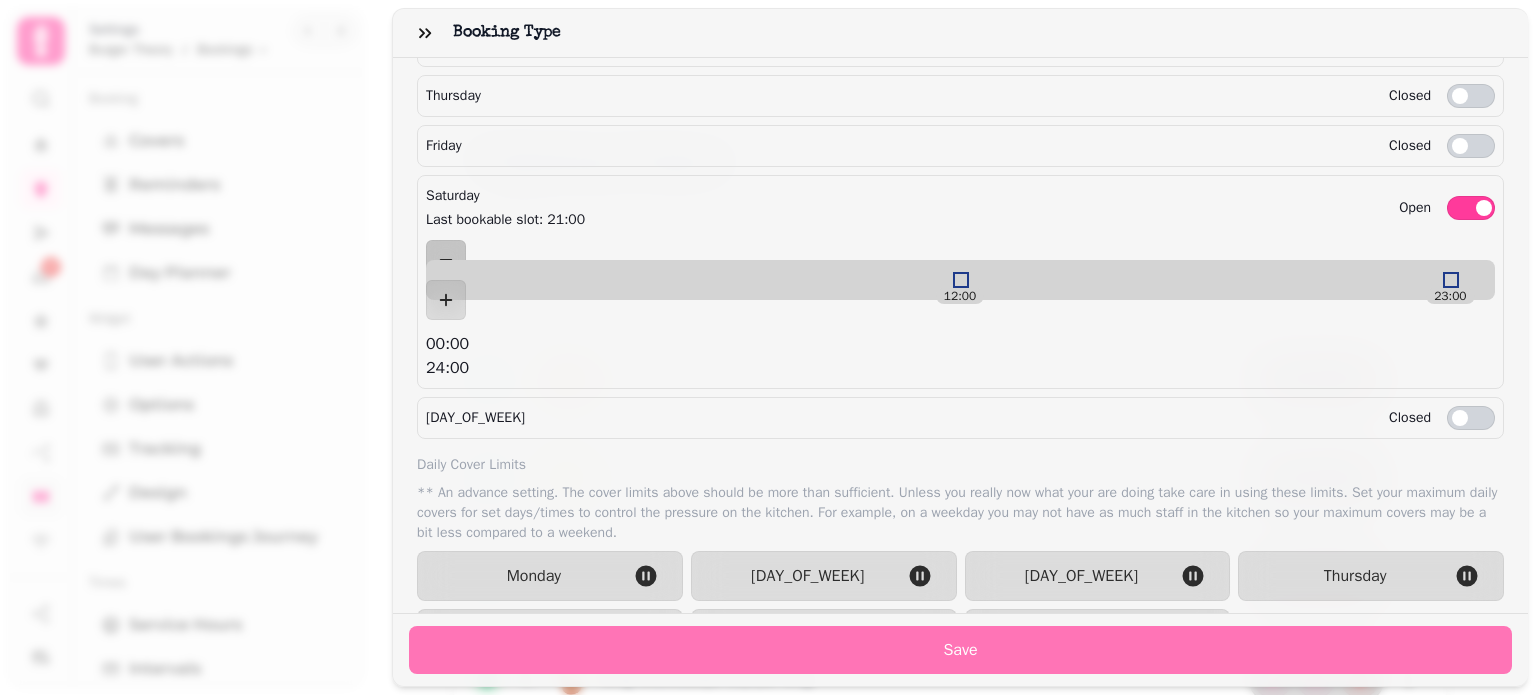 click on "Save" at bounding box center (960, 650) 